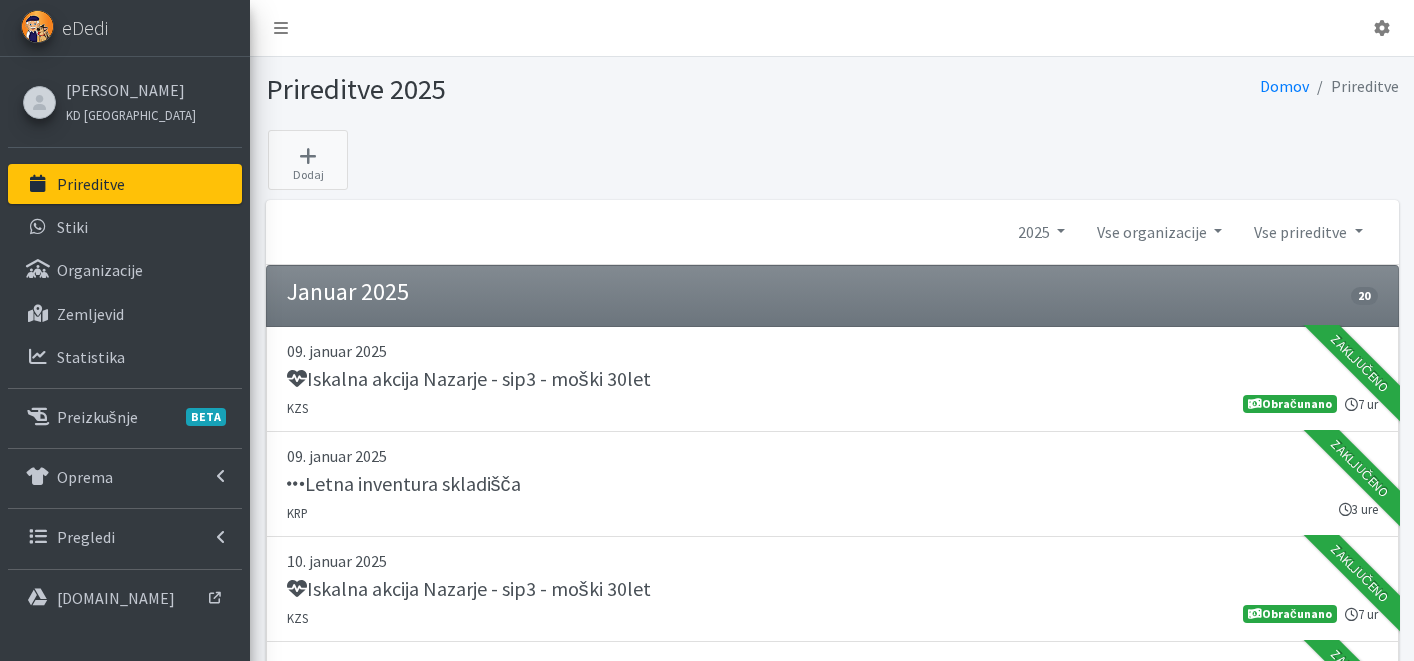 scroll, scrollTop: 0, scrollLeft: 0, axis: both 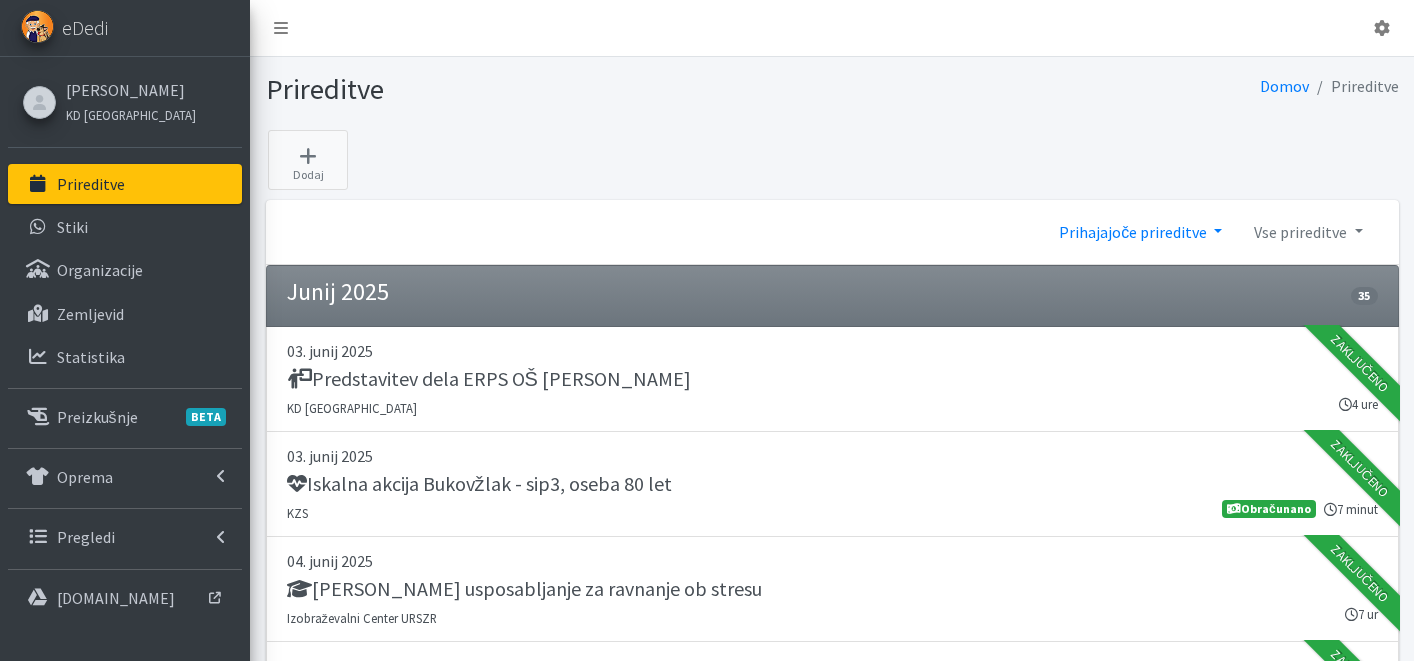 click on "Prihajajoče prireditve" at bounding box center [1140, 232] 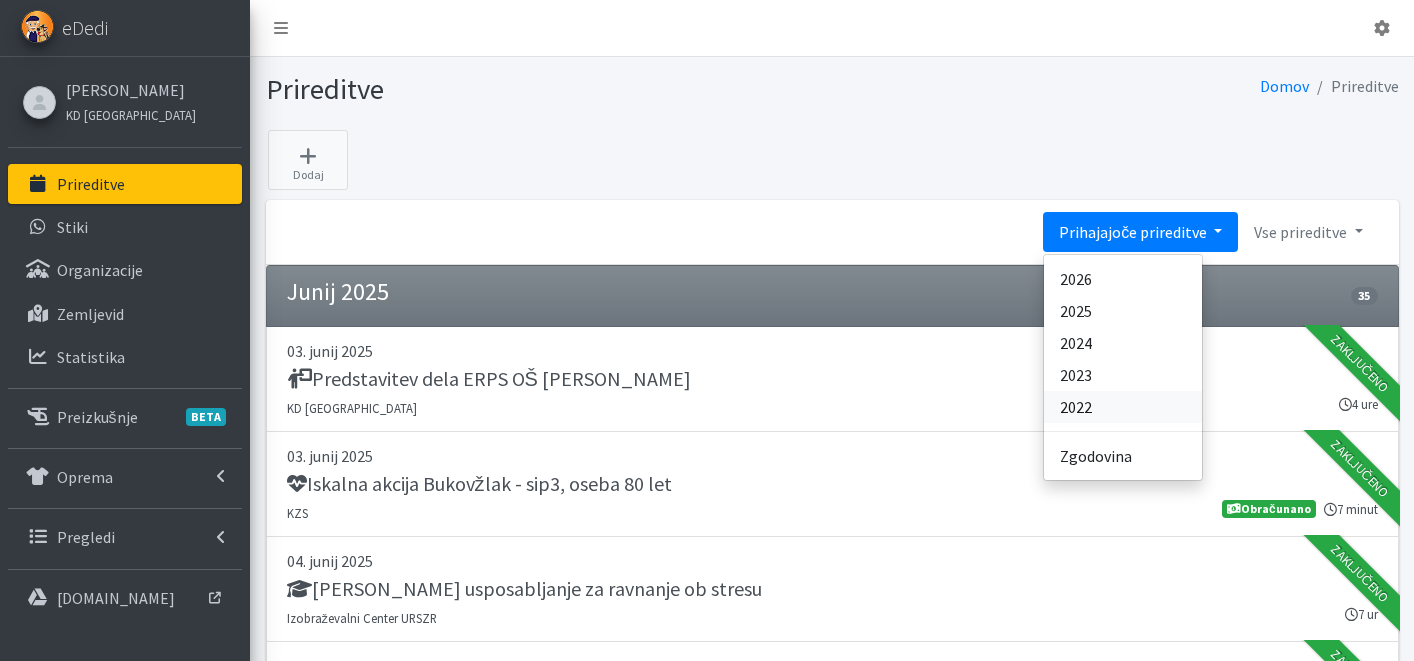 click on "2022" at bounding box center (1123, 407) 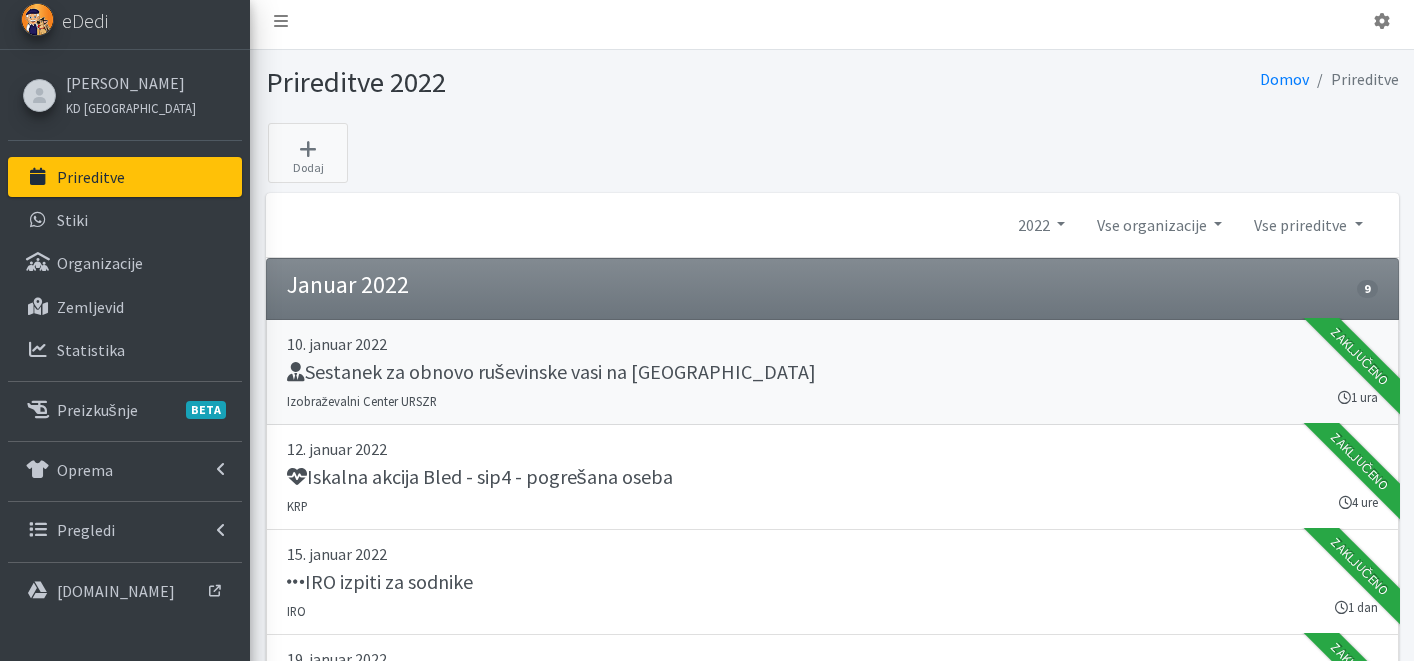 scroll, scrollTop: 8, scrollLeft: 0, axis: vertical 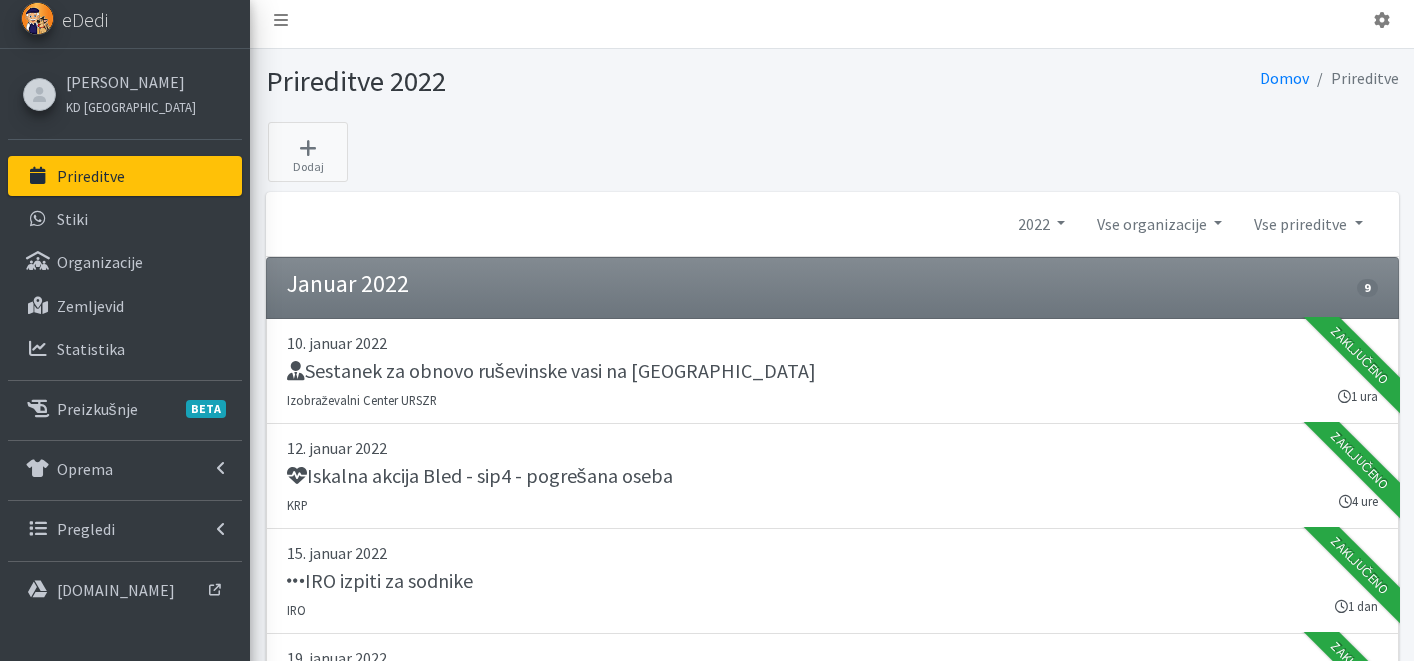 click on "Prireditve" at bounding box center [91, 176] 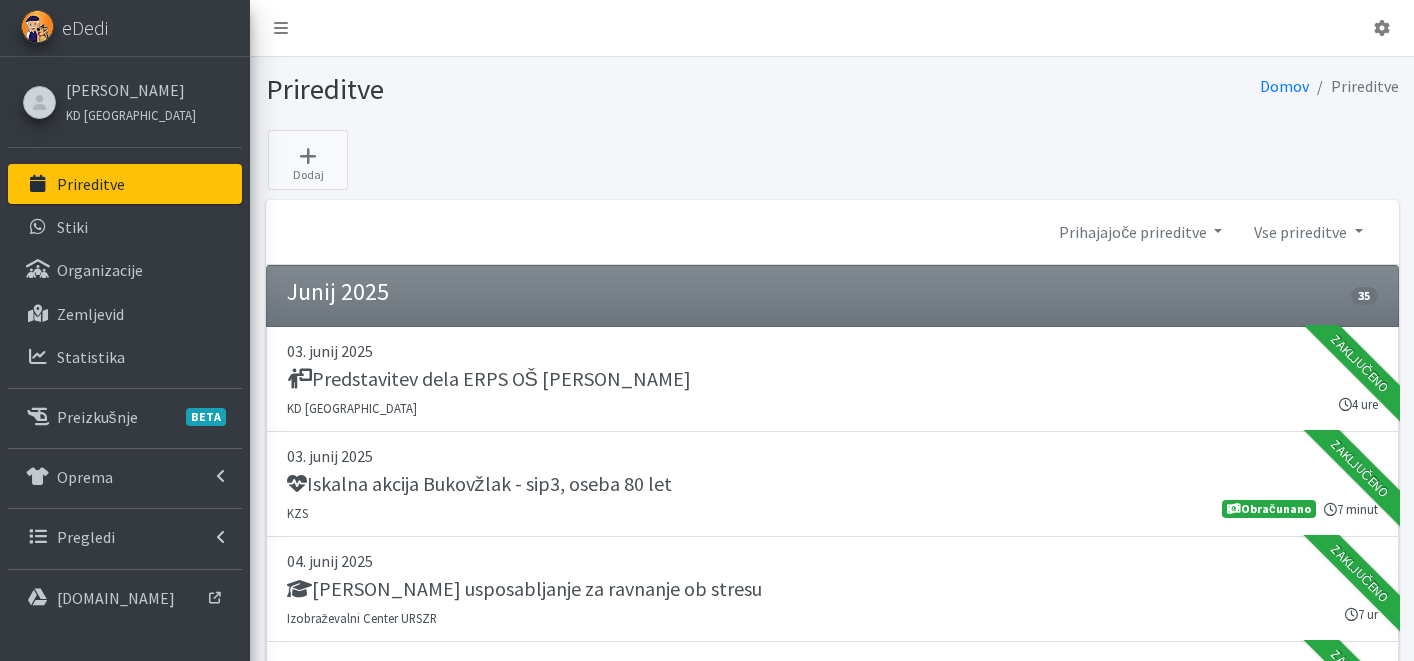 scroll, scrollTop: 0, scrollLeft: 0, axis: both 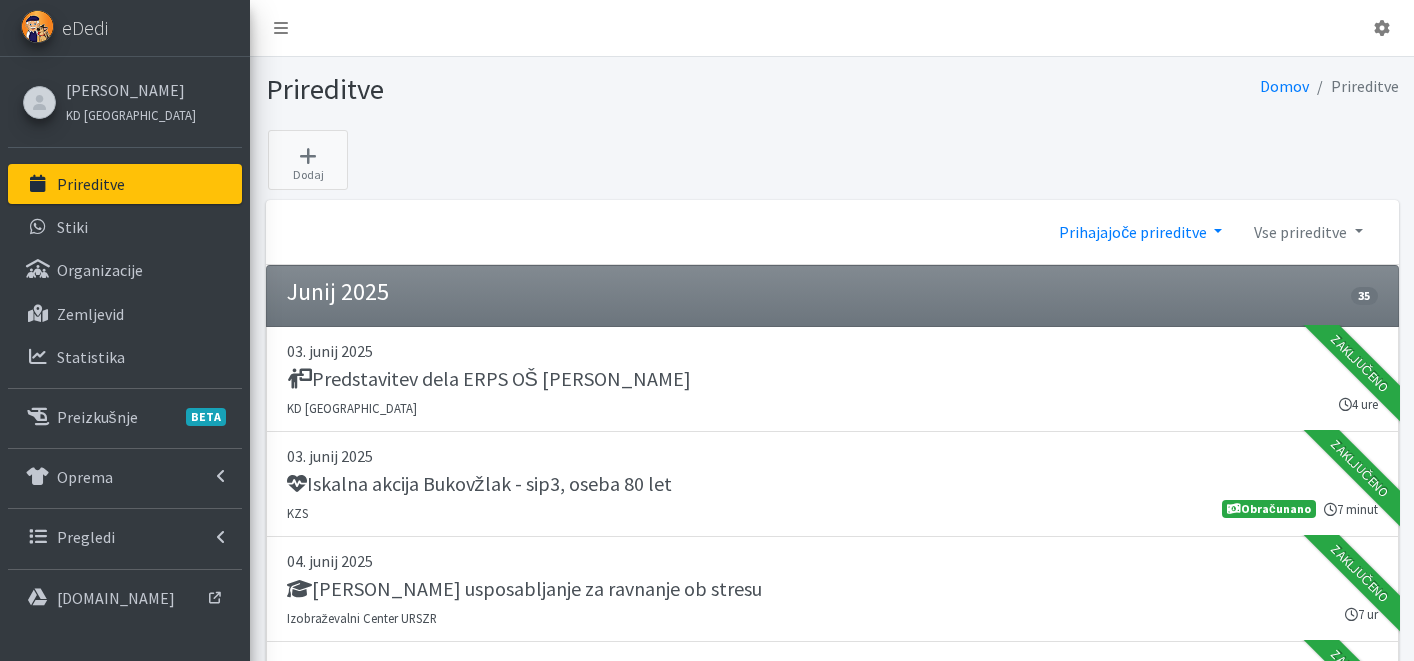 click on "Prihajajoče prireditve" at bounding box center (1140, 232) 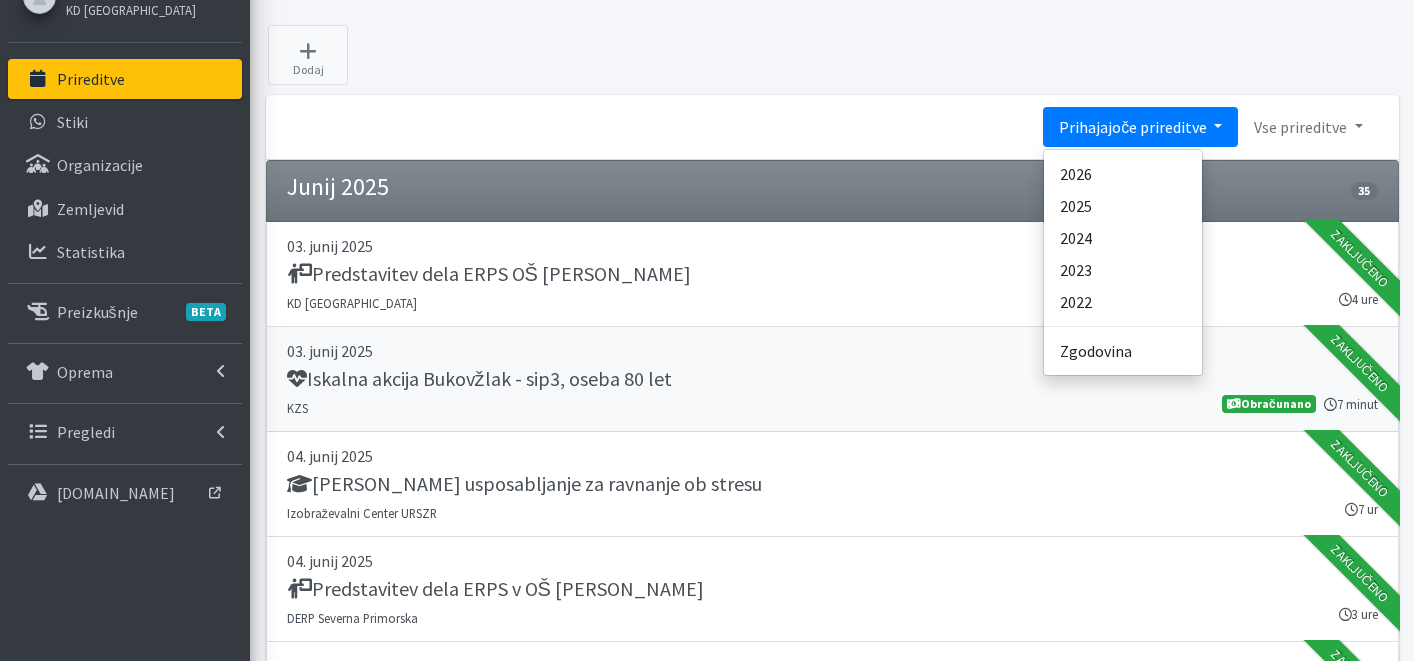scroll, scrollTop: 220, scrollLeft: 0, axis: vertical 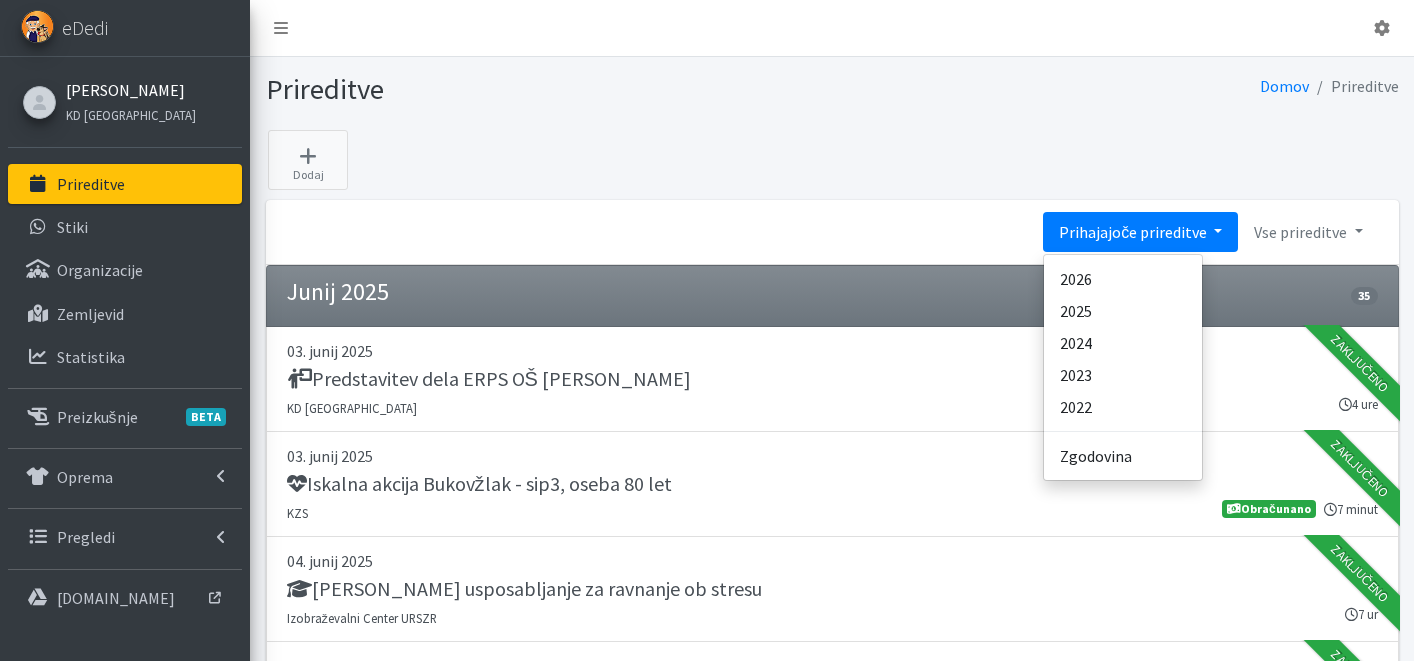 click on "[PERSON_NAME]" at bounding box center (131, 90) 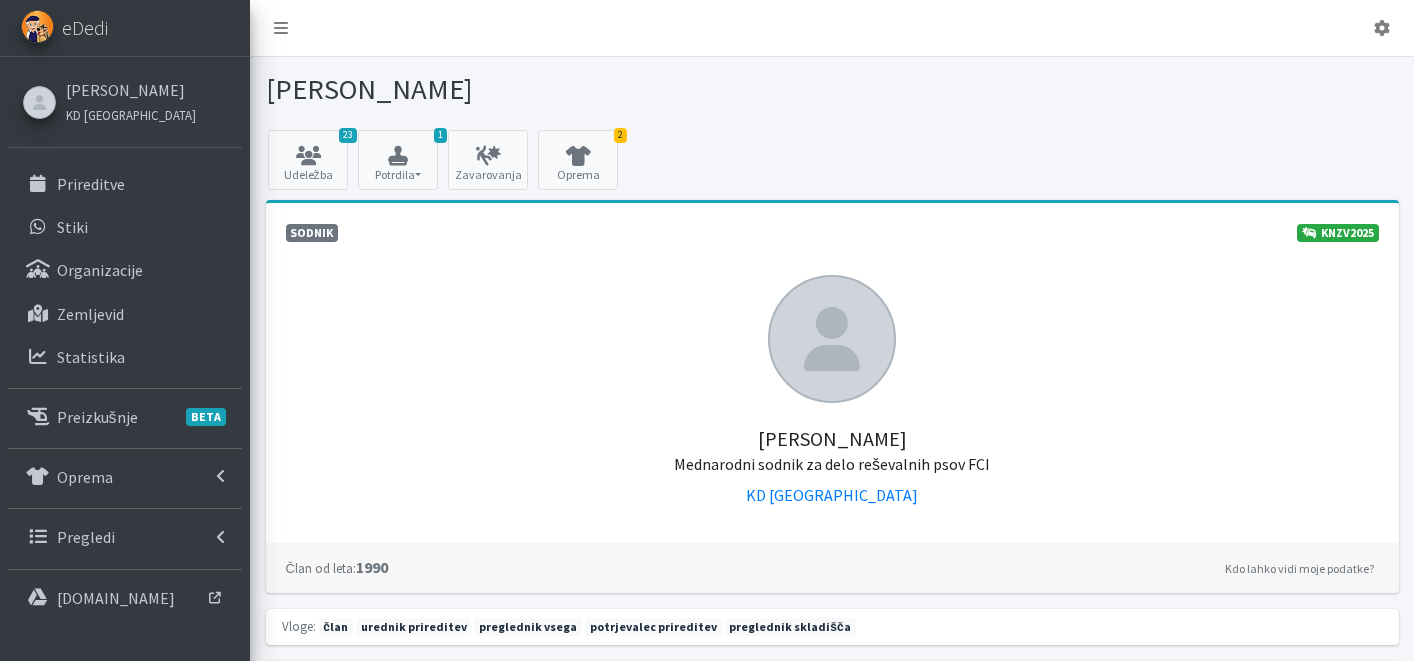 scroll, scrollTop: 0, scrollLeft: 0, axis: both 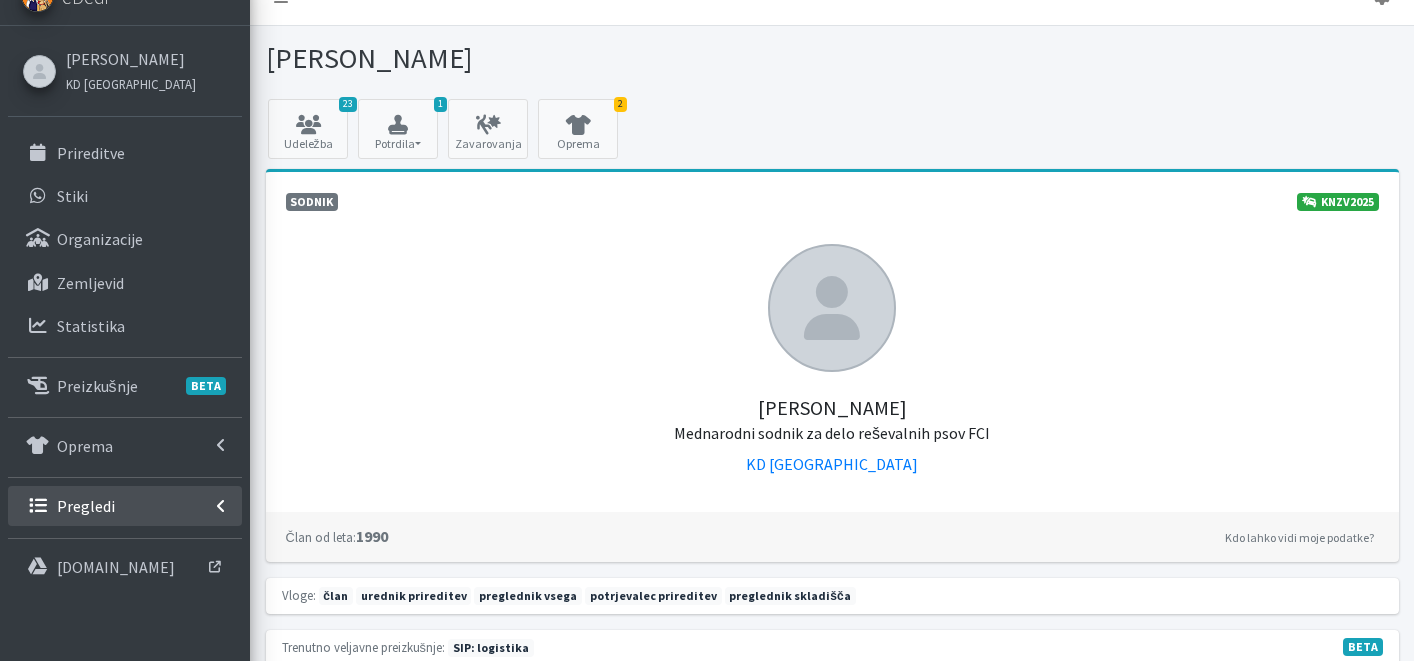 click on "Pregledi" at bounding box center [86, 506] 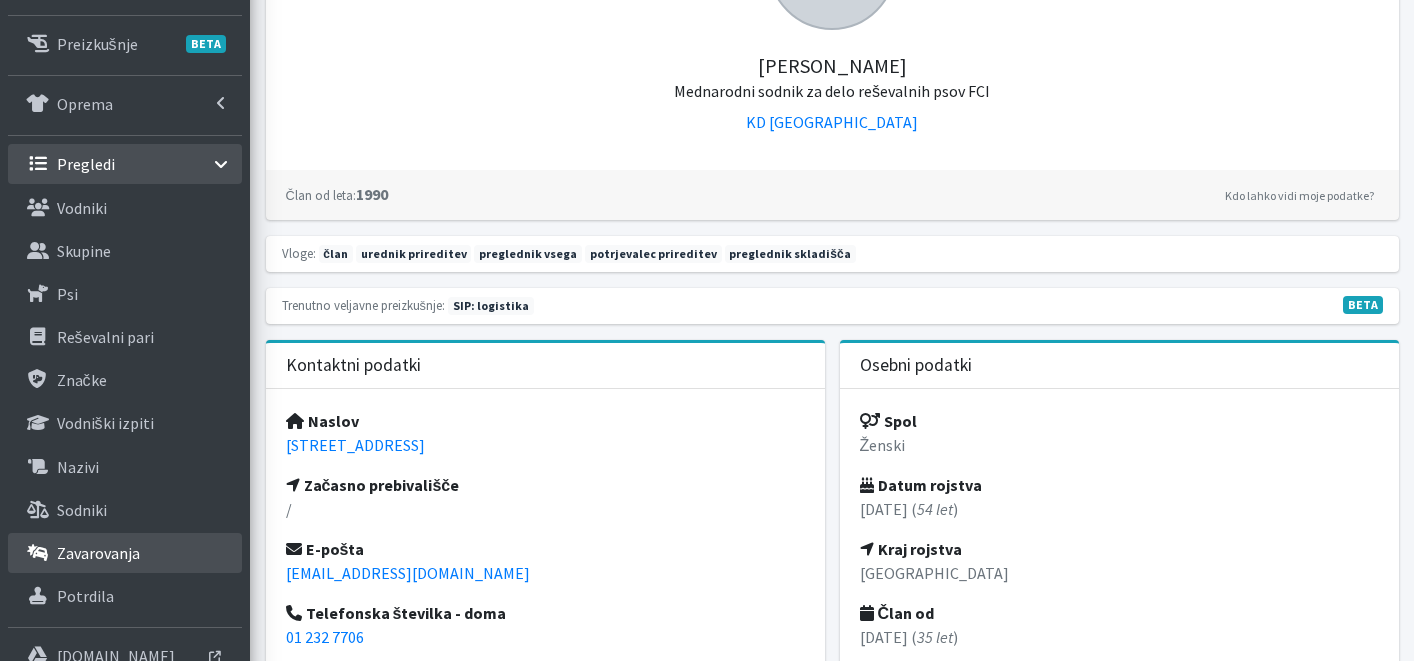 scroll, scrollTop: 375, scrollLeft: 0, axis: vertical 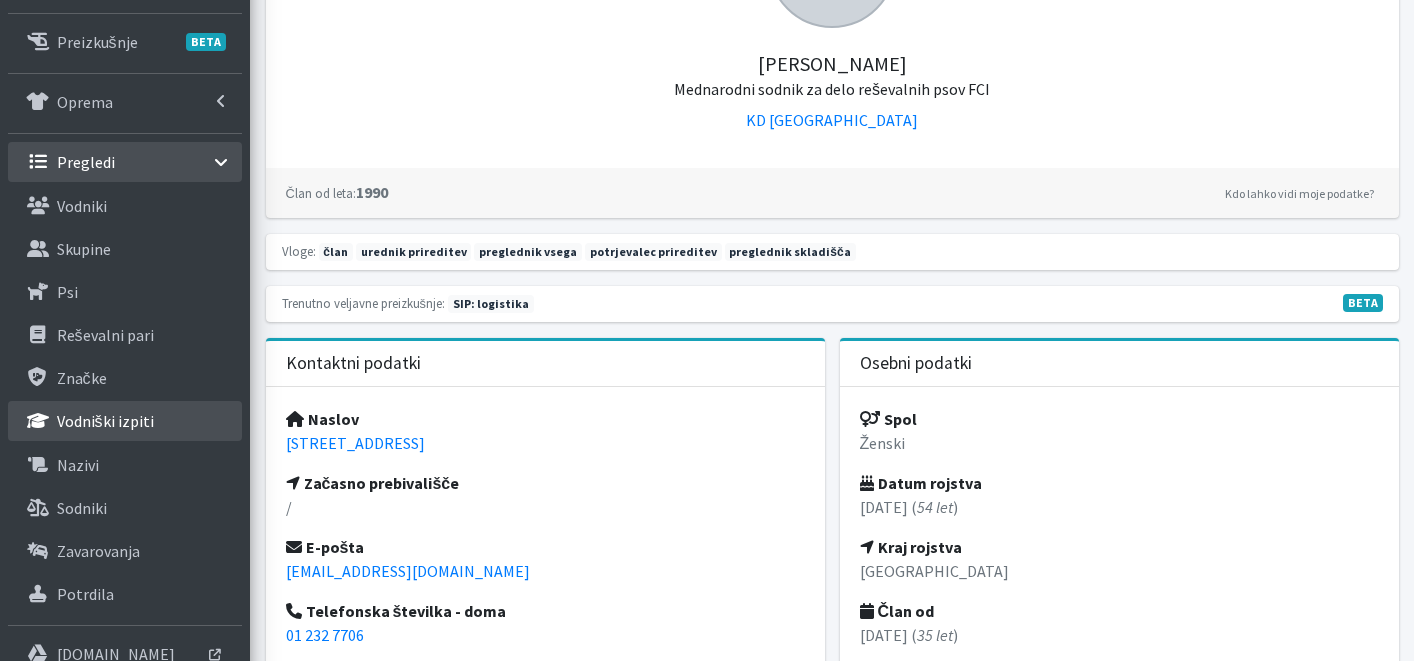 click on "Vodniški izpiti" at bounding box center [105, 421] 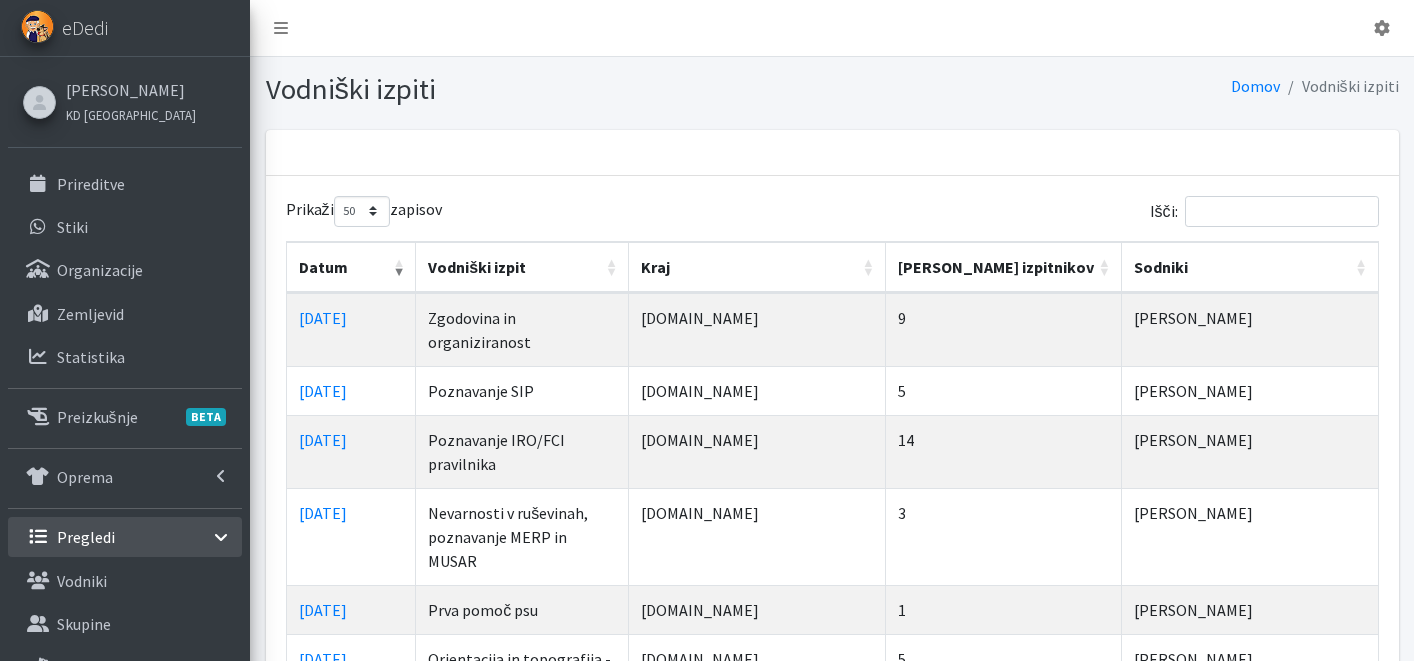 select on "50" 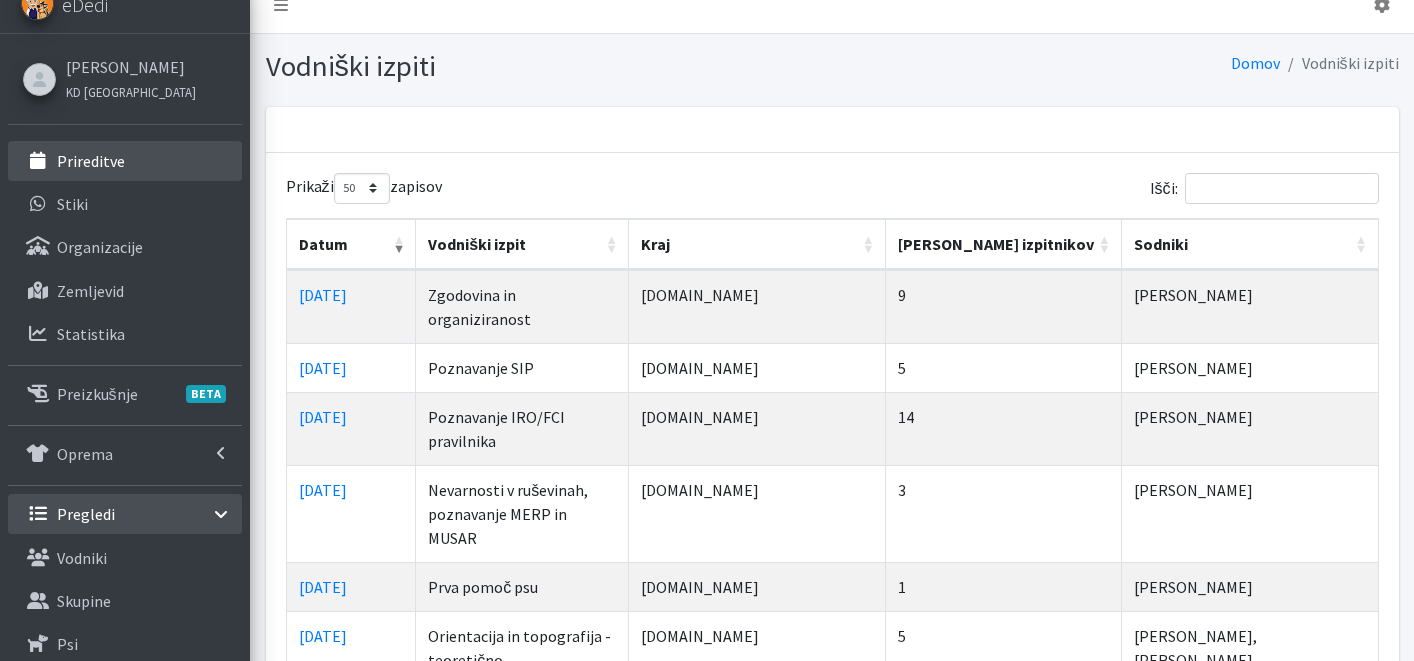 scroll, scrollTop: 0, scrollLeft: 0, axis: both 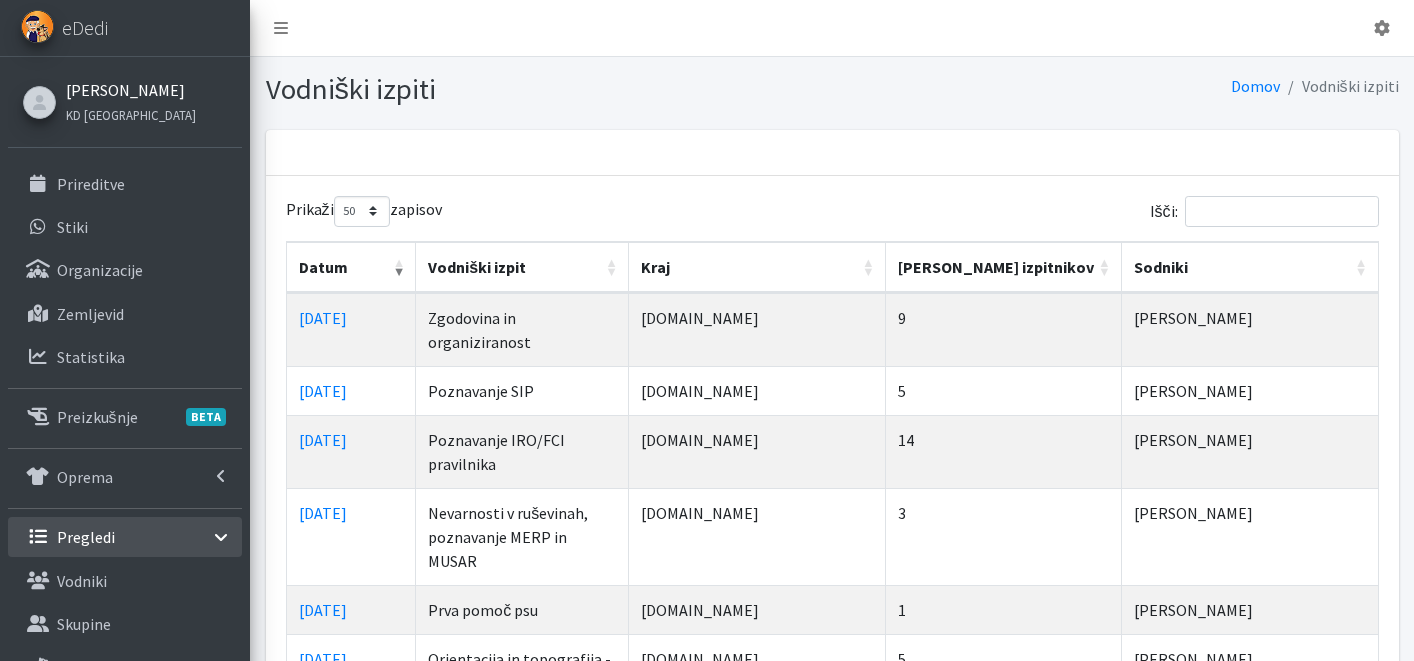 click on "[PERSON_NAME]" at bounding box center (131, 90) 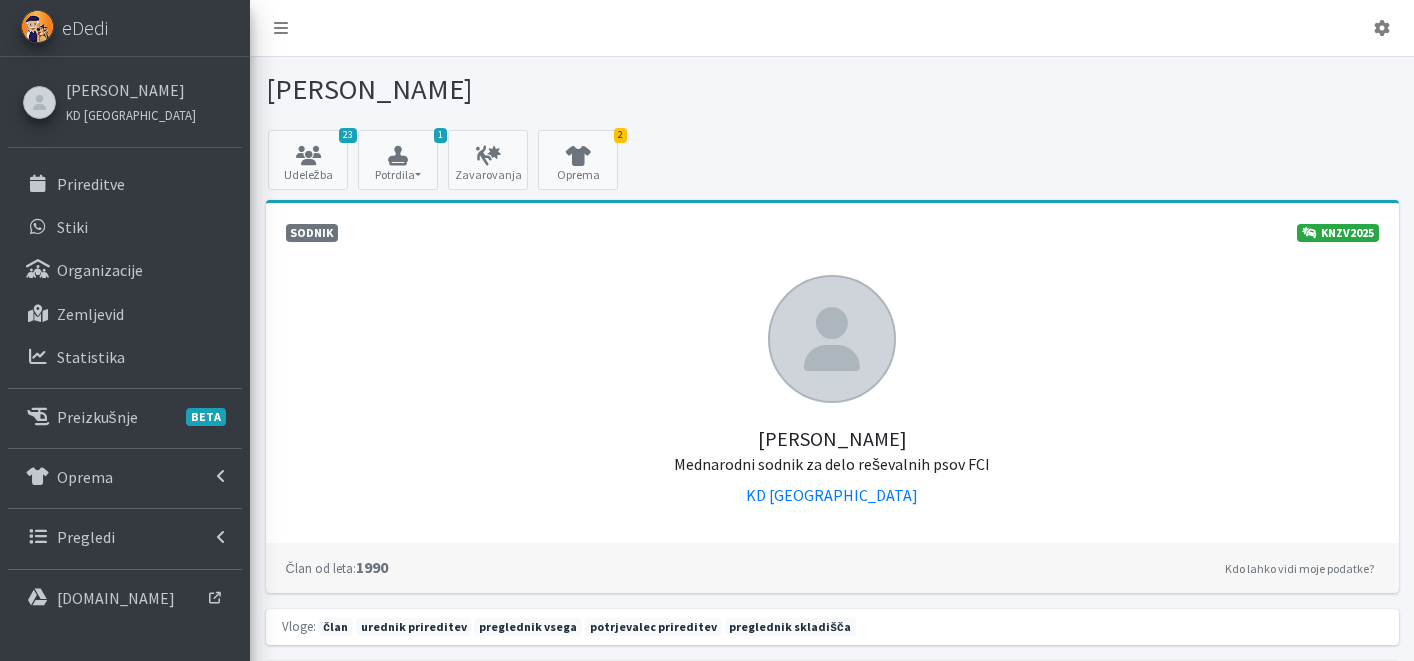scroll, scrollTop: 0, scrollLeft: 0, axis: both 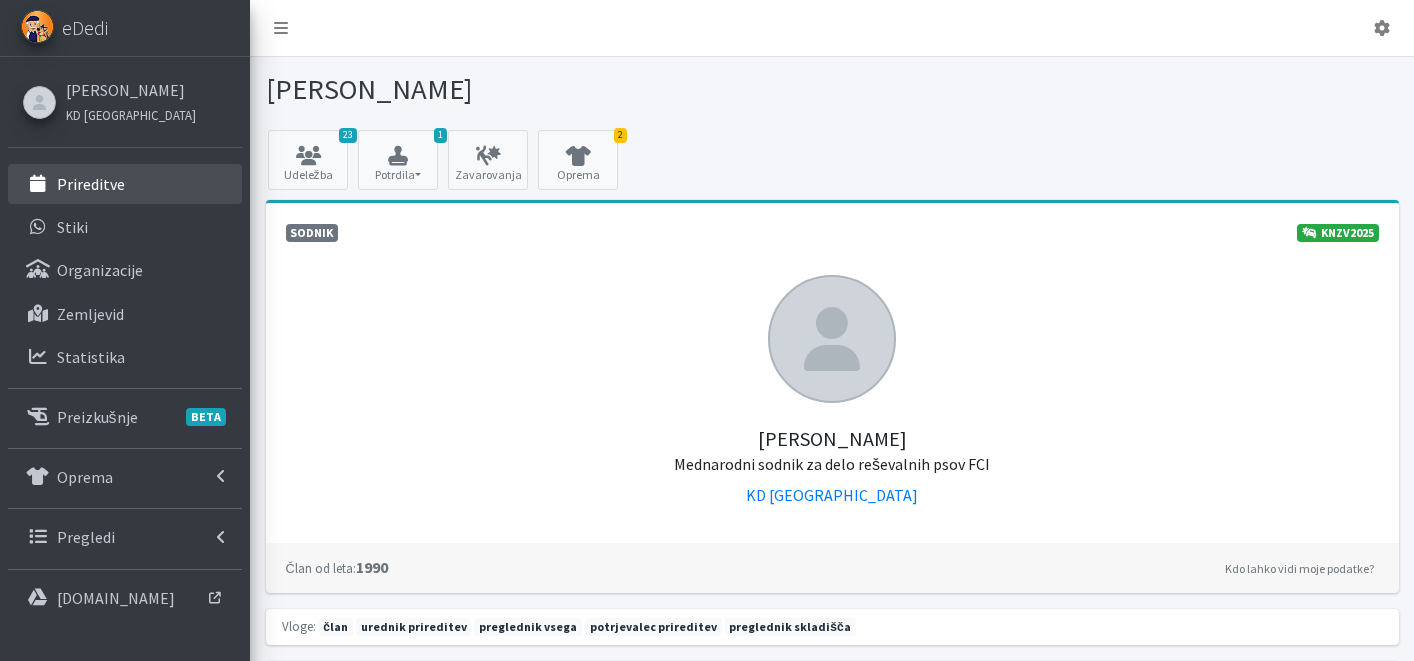 click on "Prireditve" at bounding box center (91, 184) 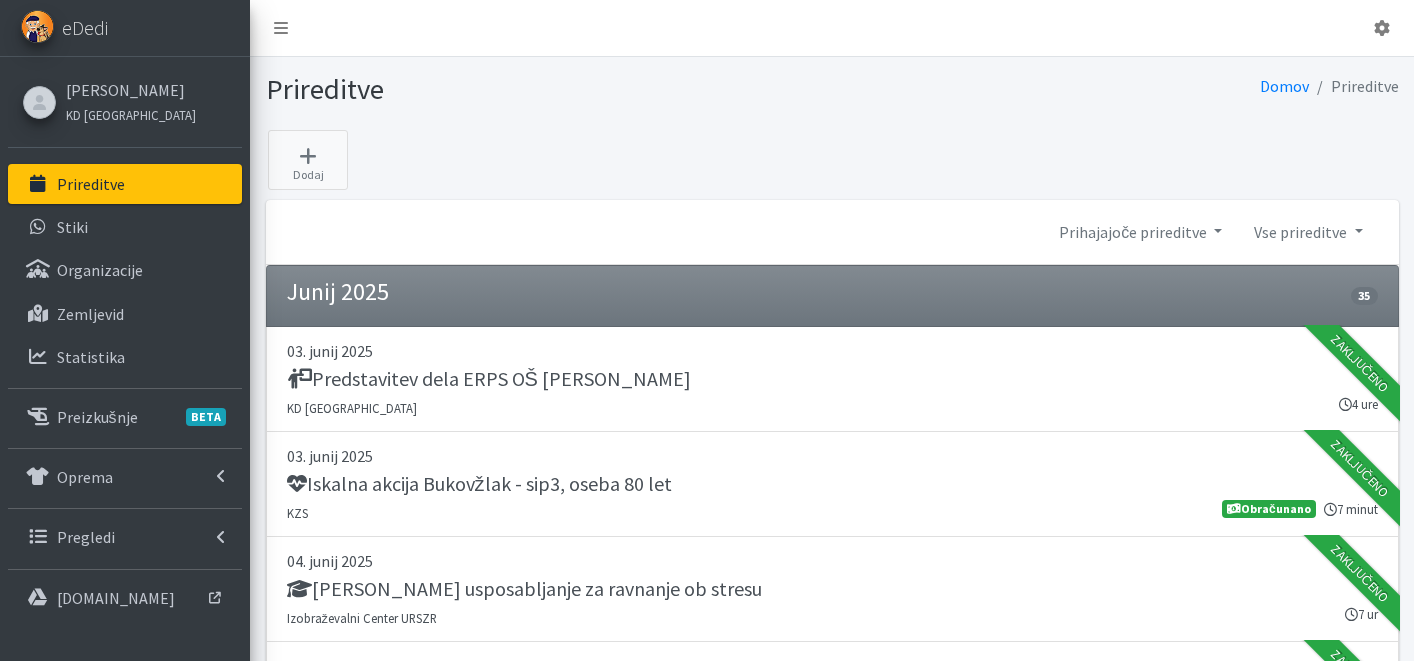 scroll, scrollTop: 0, scrollLeft: 0, axis: both 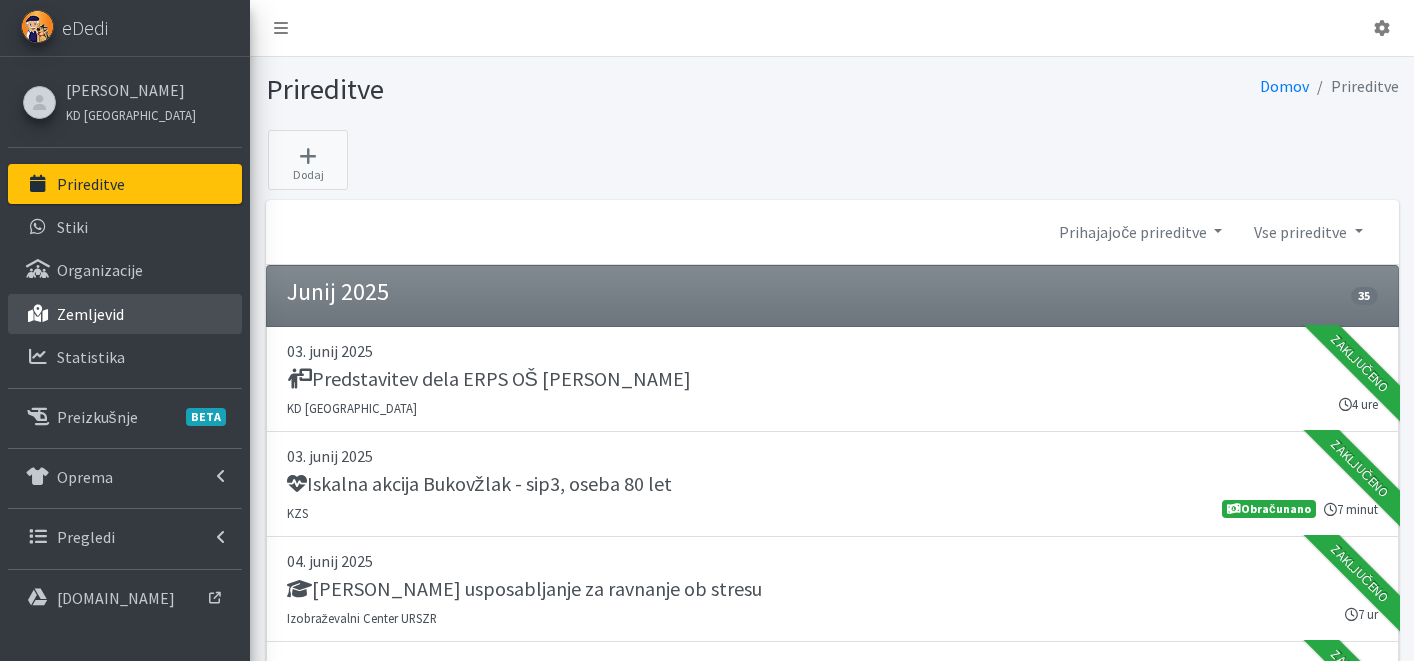 click on "Zemljevid" at bounding box center (125, 314) 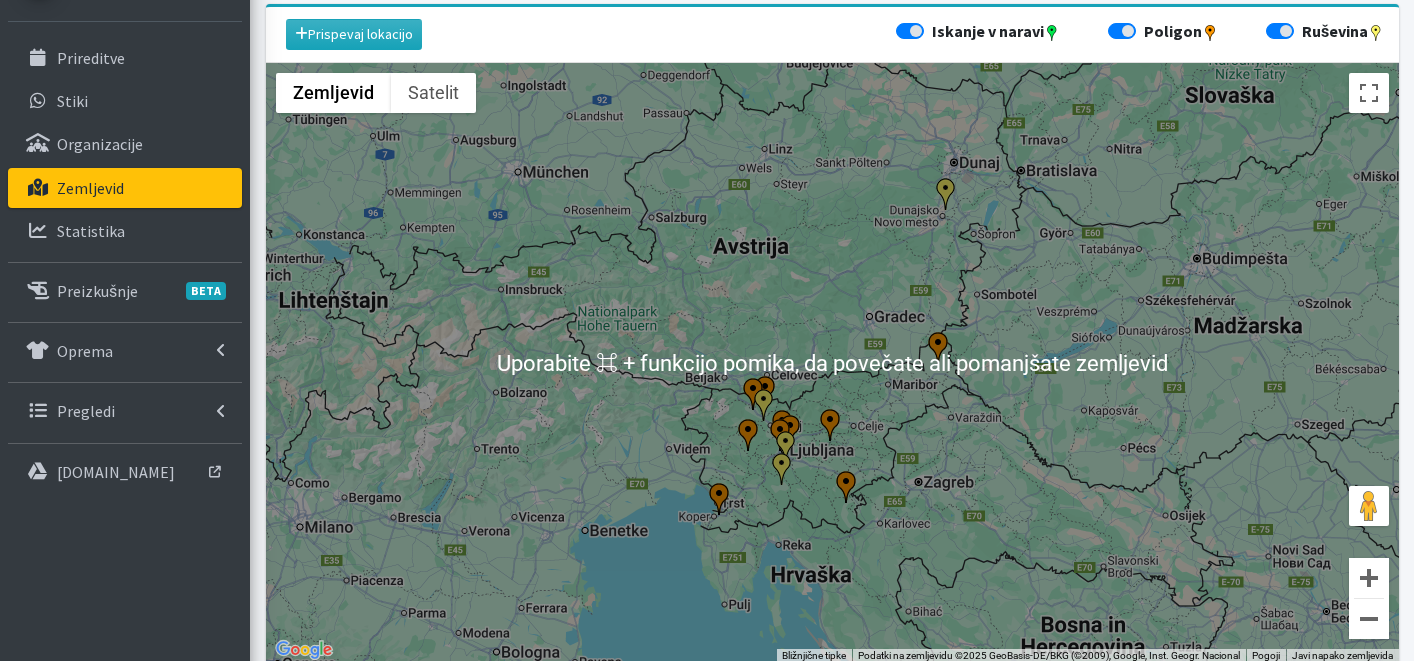 scroll, scrollTop: 61, scrollLeft: 0, axis: vertical 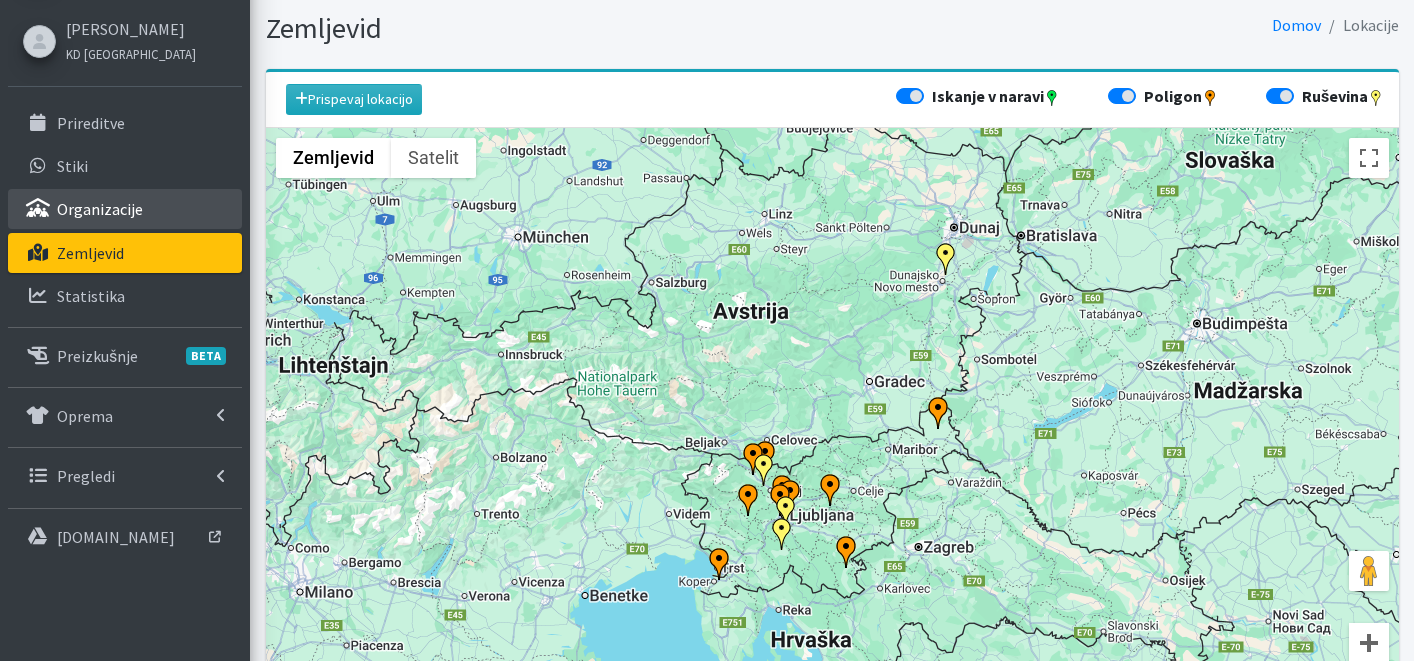click on "Organizacije" at bounding box center (100, 209) 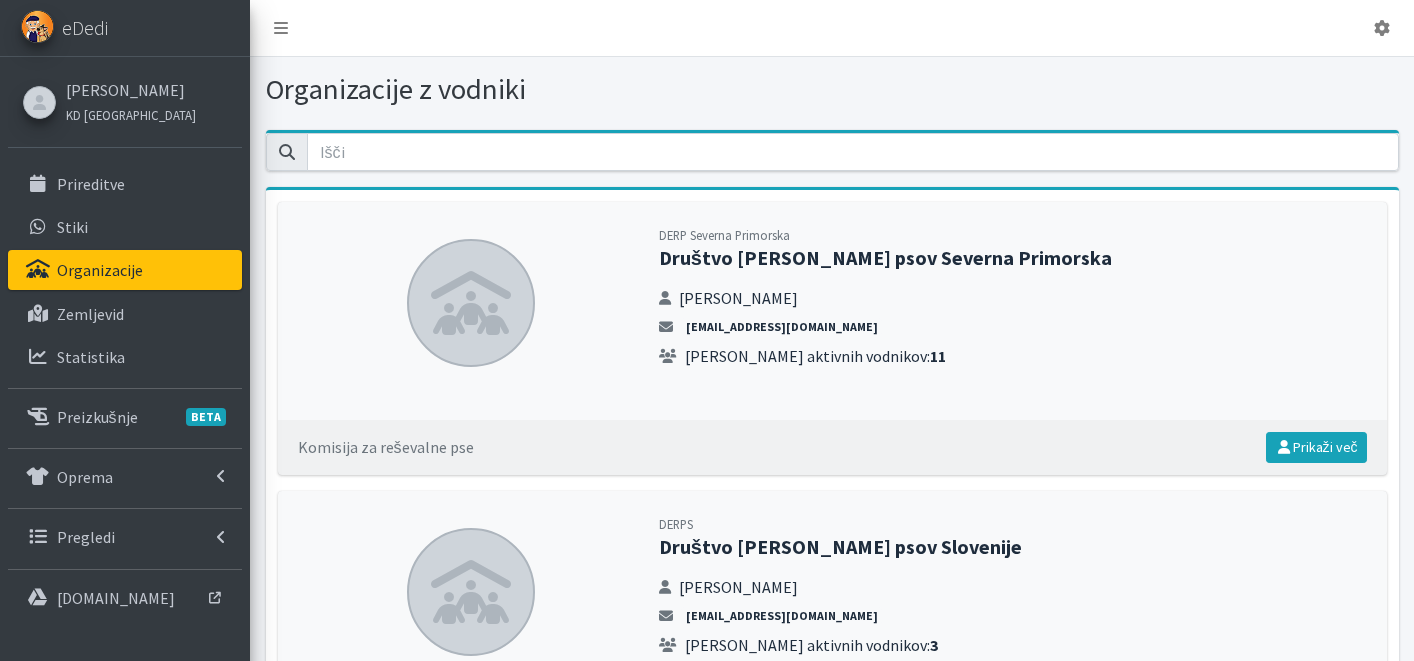 scroll, scrollTop: 0, scrollLeft: 0, axis: both 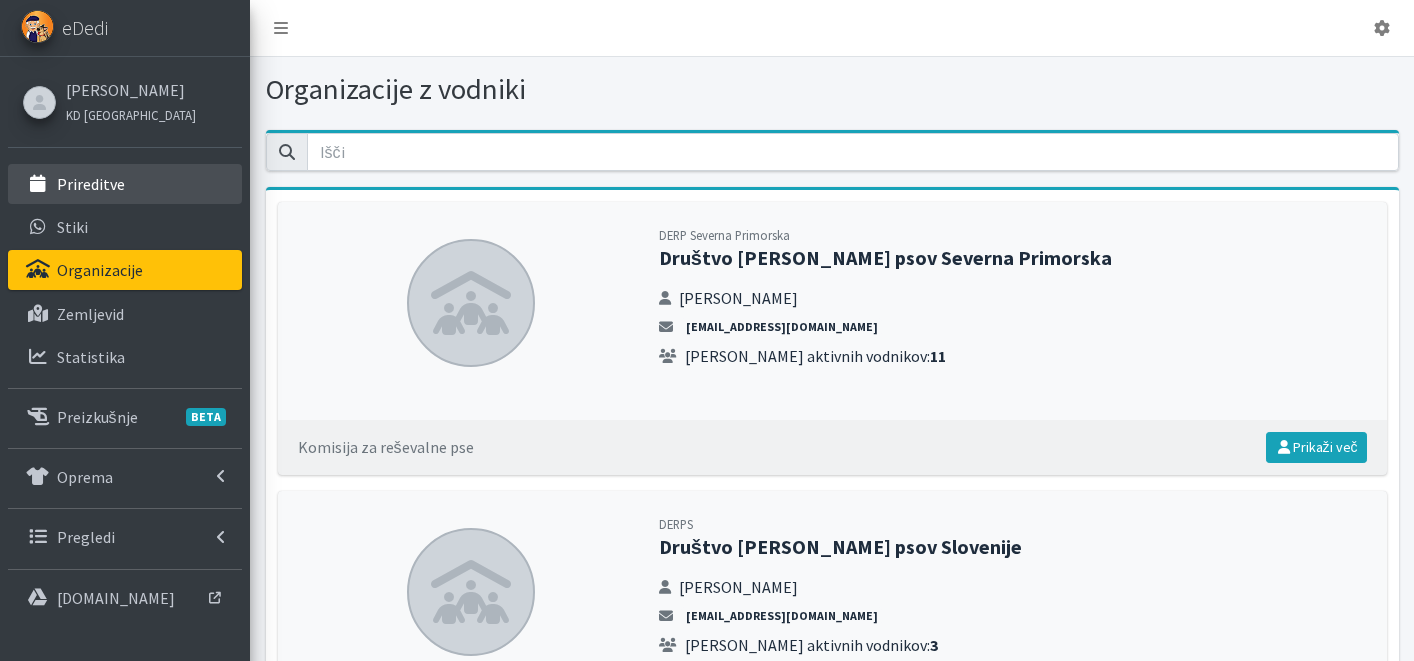 click on "Prireditve" at bounding box center [125, 184] 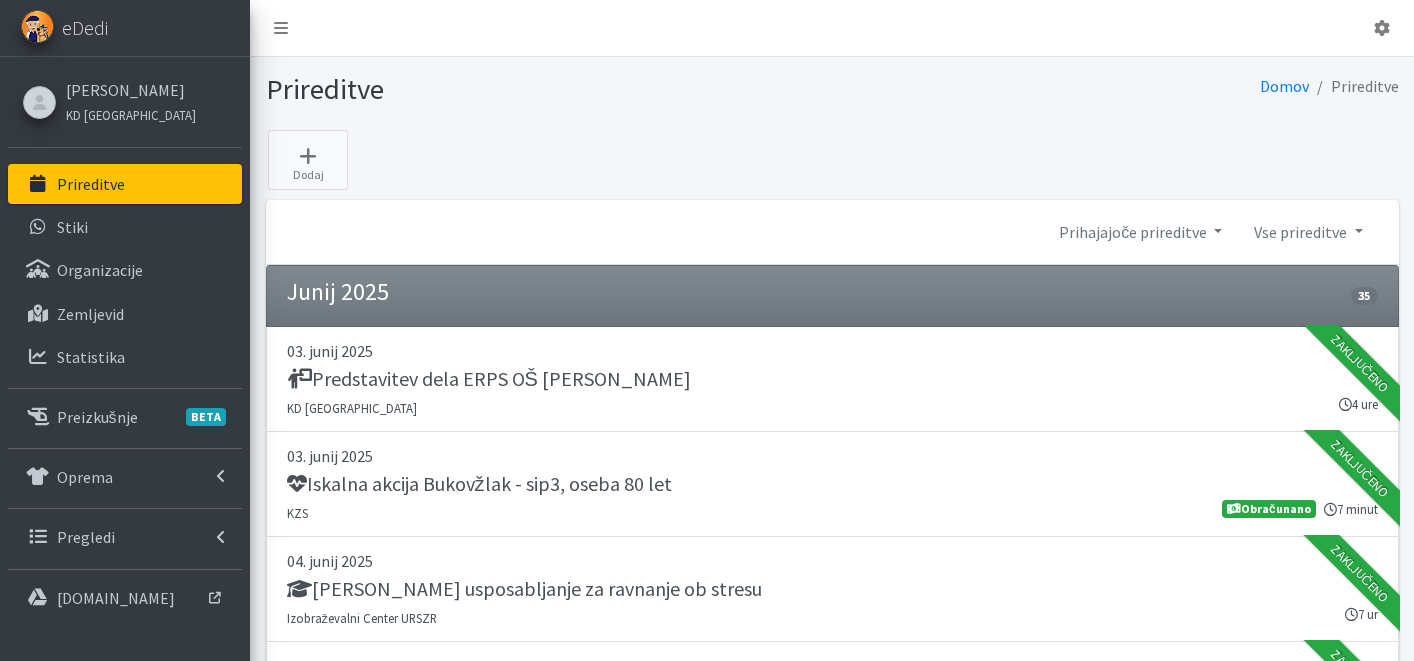 scroll, scrollTop: 0, scrollLeft: 0, axis: both 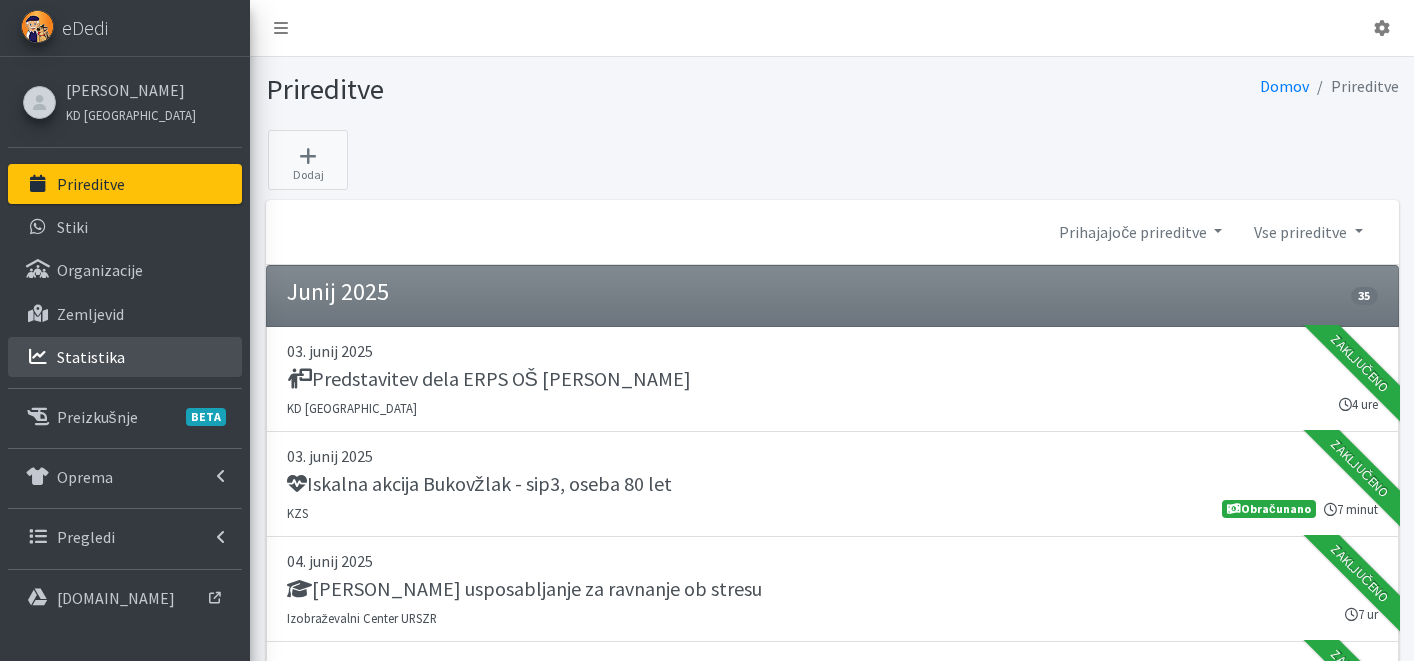 click on "Statistika" at bounding box center [91, 357] 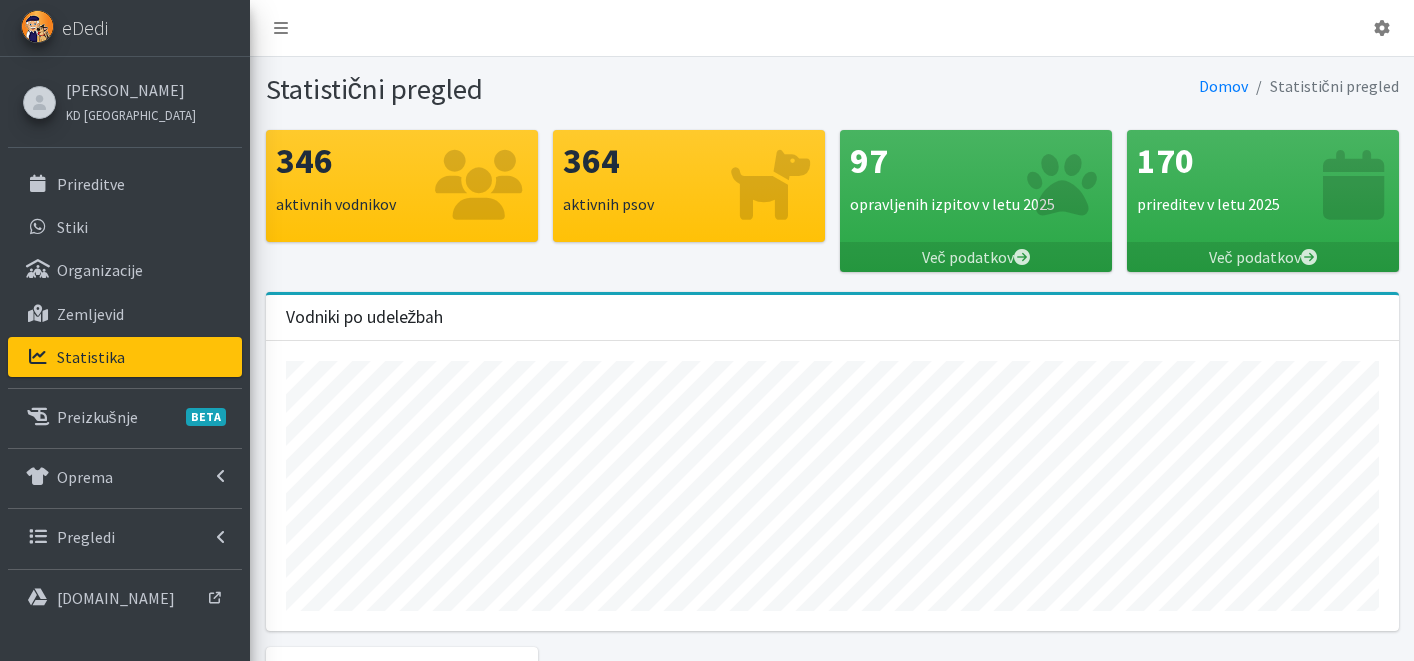 scroll, scrollTop: 0, scrollLeft: 0, axis: both 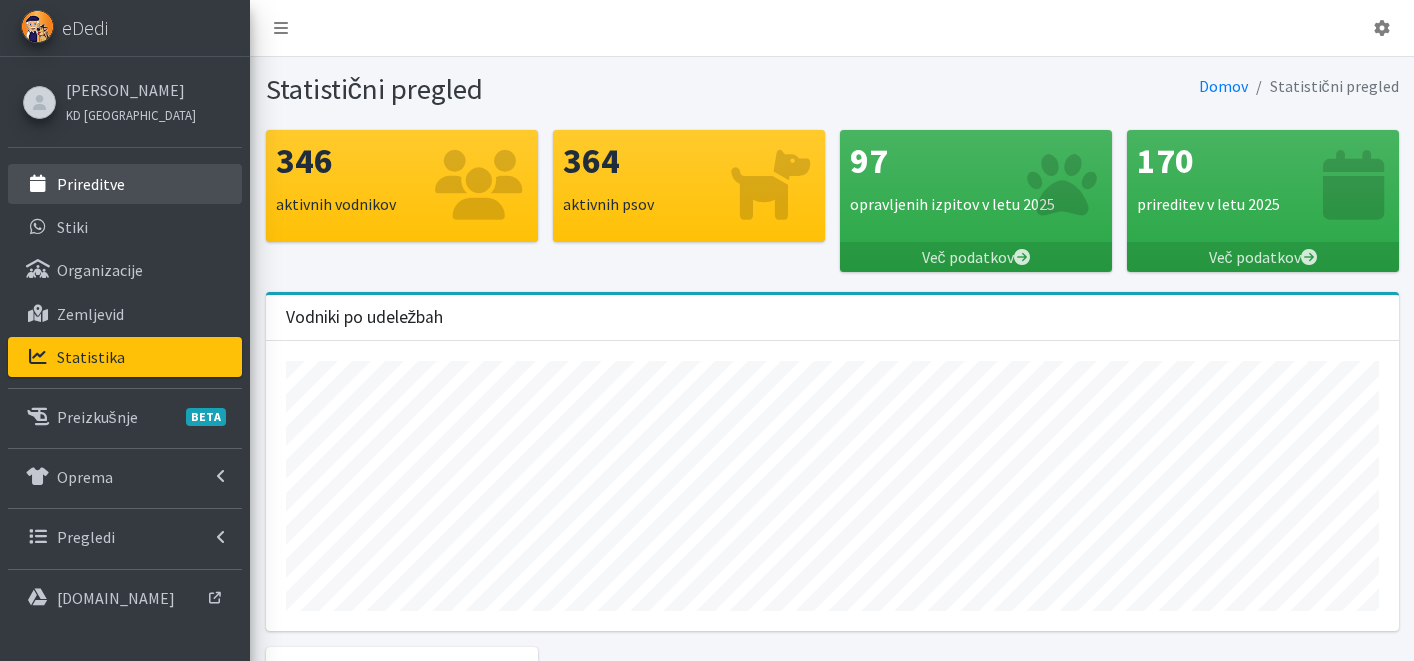 click on "Prireditve" at bounding box center (125, 184) 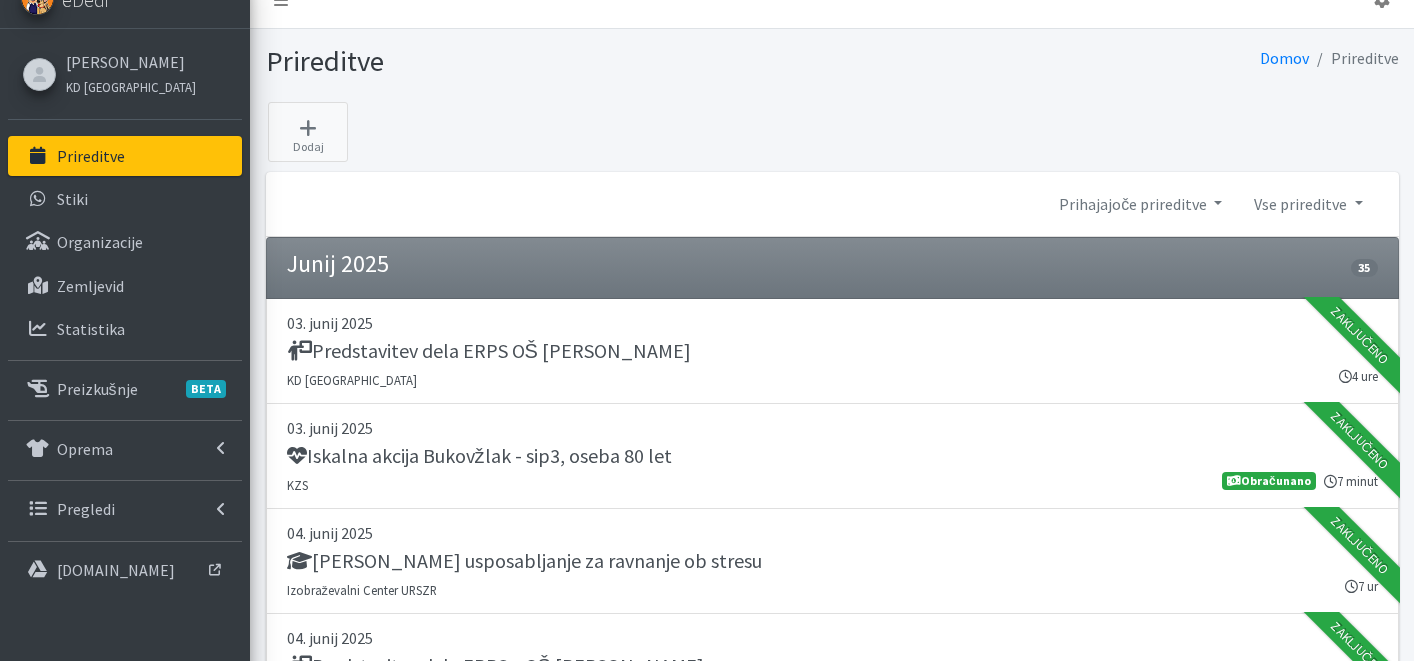 scroll, scrollTop: 0, scrollLeft: 0, axis: both 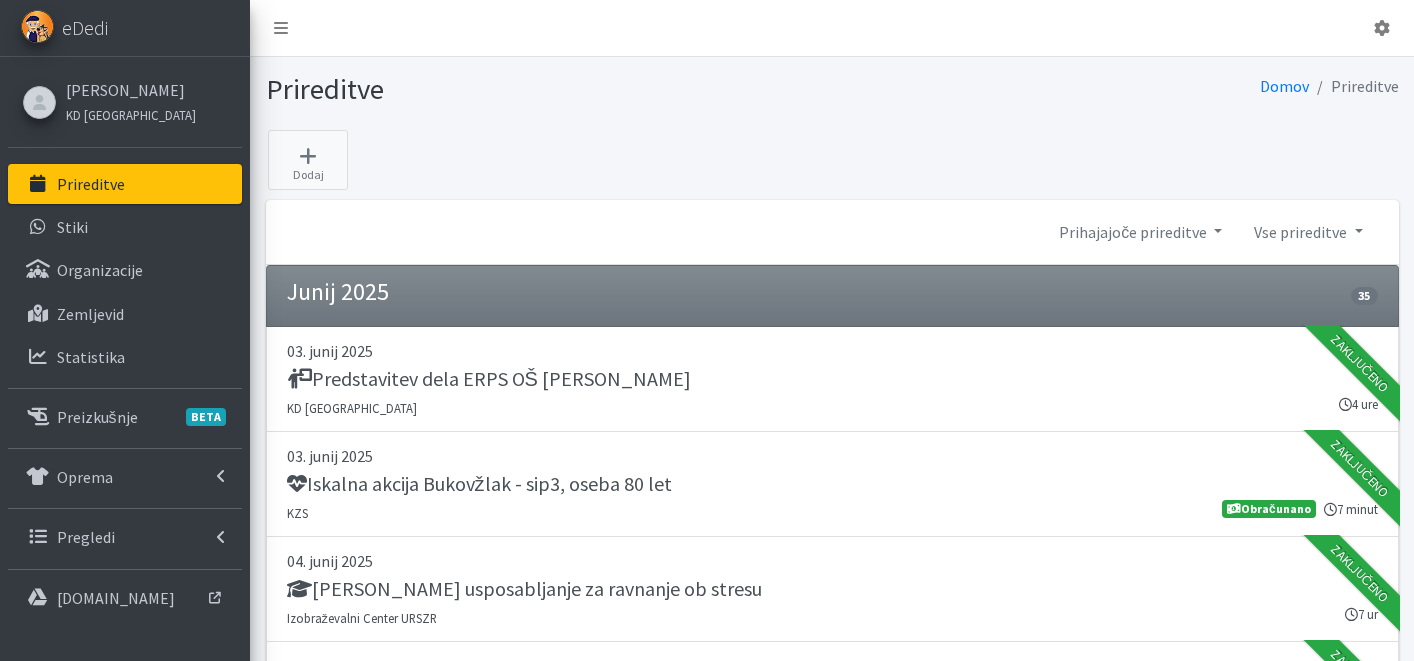 click on "Prireditve" at bounding box center [125, 184] 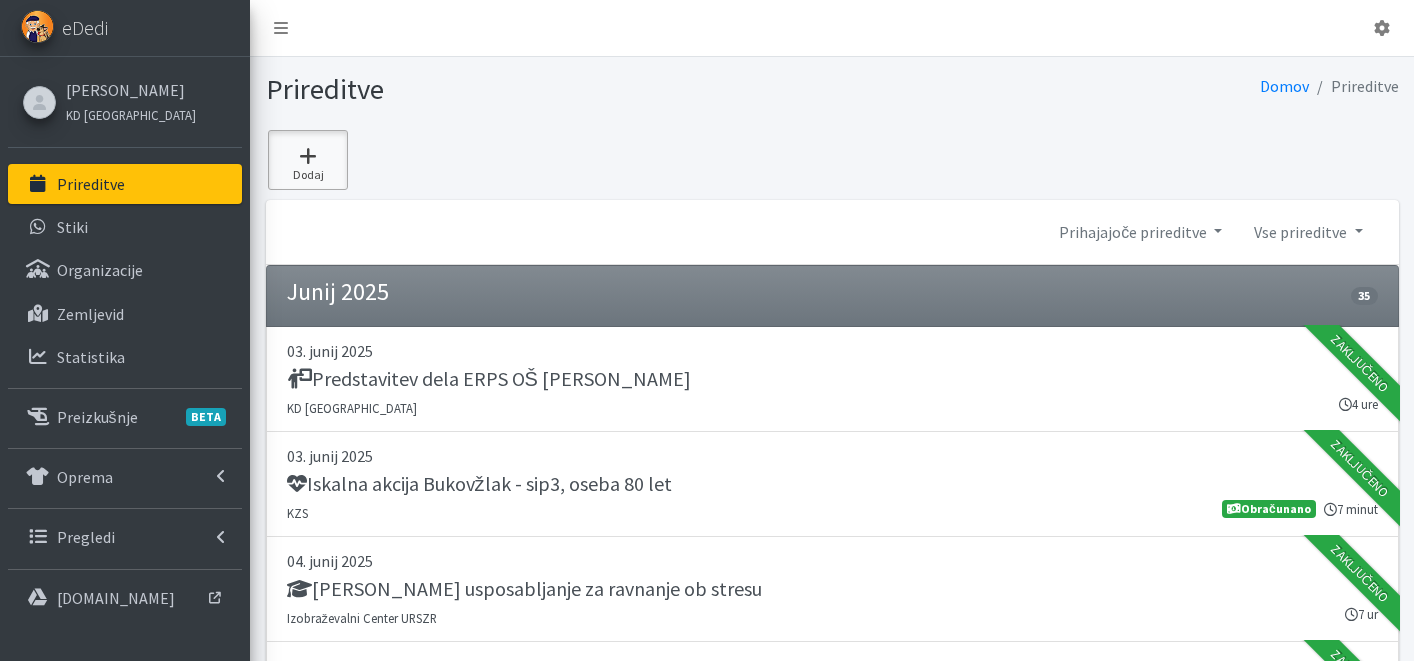 click at bounding box center (308, 156) 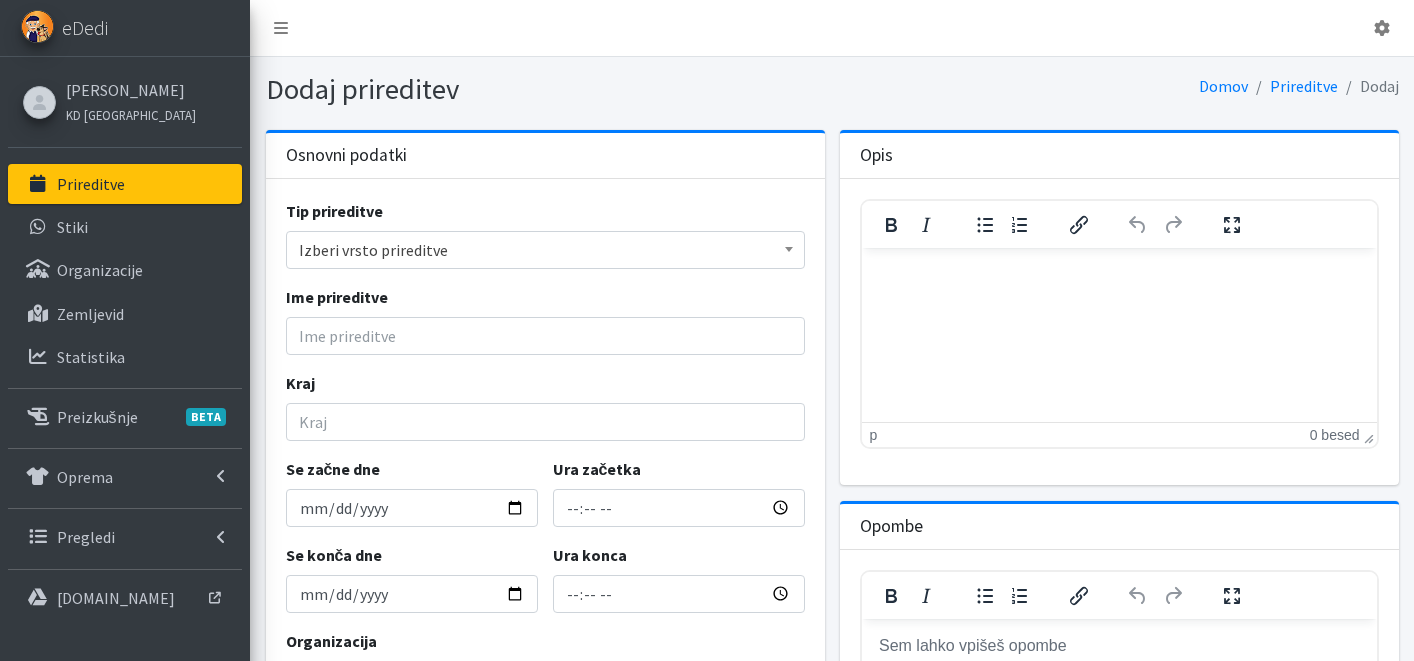 scroll, scrollTop: 0, scrollLeft: 0, axis: both 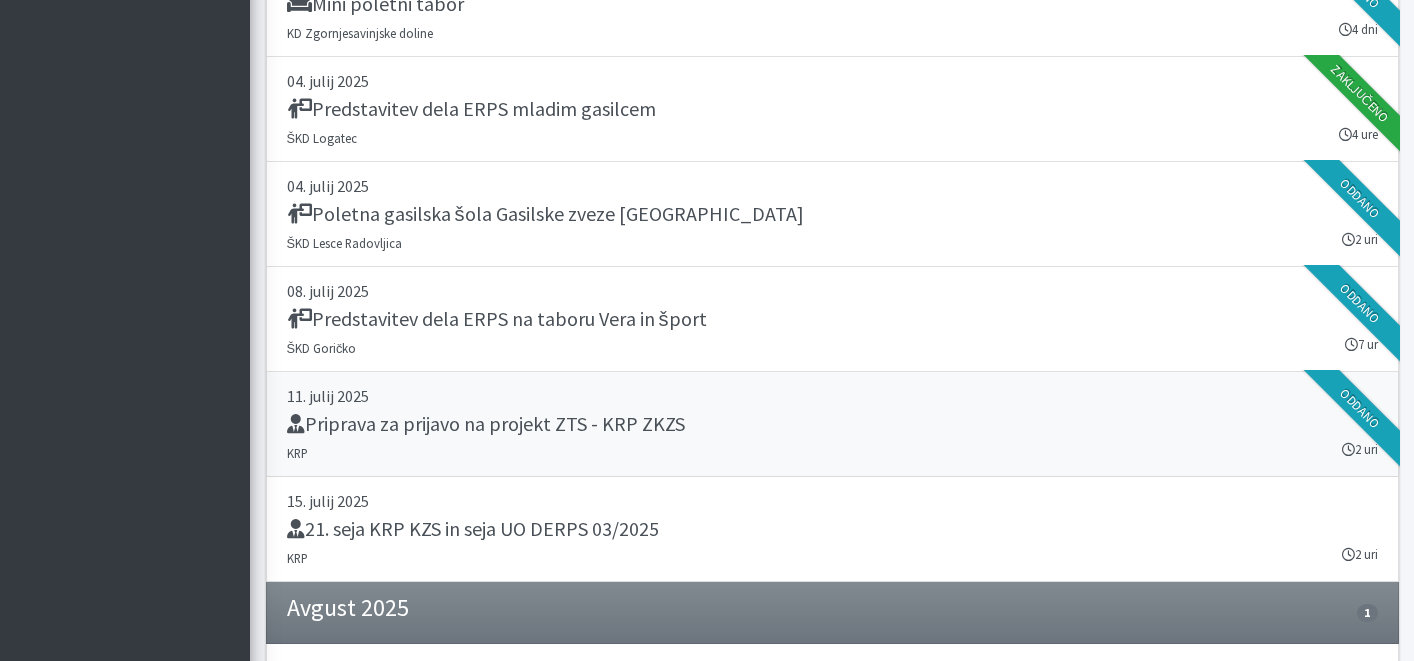 click on "Priprava za prijavo na projekt ZTS - KRP ZKZS" at bounding box center (486, 424) 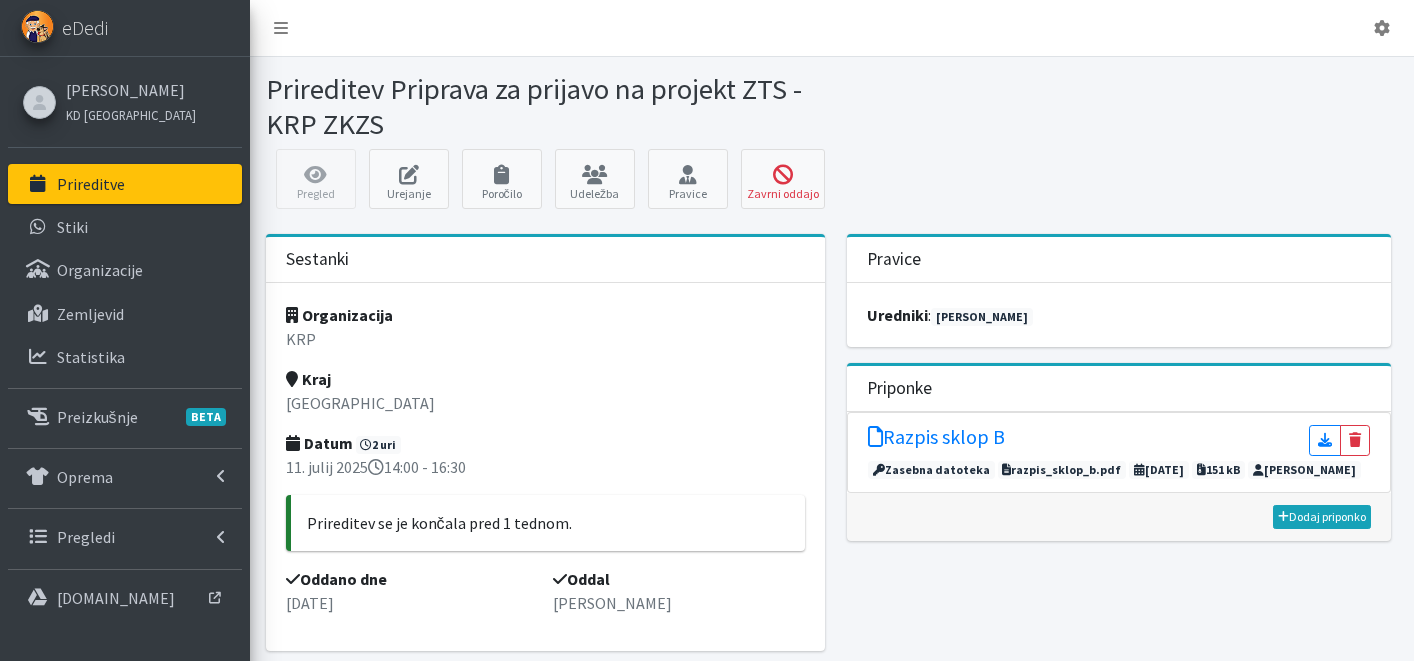 scroll, scrollTop: 0, scrollLeft: 0, axis: both 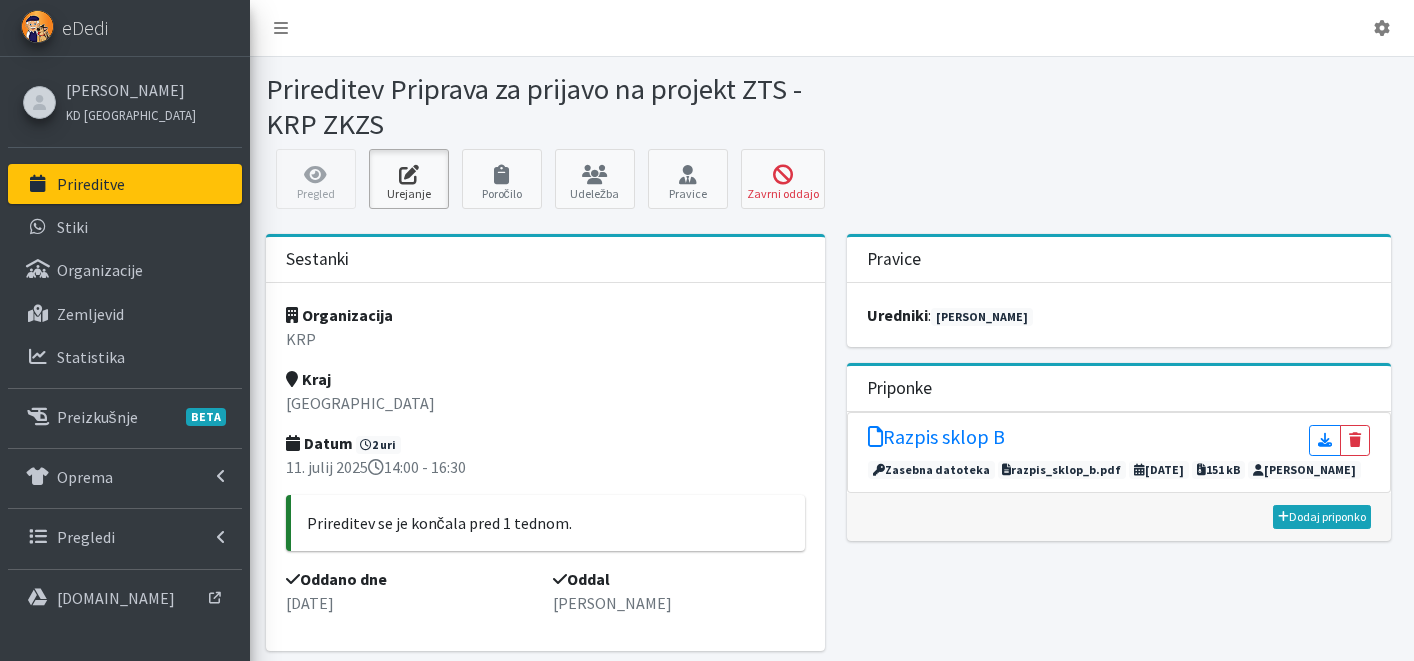 click at bounding box center [409, 175] 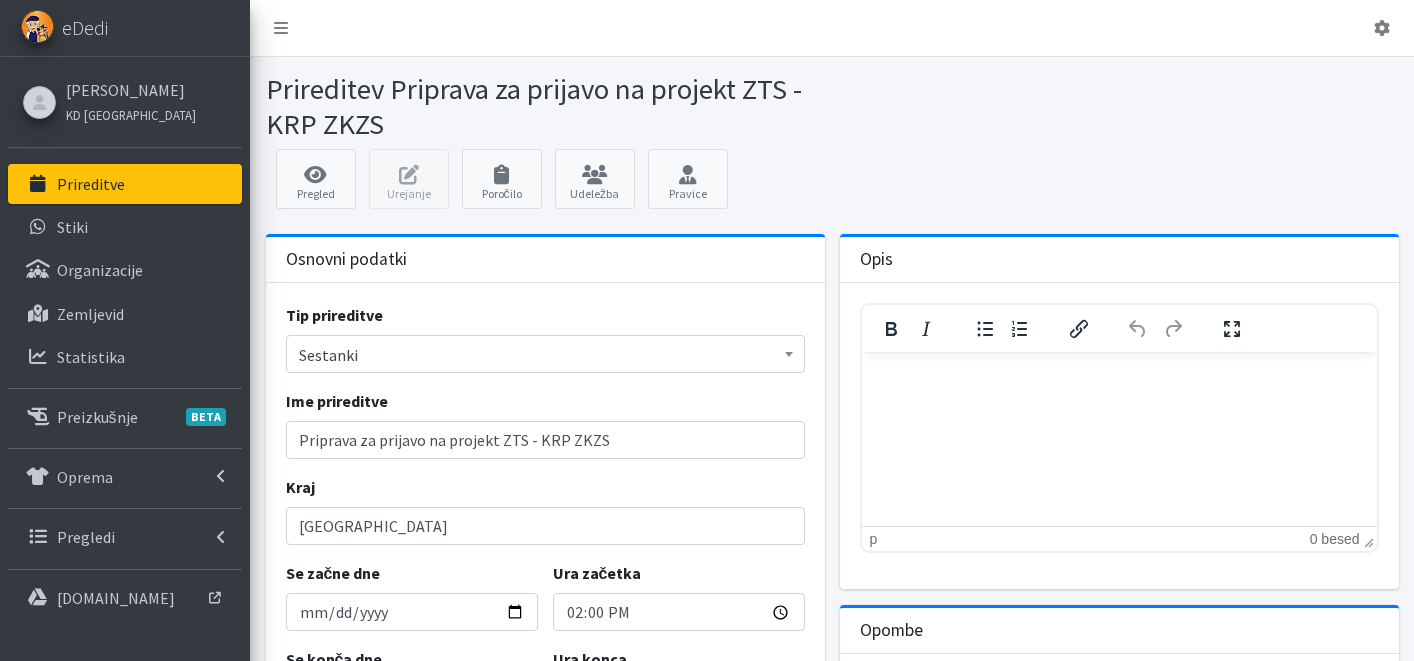 scroll, scrollTop: 0, scrollLeft: 0, axis: both 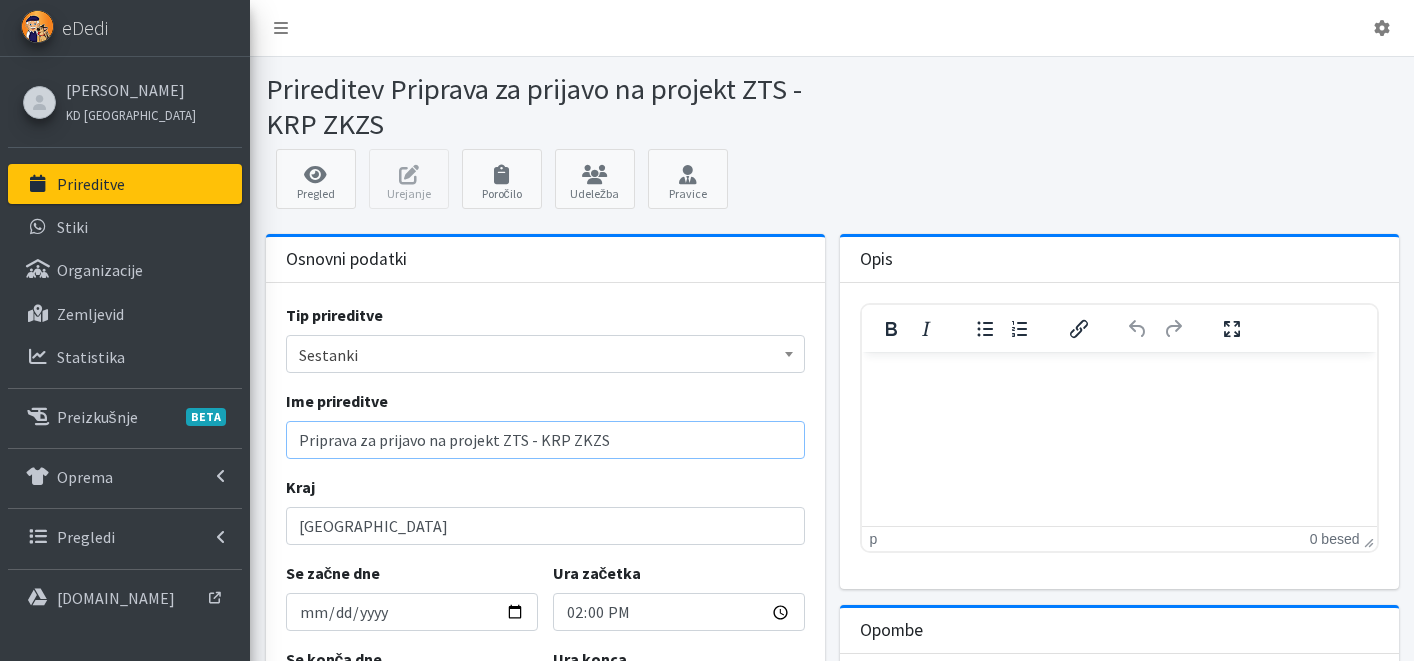 click on "Priprava za prijavo na projekt ZTS - KRP ZKZS" at bounding box center [545, 440] 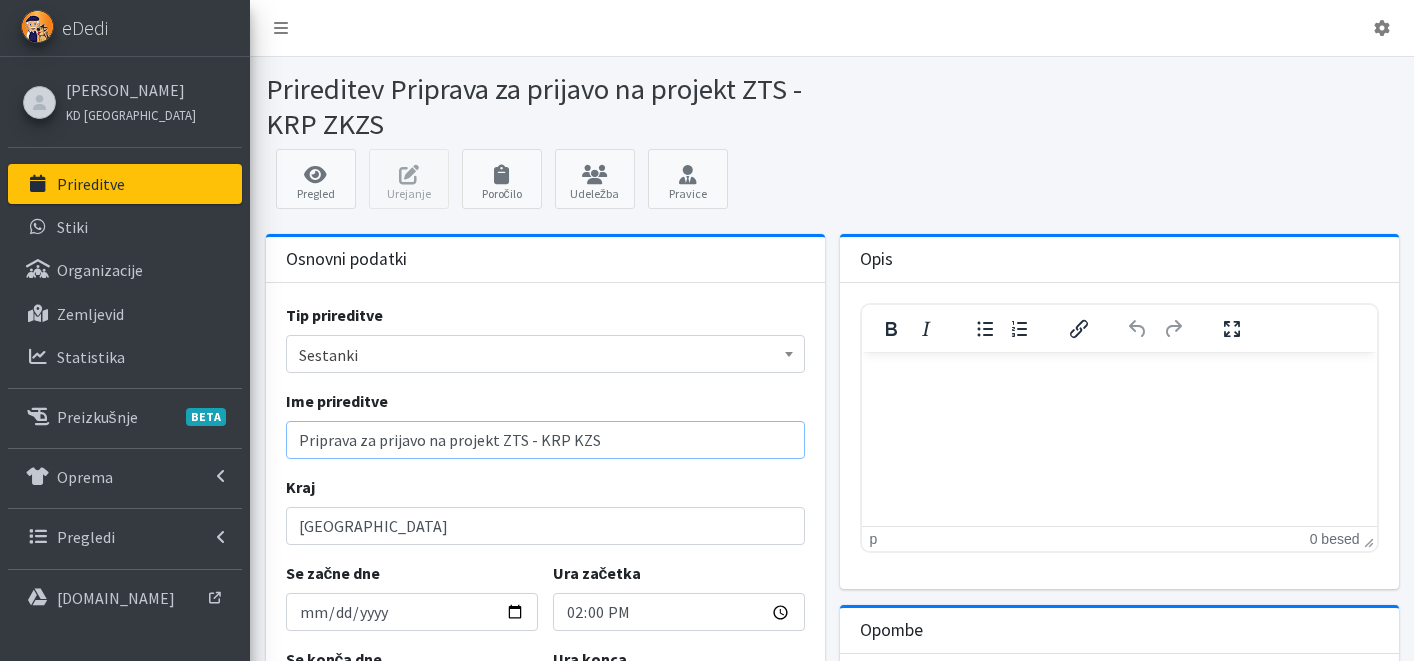 drag, startPoint x: 602, startPoint y: 438, endPoint x: 185, endPoint y: 396, distance: 419.10977 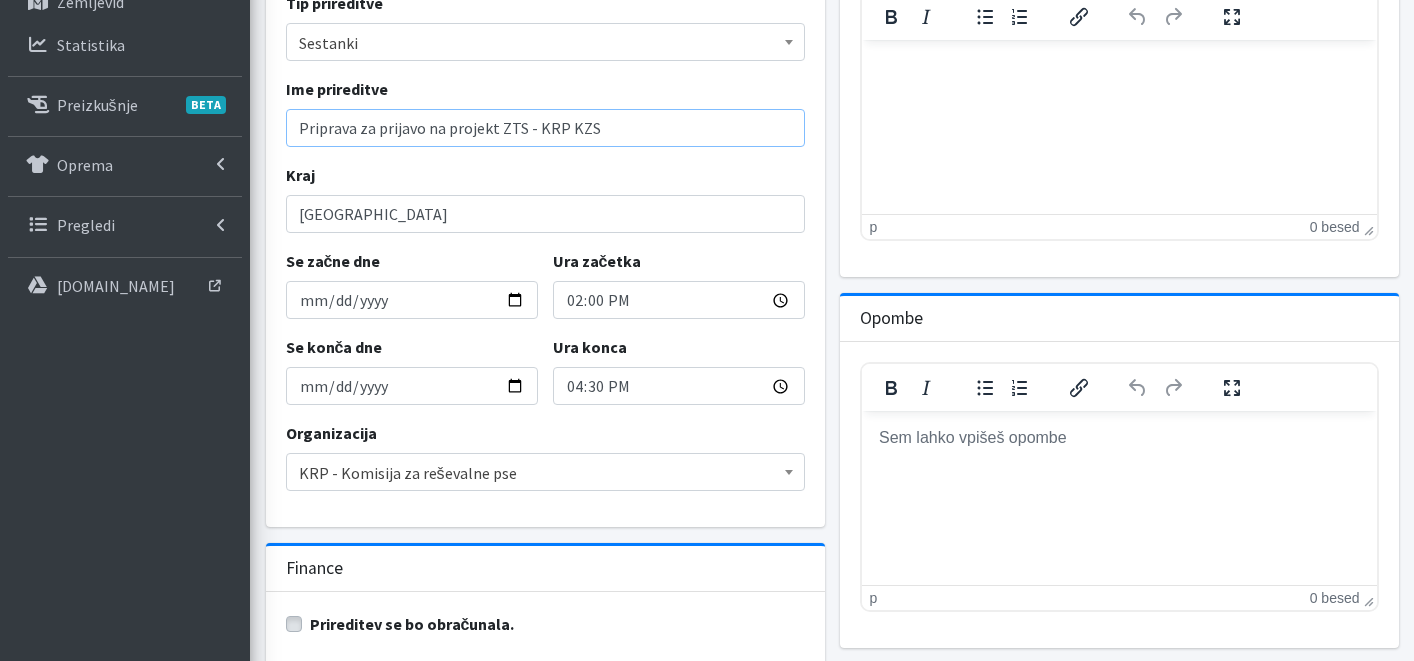 scroll, scrollTop: 444, scrollLeft: 0, axis: vertical 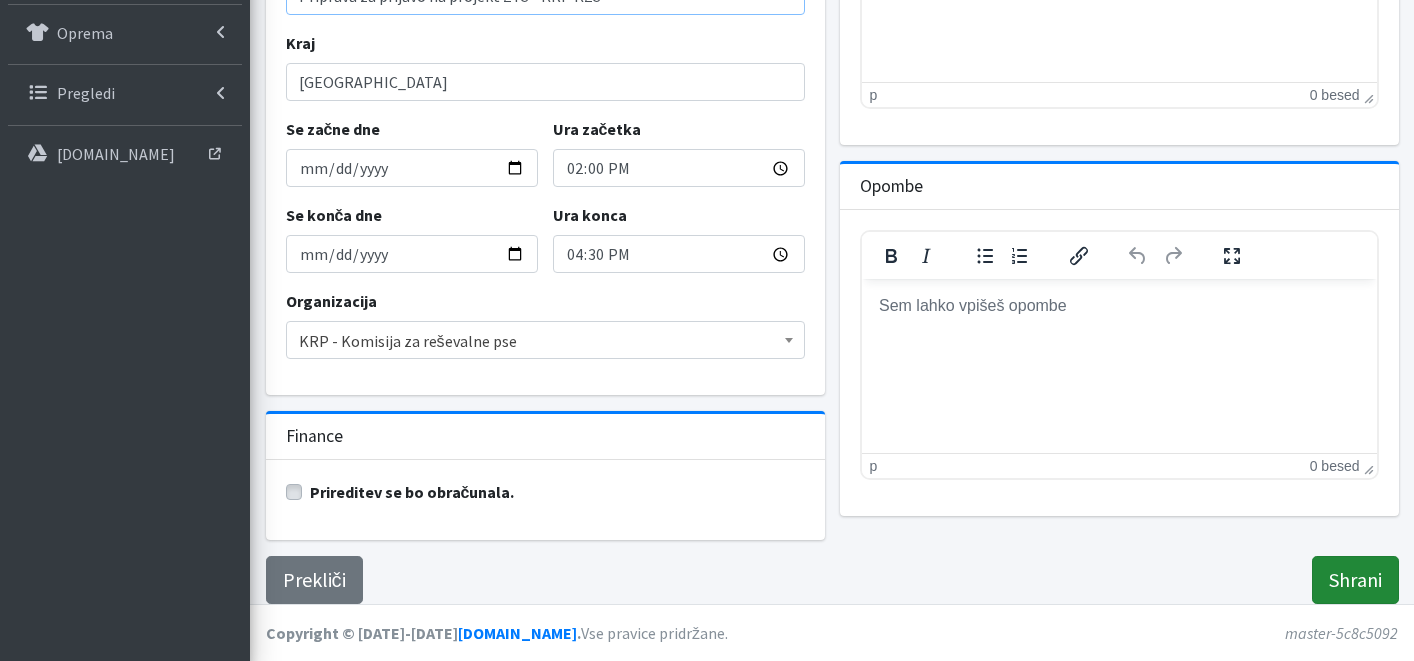 type on "Priprava za prijavo na projekt ZTS - KRP KZS" 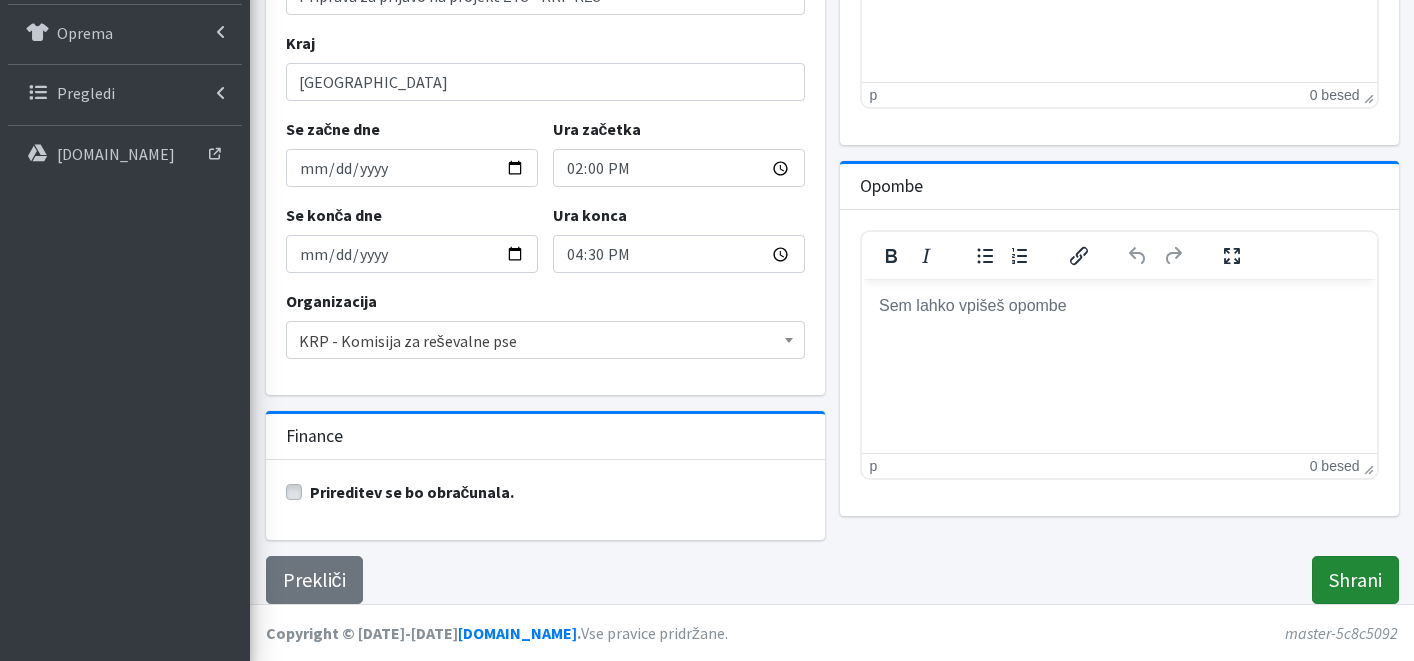 click on "Shrani" at bounding box center (1355, 580) 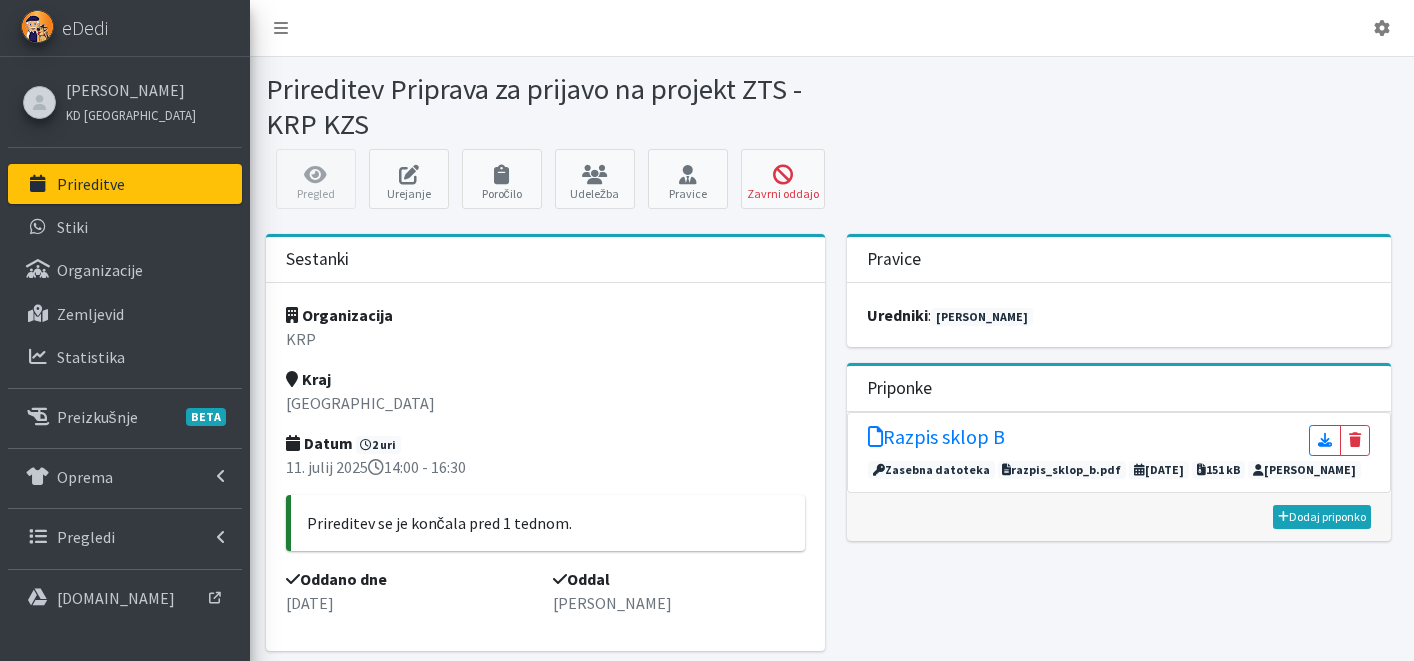 scroll, scrollTop: 0, scrollLeft: 0, axis: both 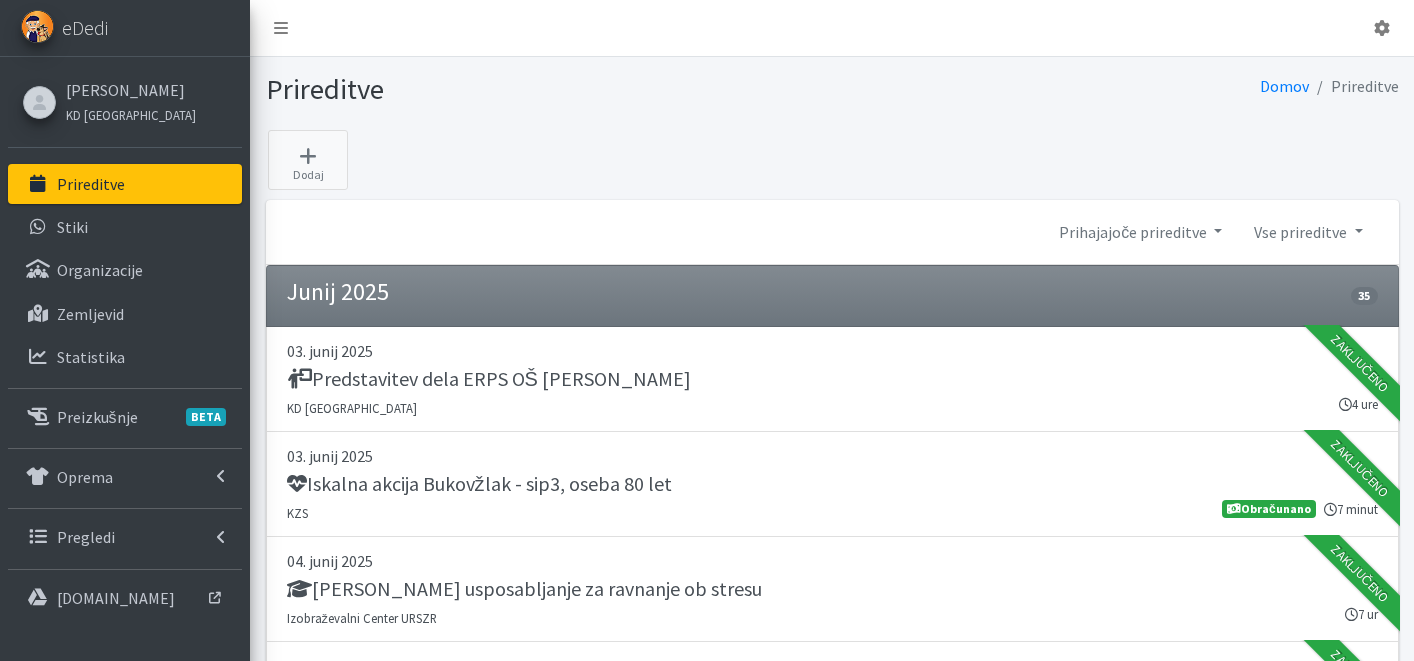 click on "Dodaj
Prihajajoče prireditve
2026
2025
2024
2023
2022 35 KZS" at bounding box center [832, 2556] 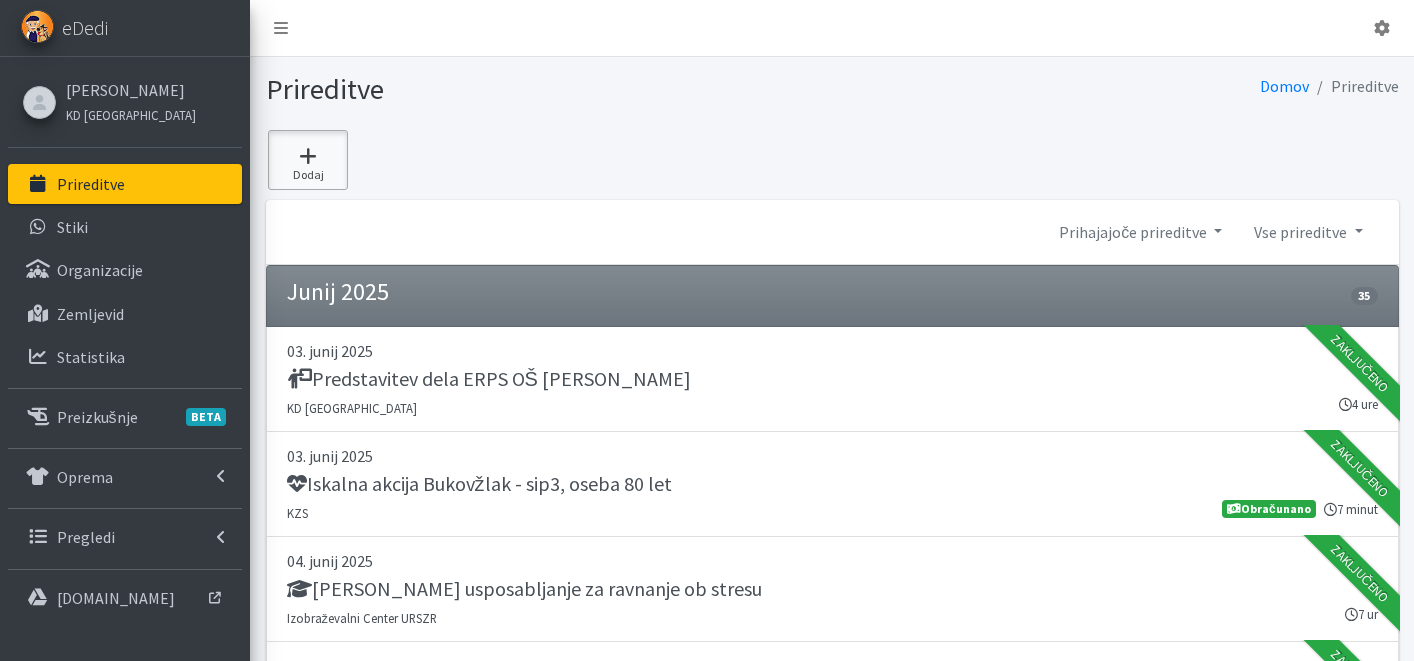 click at bounding box center [308, 156] 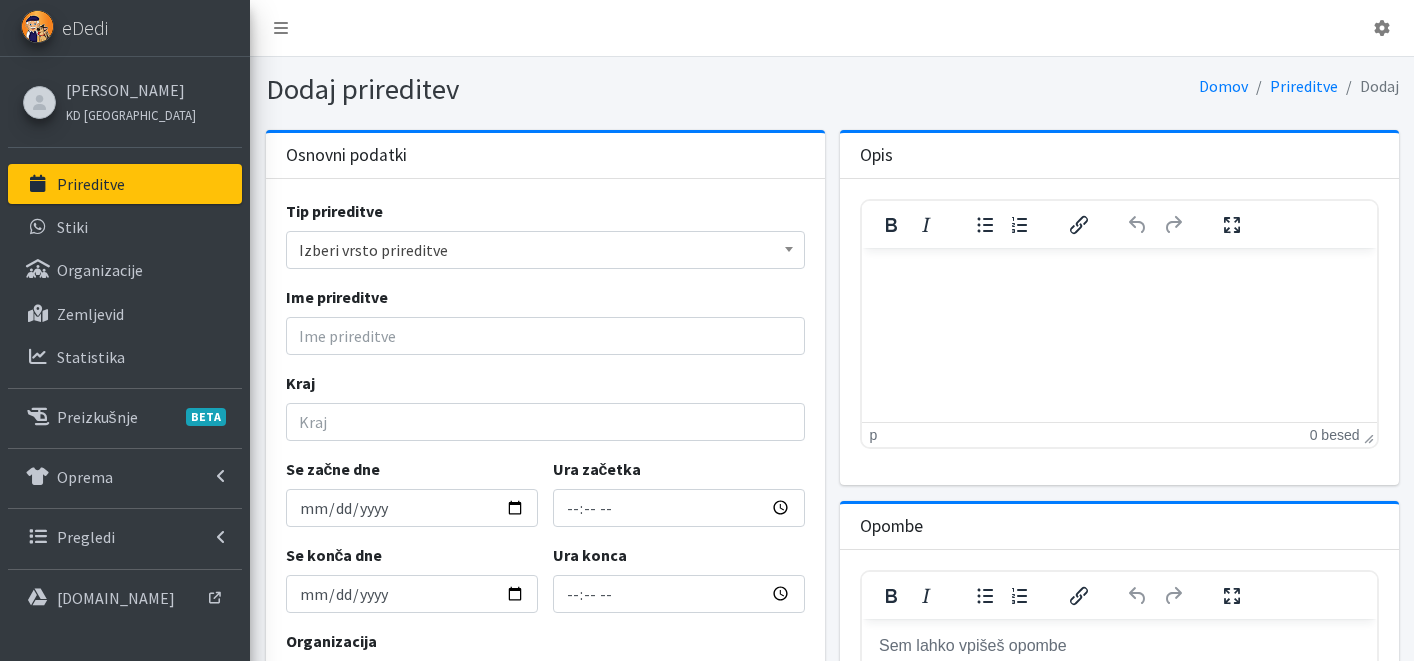 scroll, scrollTop: 0, scrollLeft: 0, axis: both 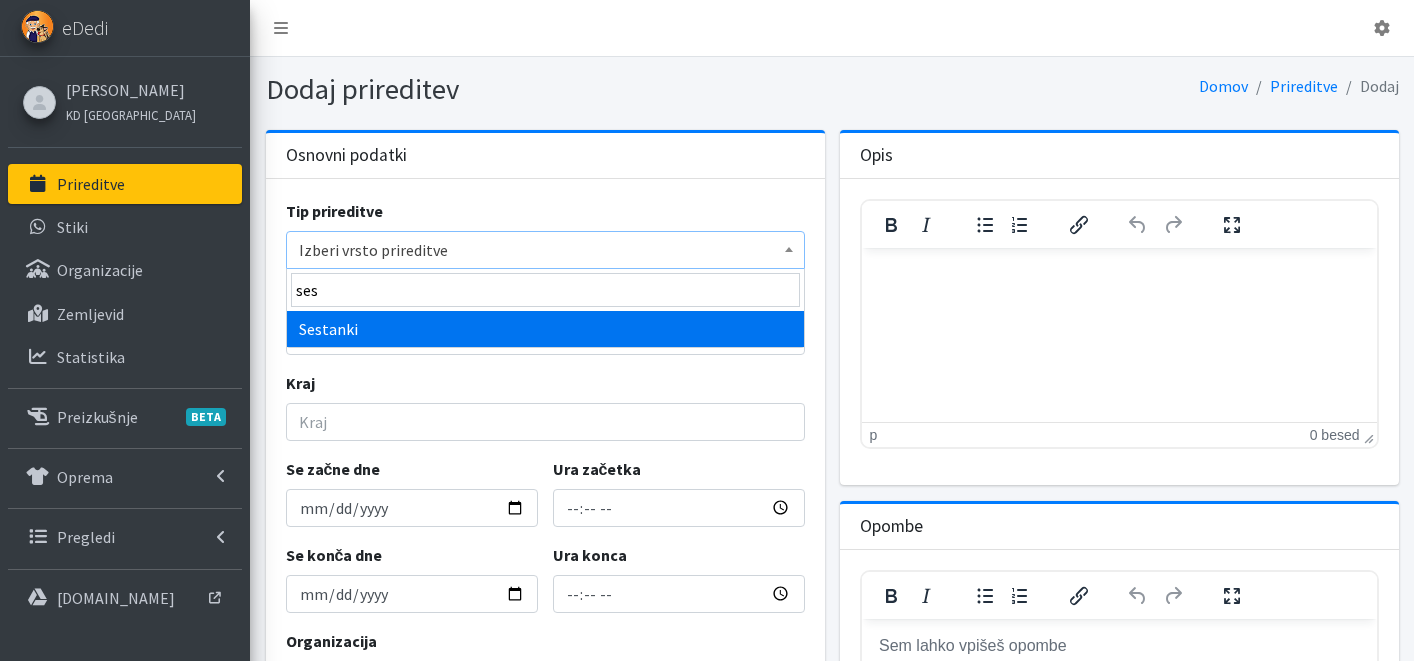 type on "ses" 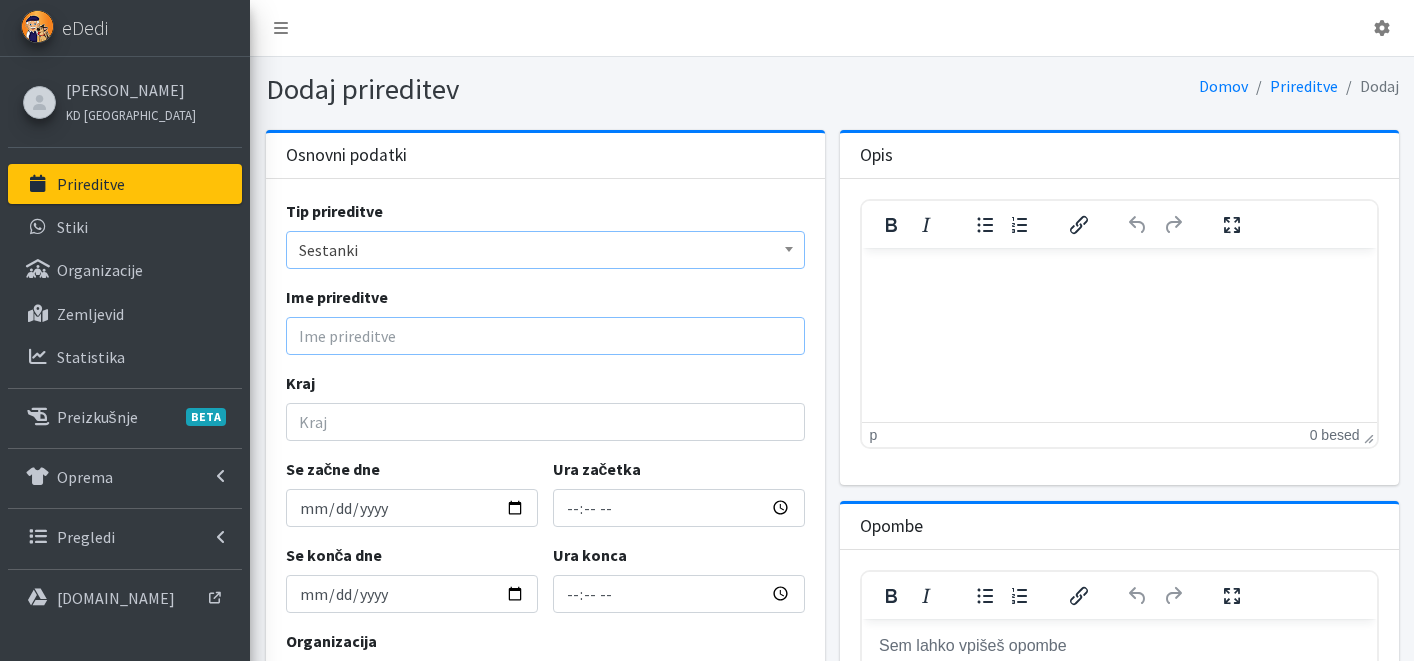 click on "Ime prireditve" at bounding box center (545, 336) 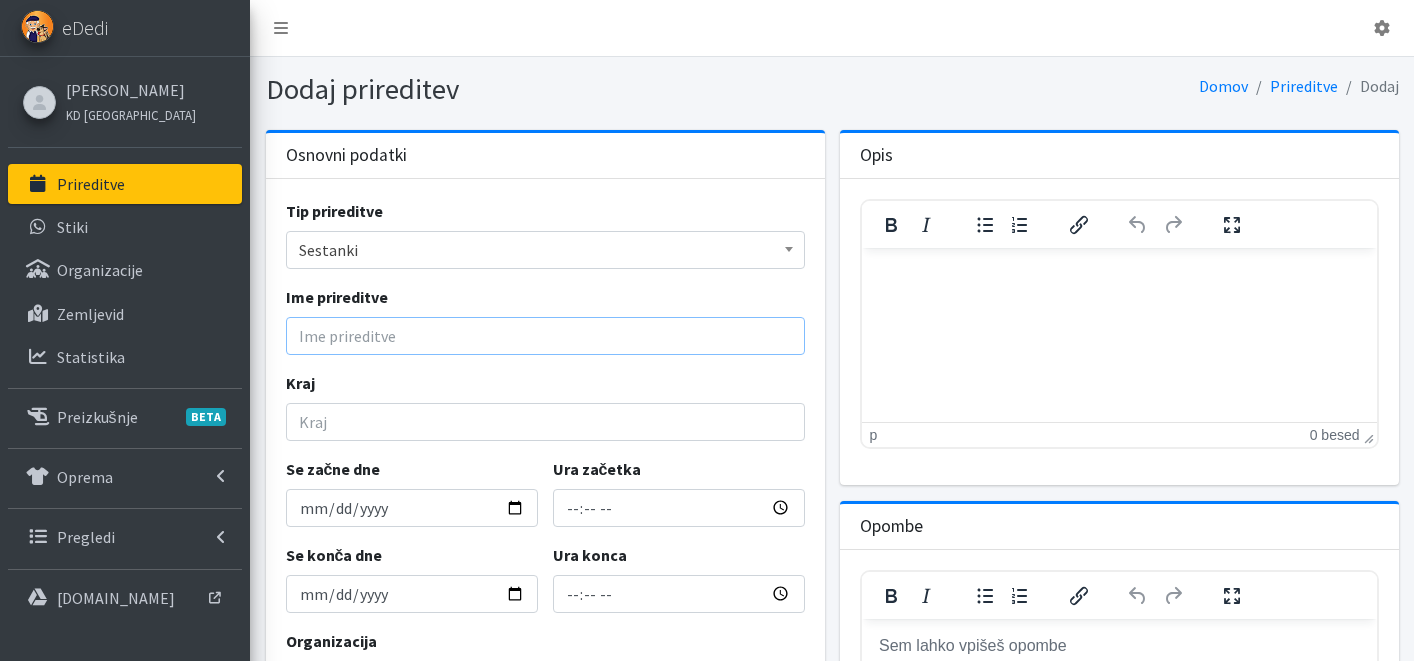 paste on "Priprava za prijavo na projekt ZTS - KRP KZS" 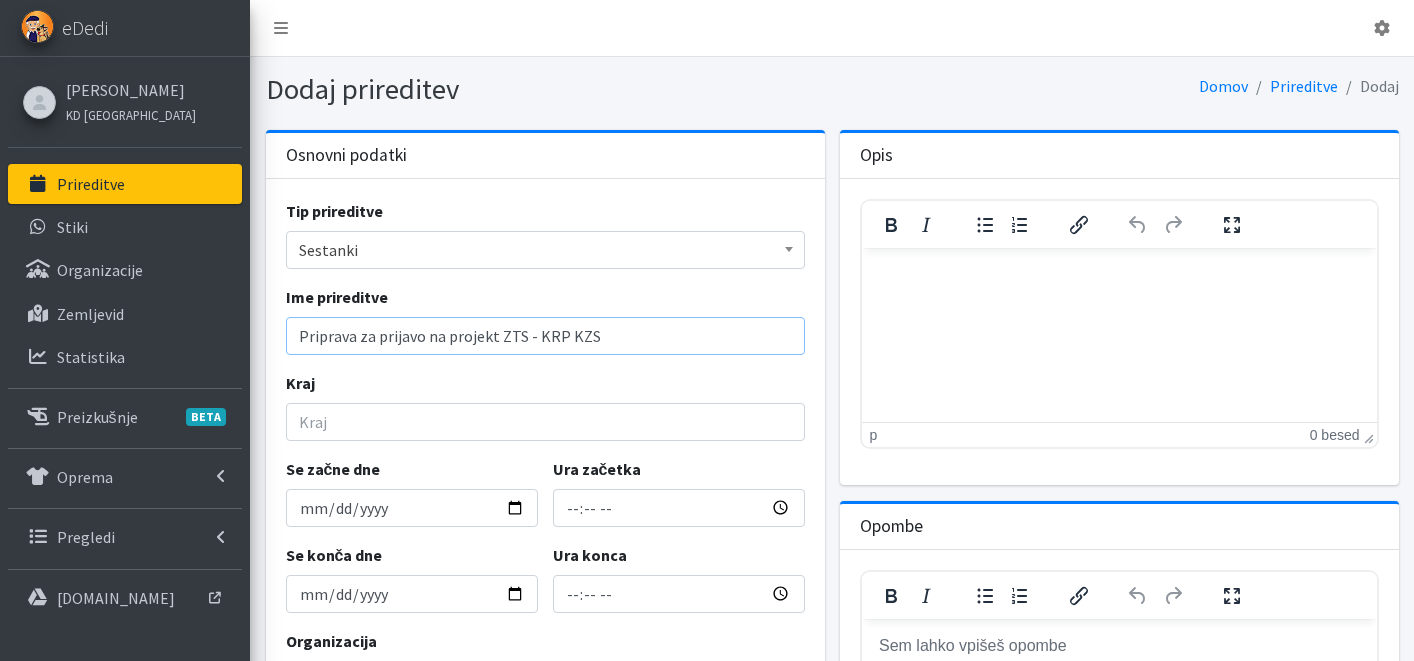 type on "Priprava za prijavo na projekt ZTS - KRP KZS" 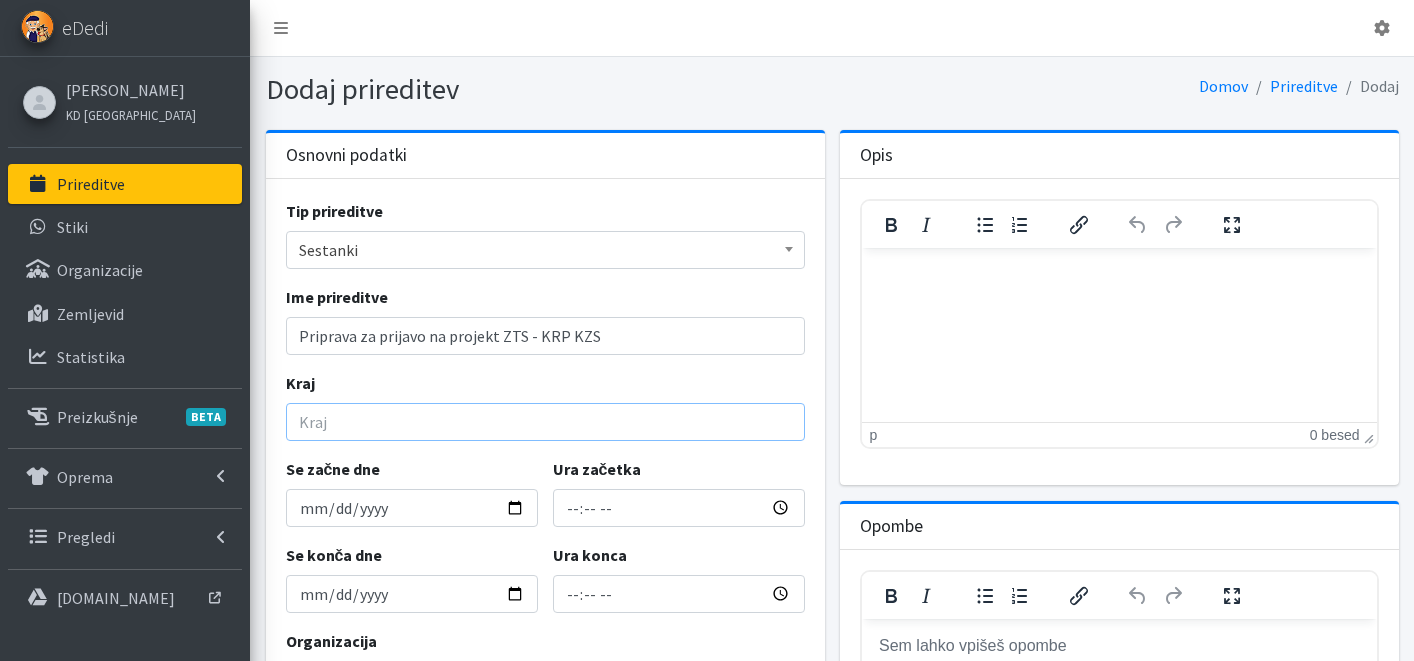 click on "Kraj" at bounding box center (545, 422) 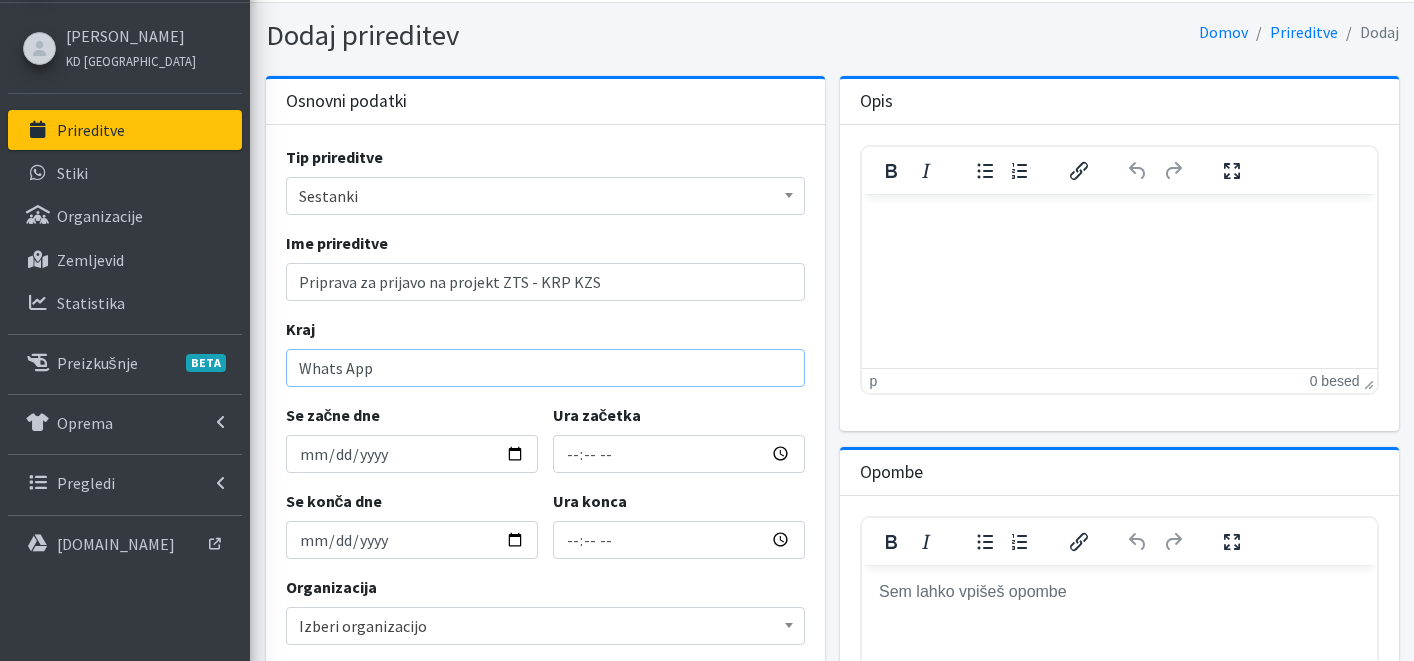 scroll, scrollTop: 172, scrollLeft: 0, axis: vertical 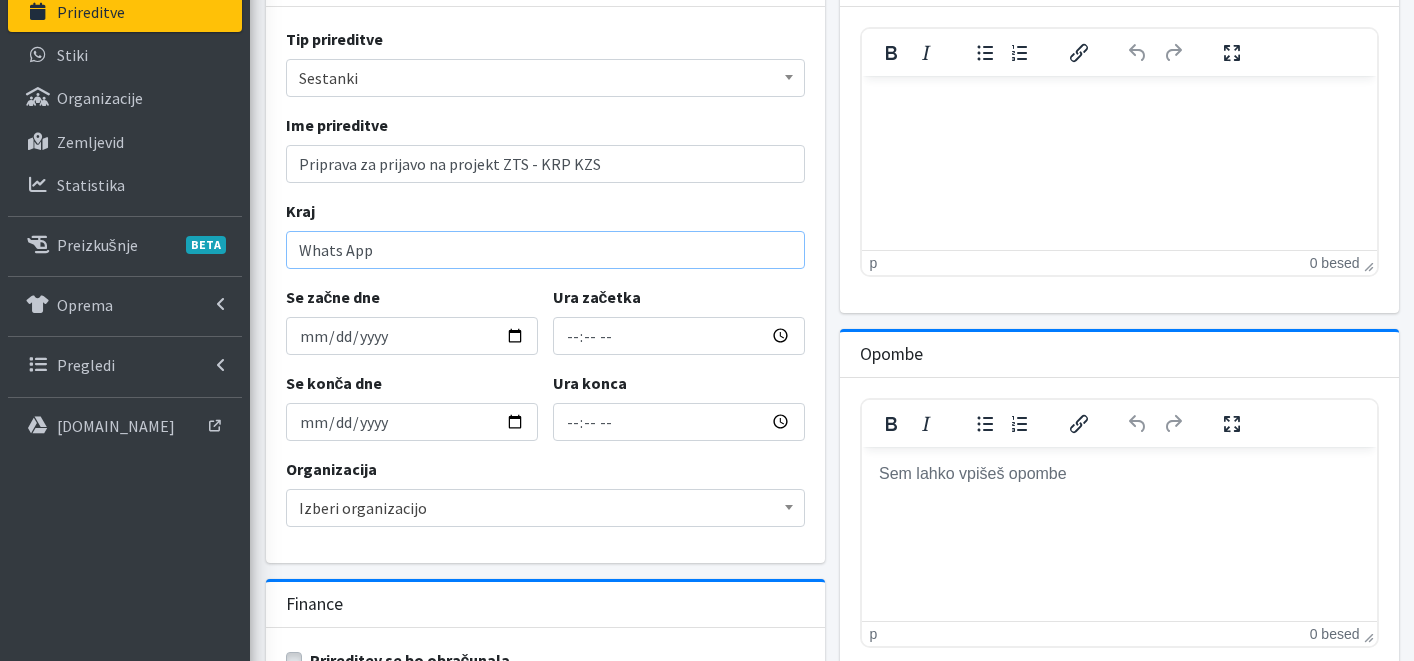type on "Whats App" 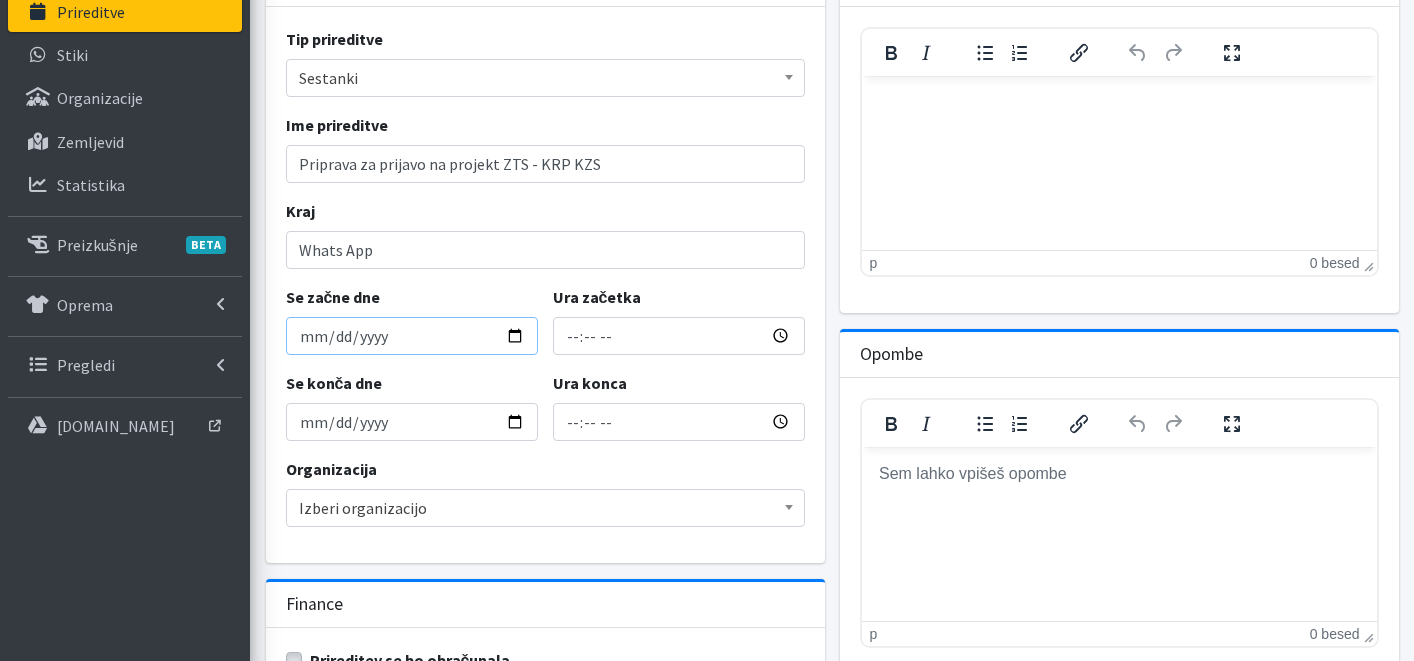 click on "Se začne dne" at bounding box center [412, 336] 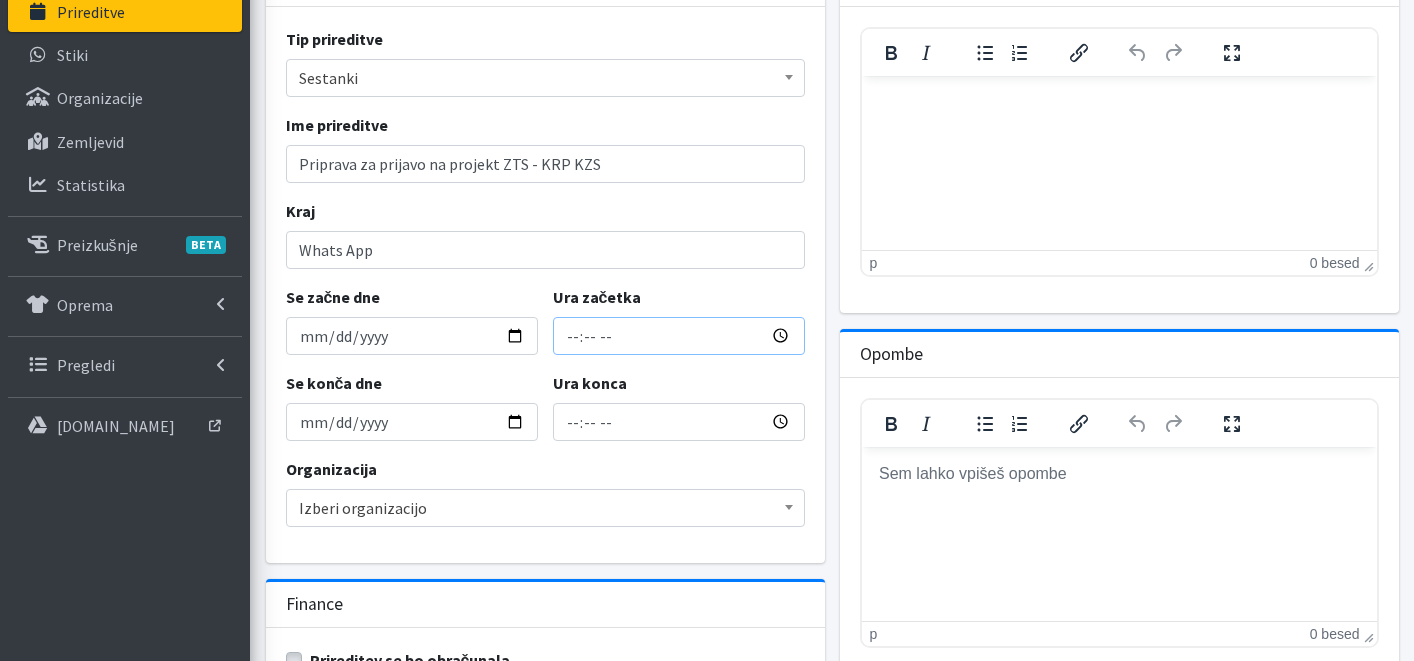 type on "2025-07-18" 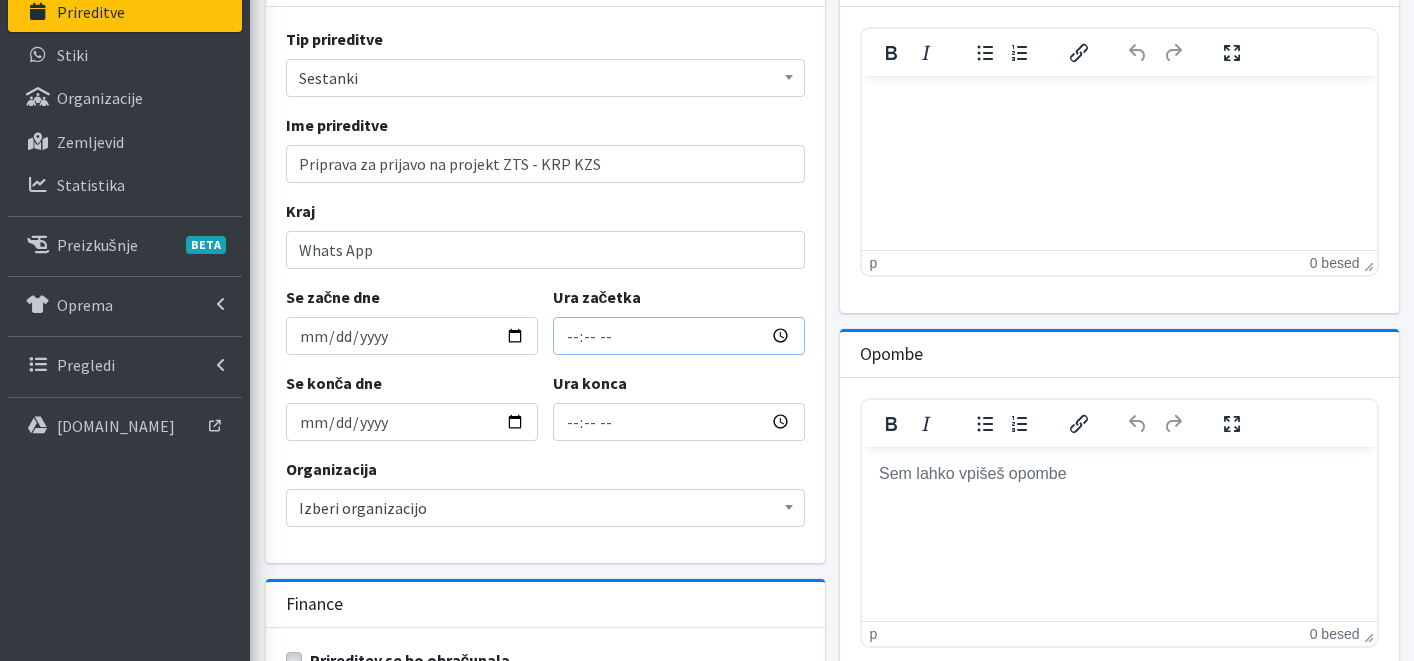 type on "20:00" 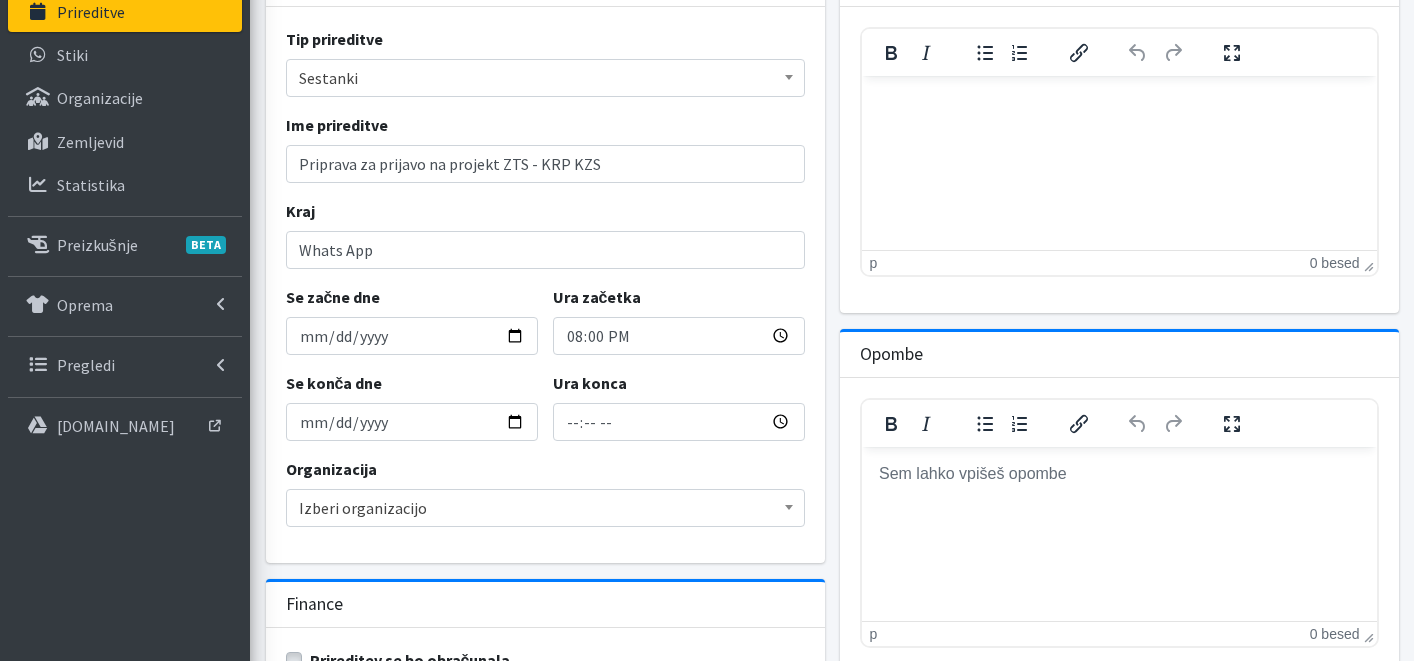 type on "22:00" 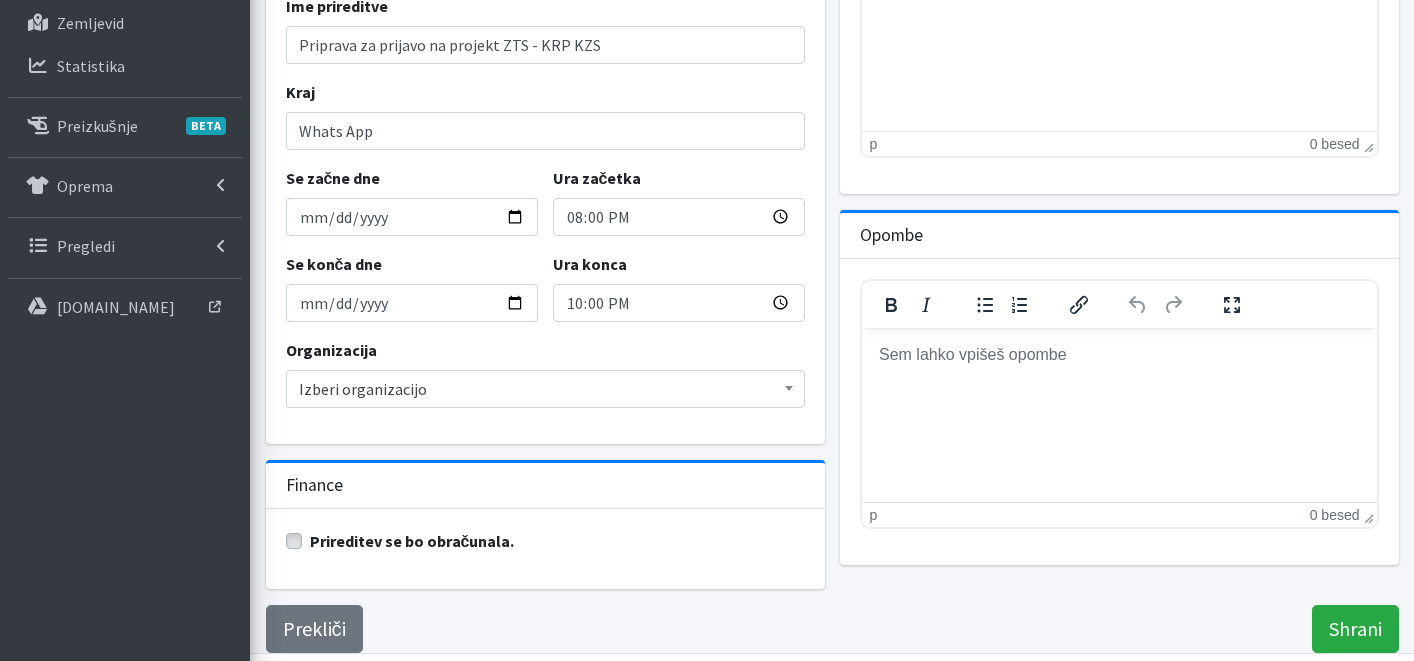 scroll, scrollTop: 340, scrollLeft: 0, axis: vertical 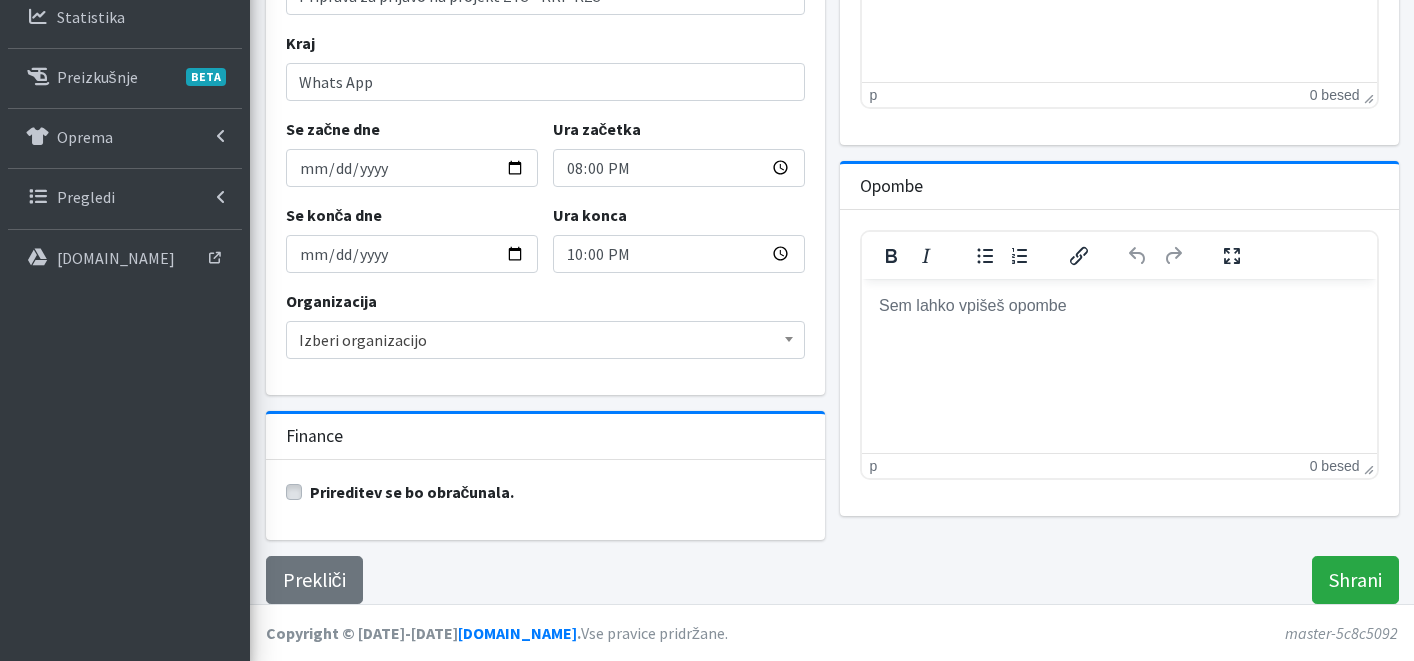 click on "Izberi organizacijo" at bounding box center (545, 340) 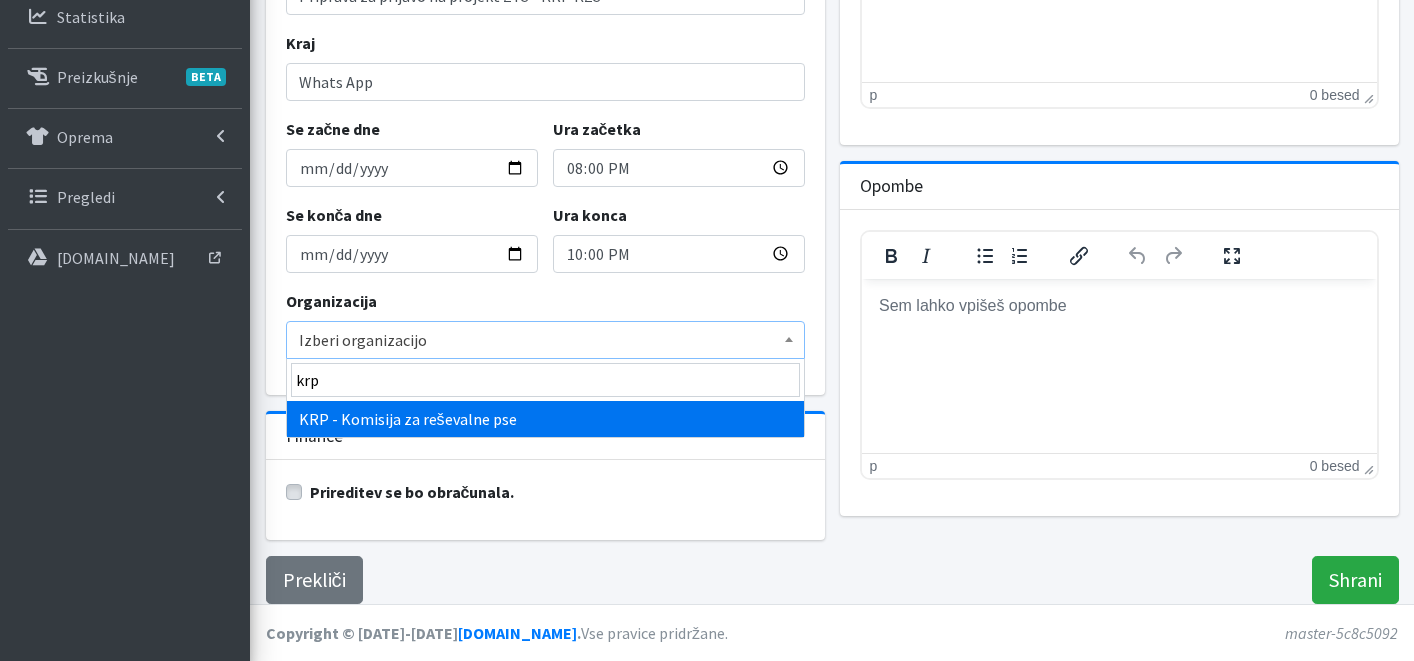 type on "krp" 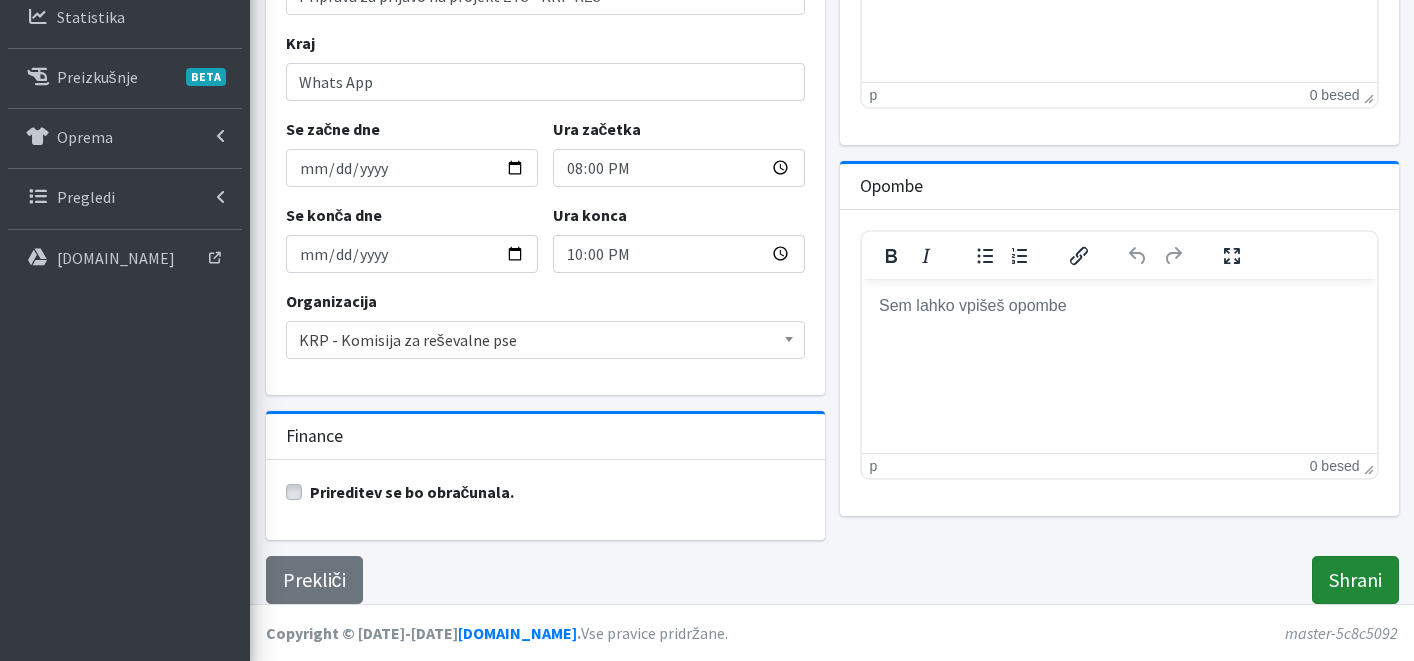 click on "Shrani" at bounding box center [1355, 580] 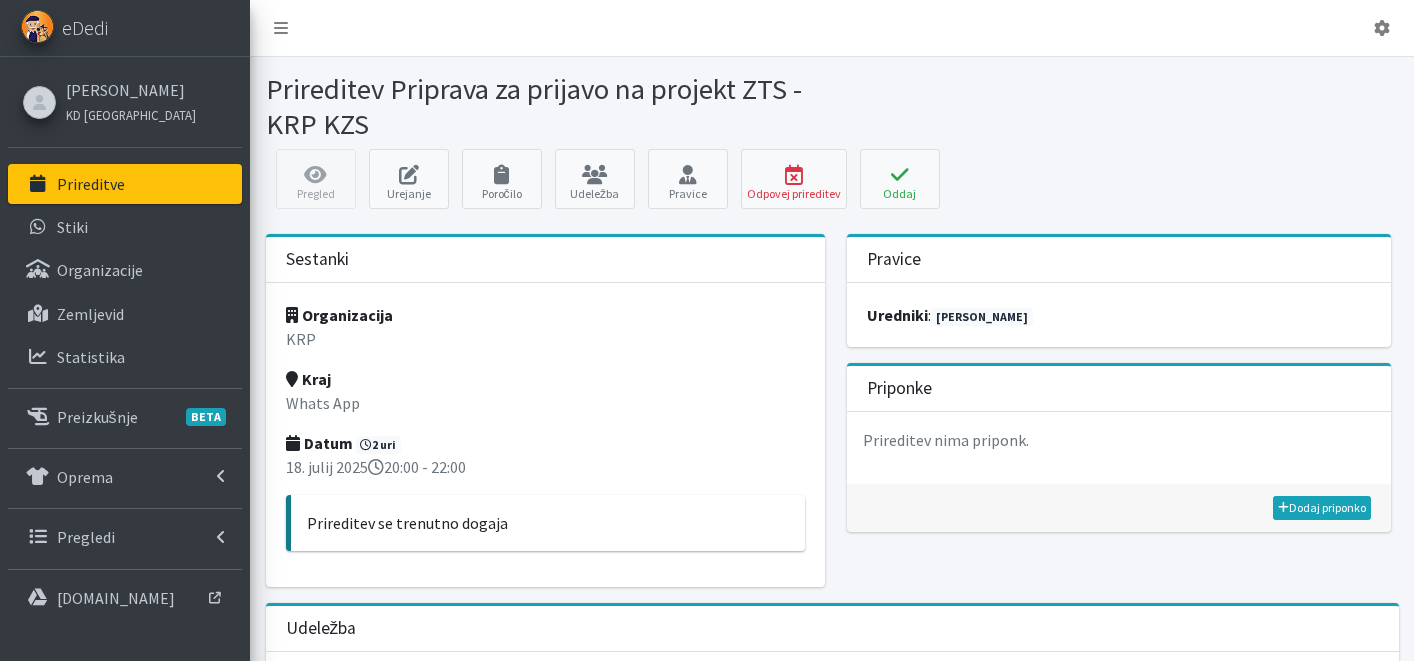 scroll, scrollTop: 0, scrollLeft: 0, axis: both 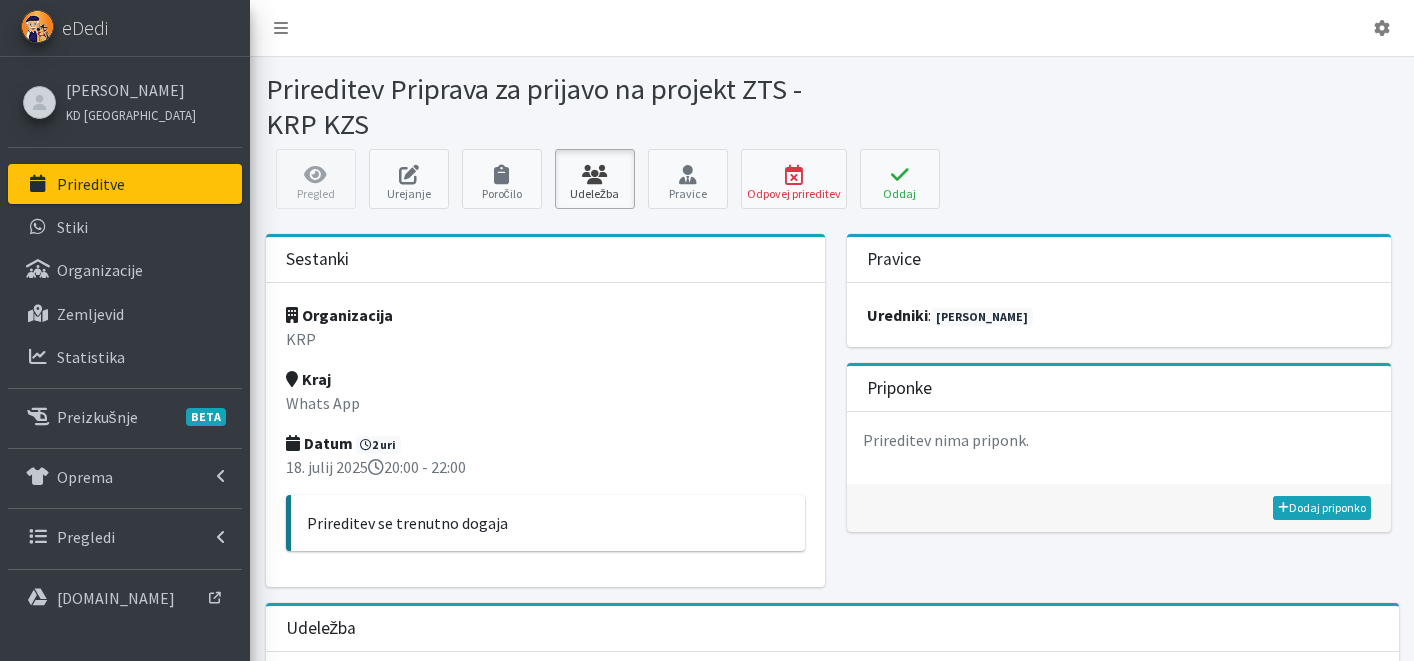 click at bounding box center (595, 175) 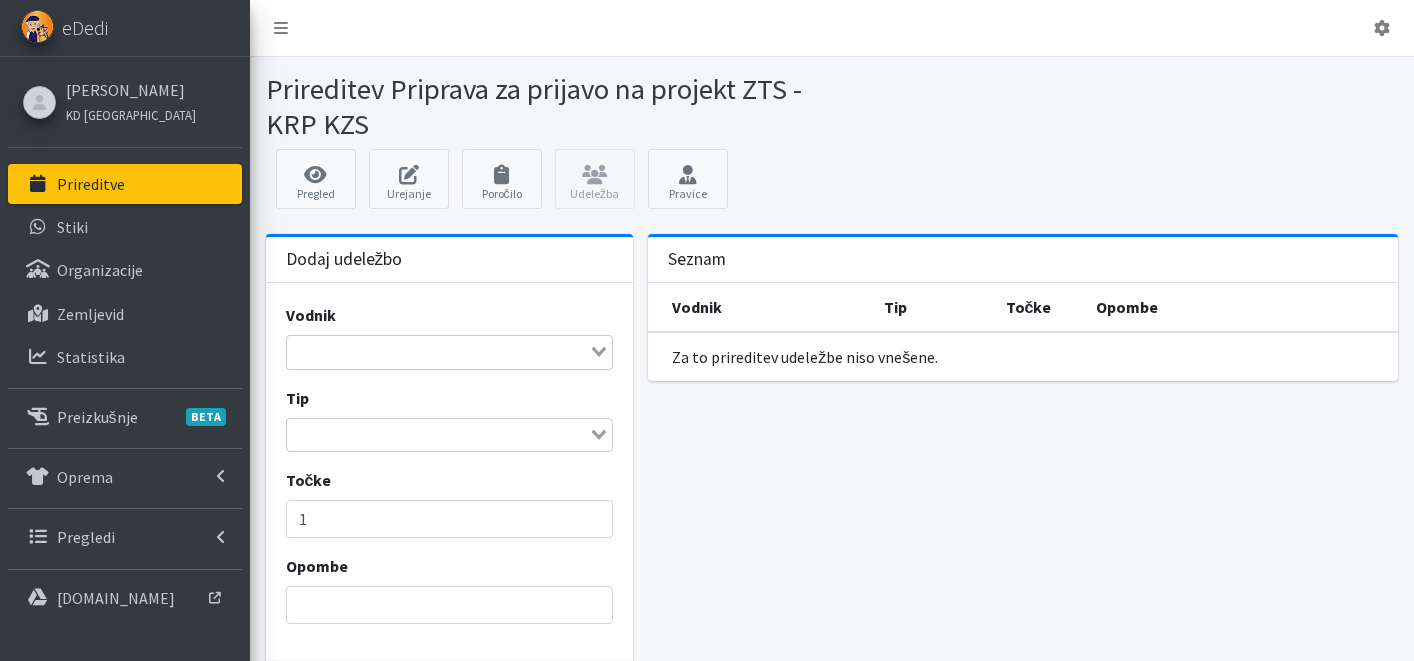 scroll, scrollTop: 0, scrollLeft: 0, axis: both 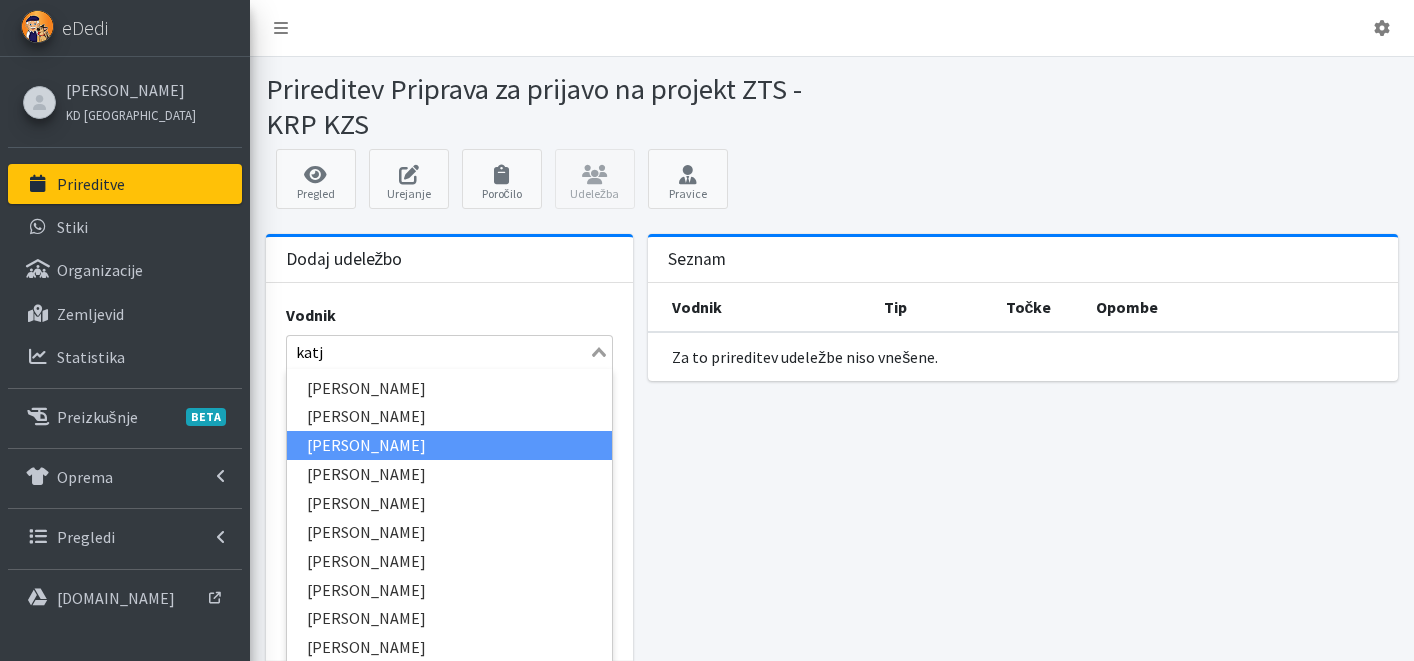 type on "katja" 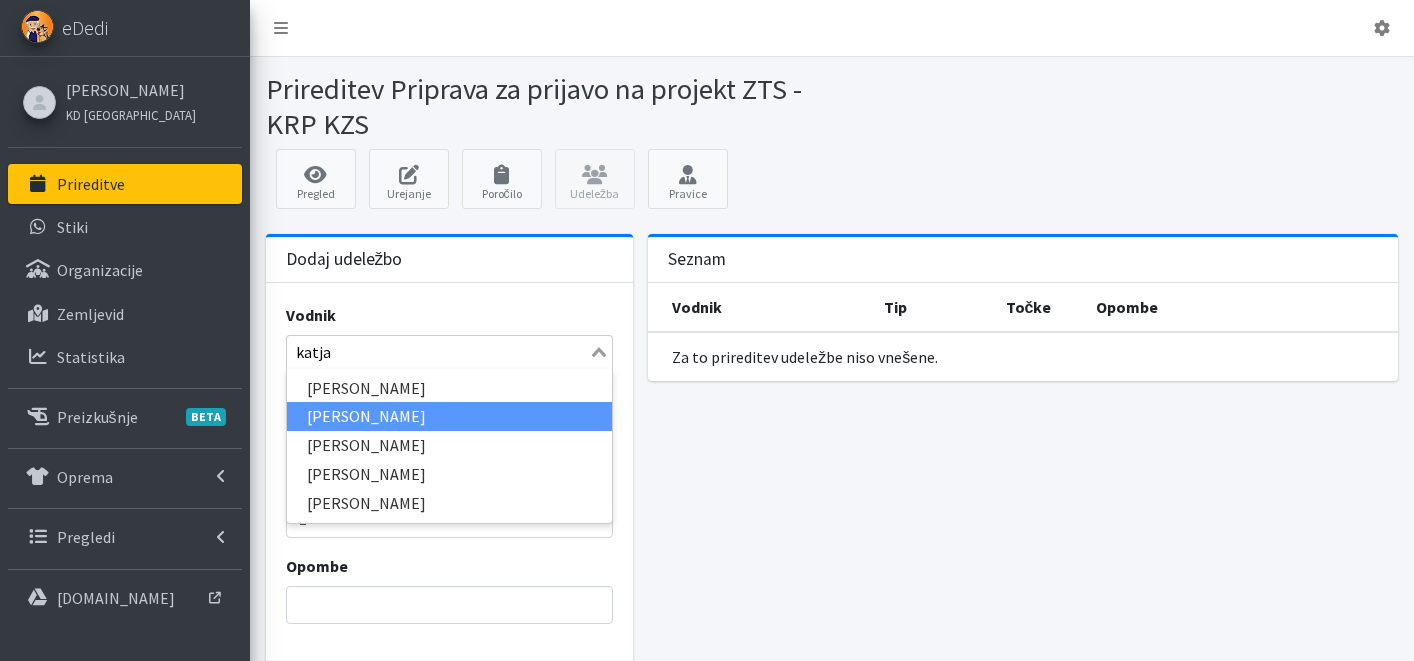 click on "[PERSON_NAME]" at bounding box center (450, 416) 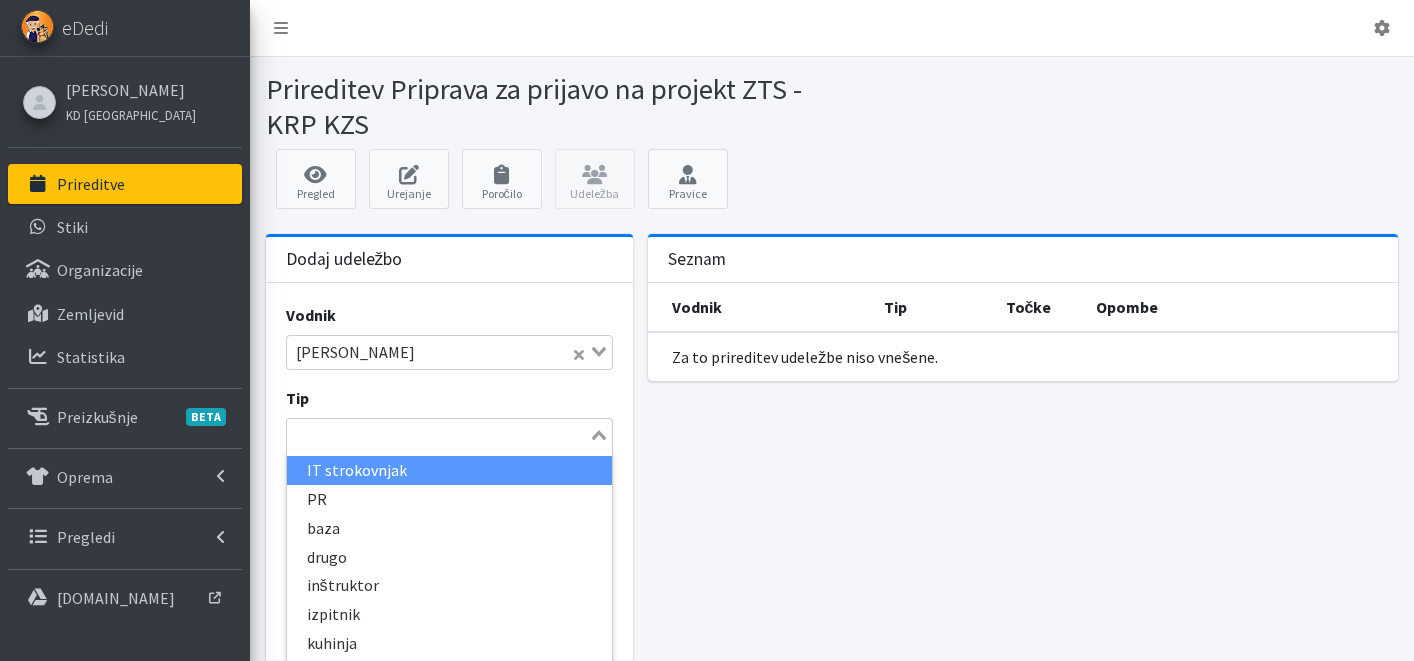 click at bounding box center [438, 435] 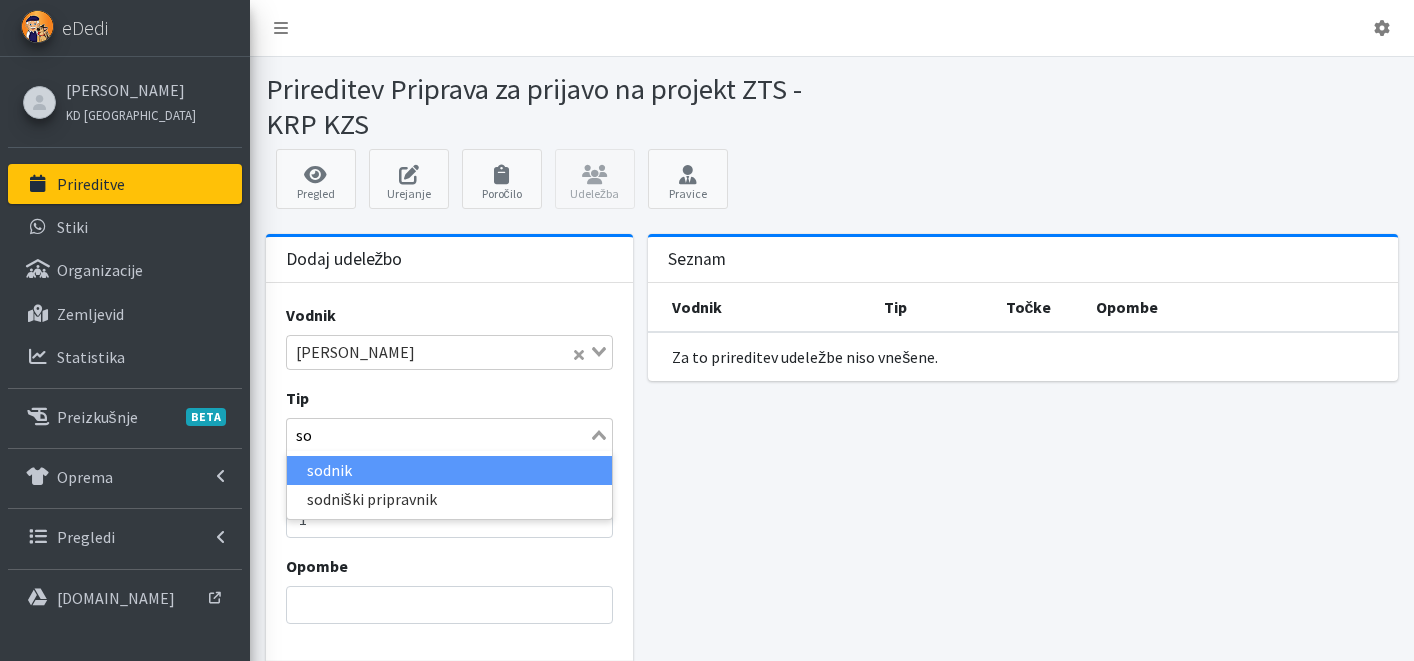 type on "sod" 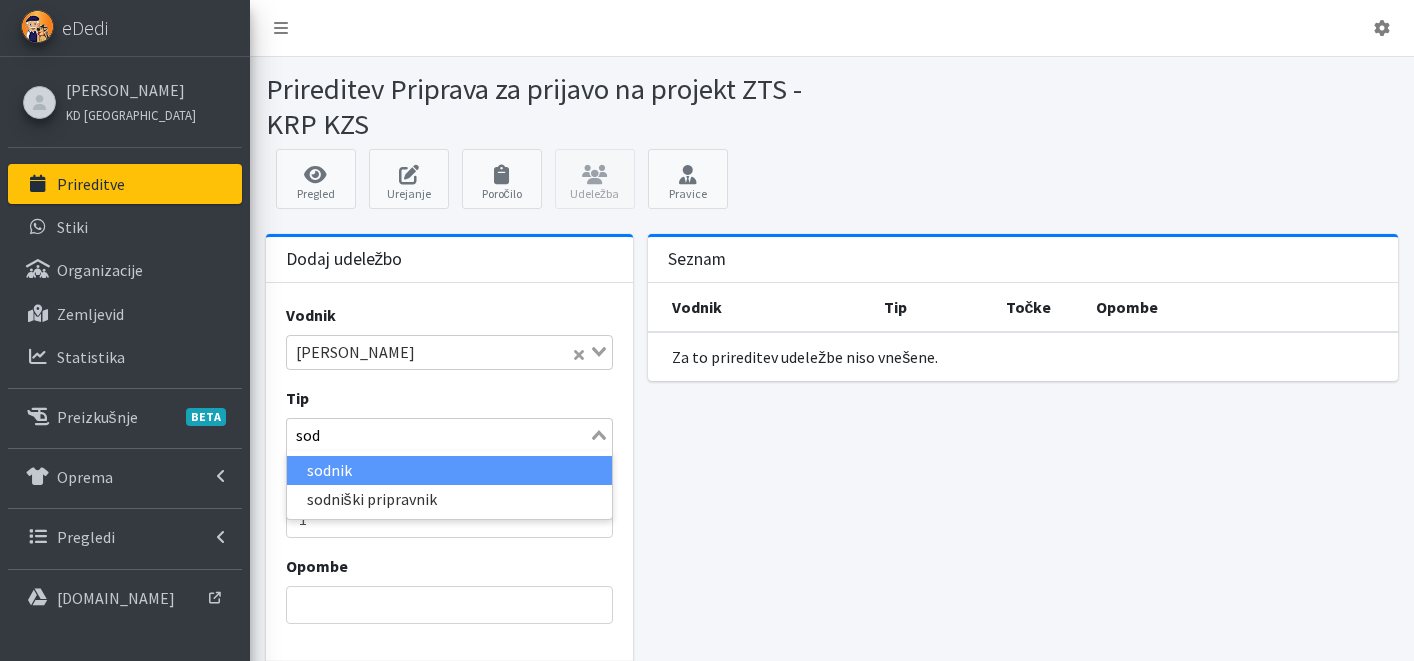 click on "sodnik" at bounding box center (450, 470) 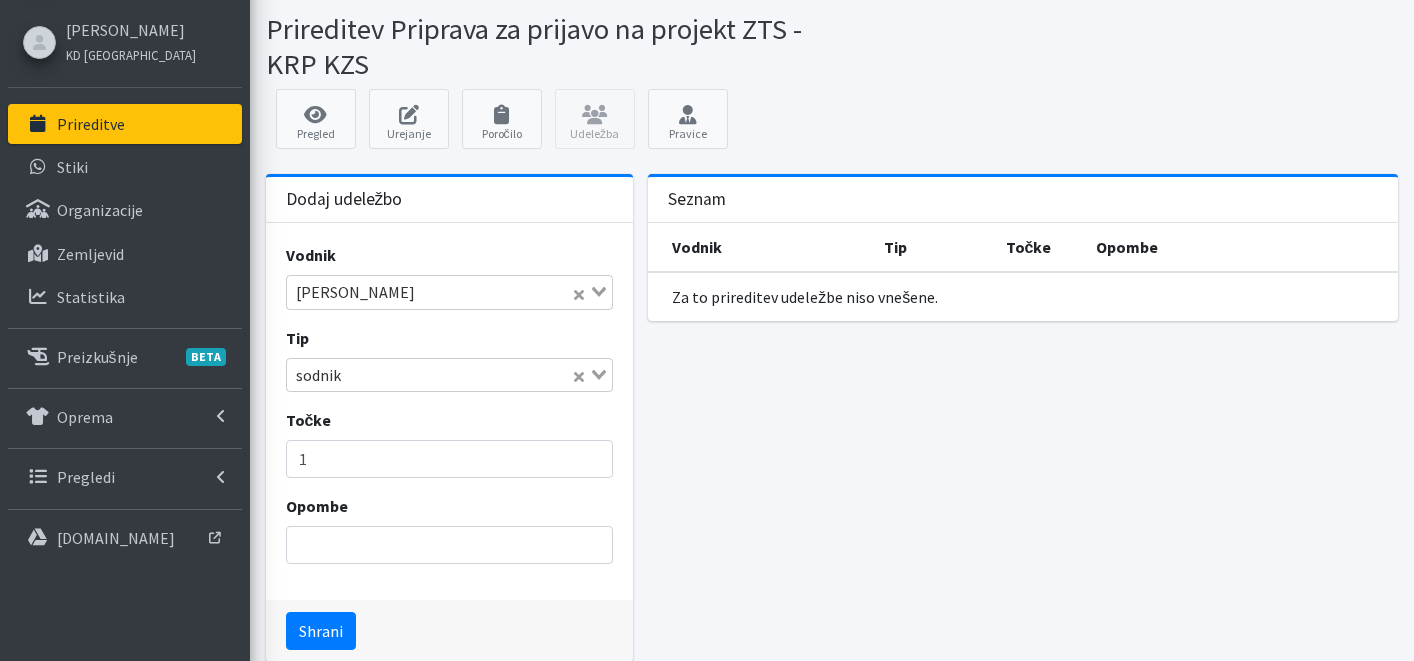 scroll, scrollTop: 114, scrollLeft: 0, axis: vertical 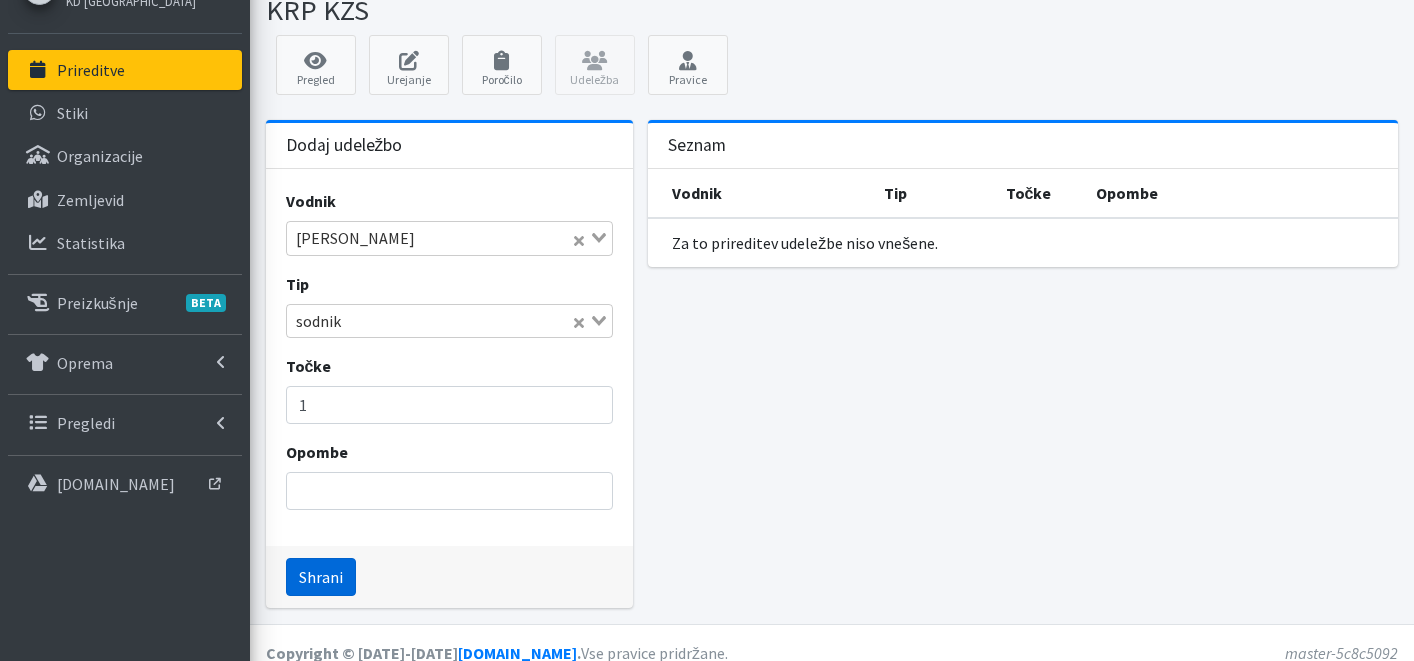 click on "Shrani" at bounding box center [321, 577] 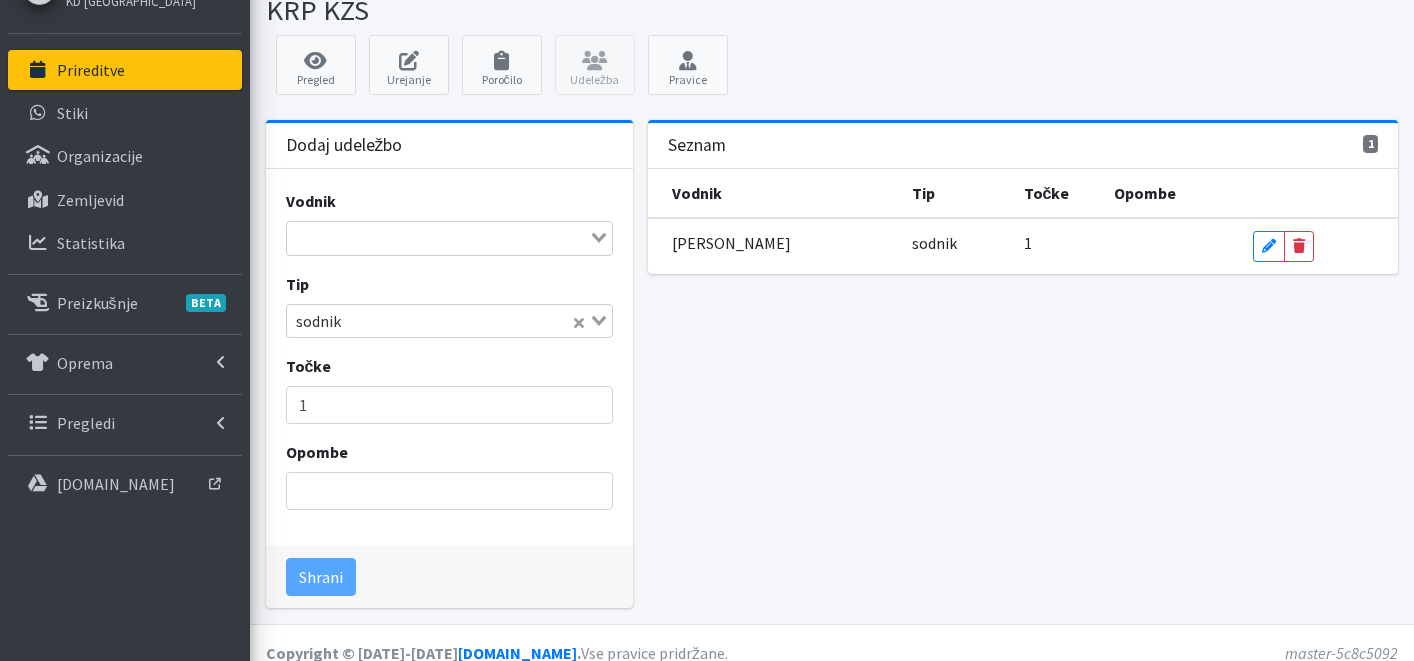 click at bounding box center [438, 238] 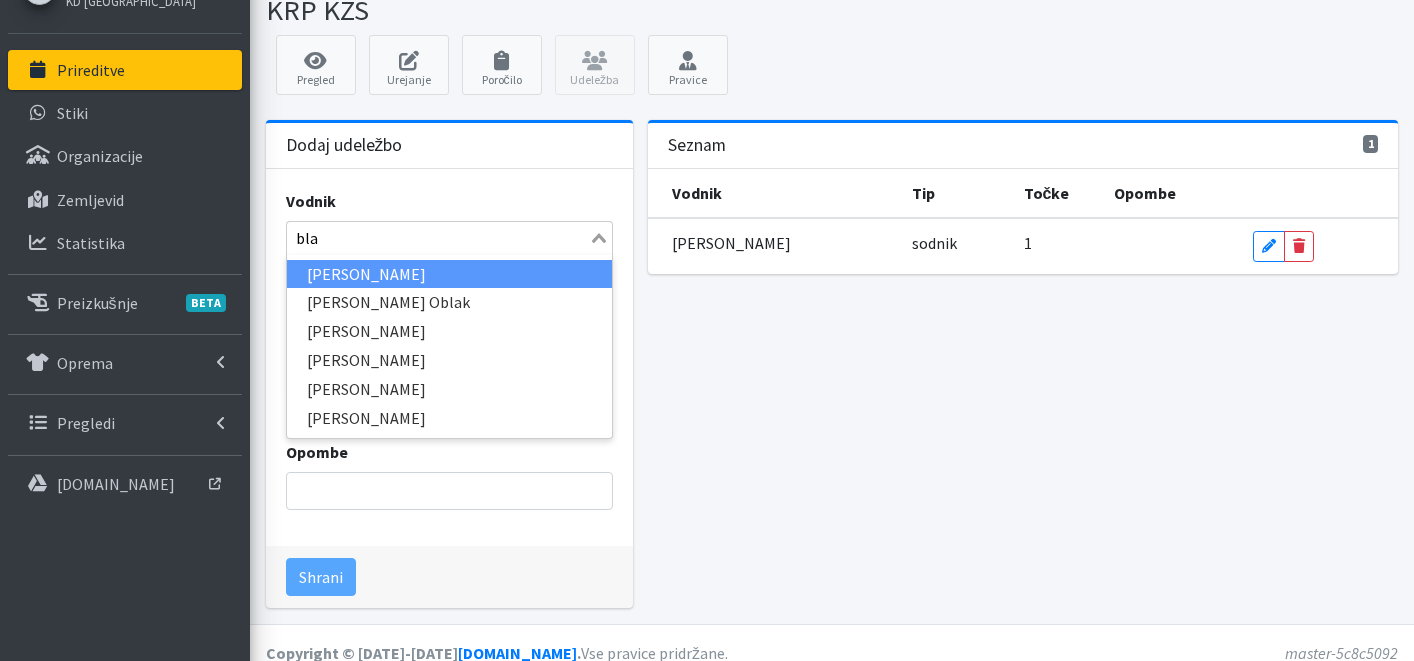 type on "blaž" 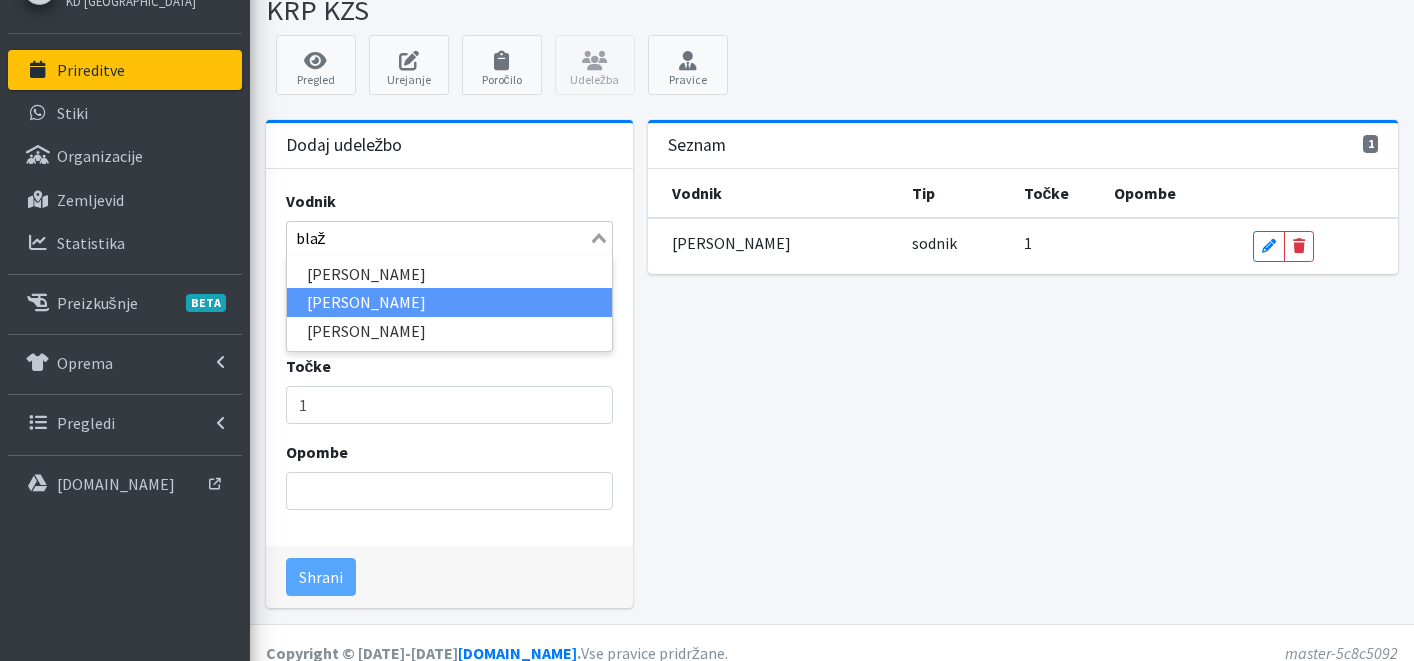 click on "Blaž Verbič" at bounding box center [450, 302] 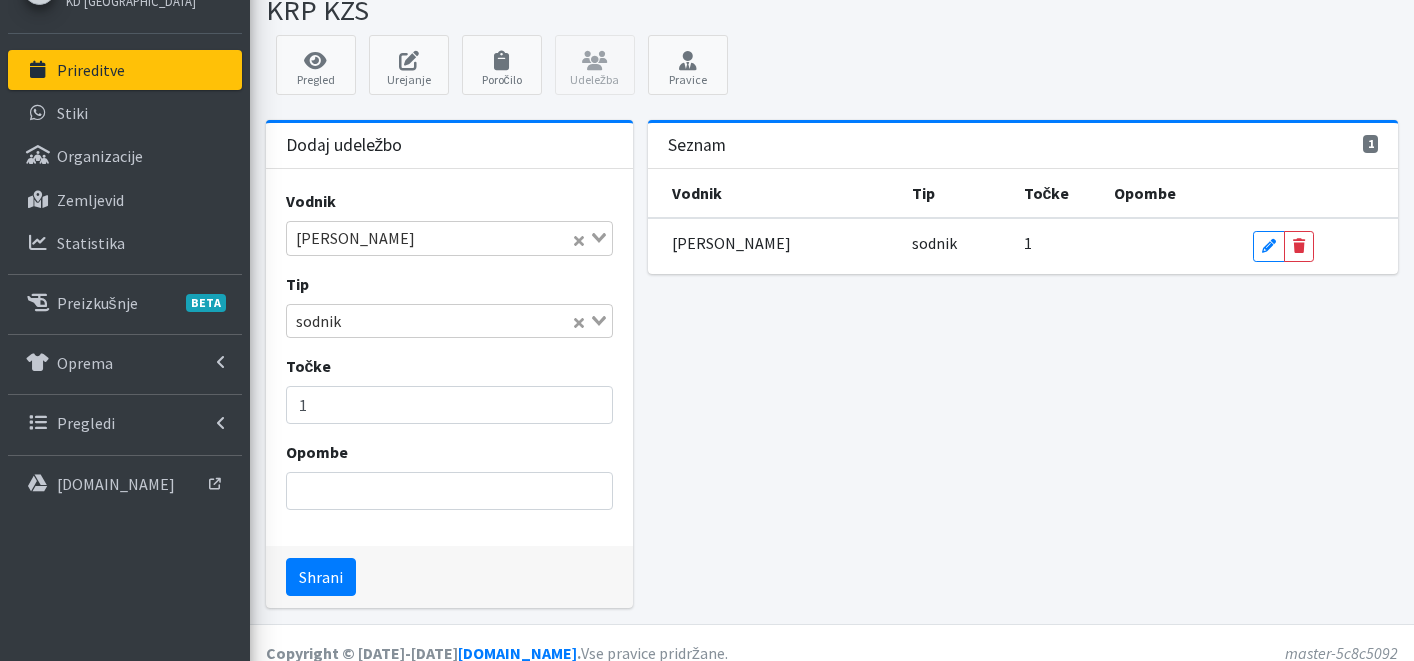 click at bounding box center (459, 321) 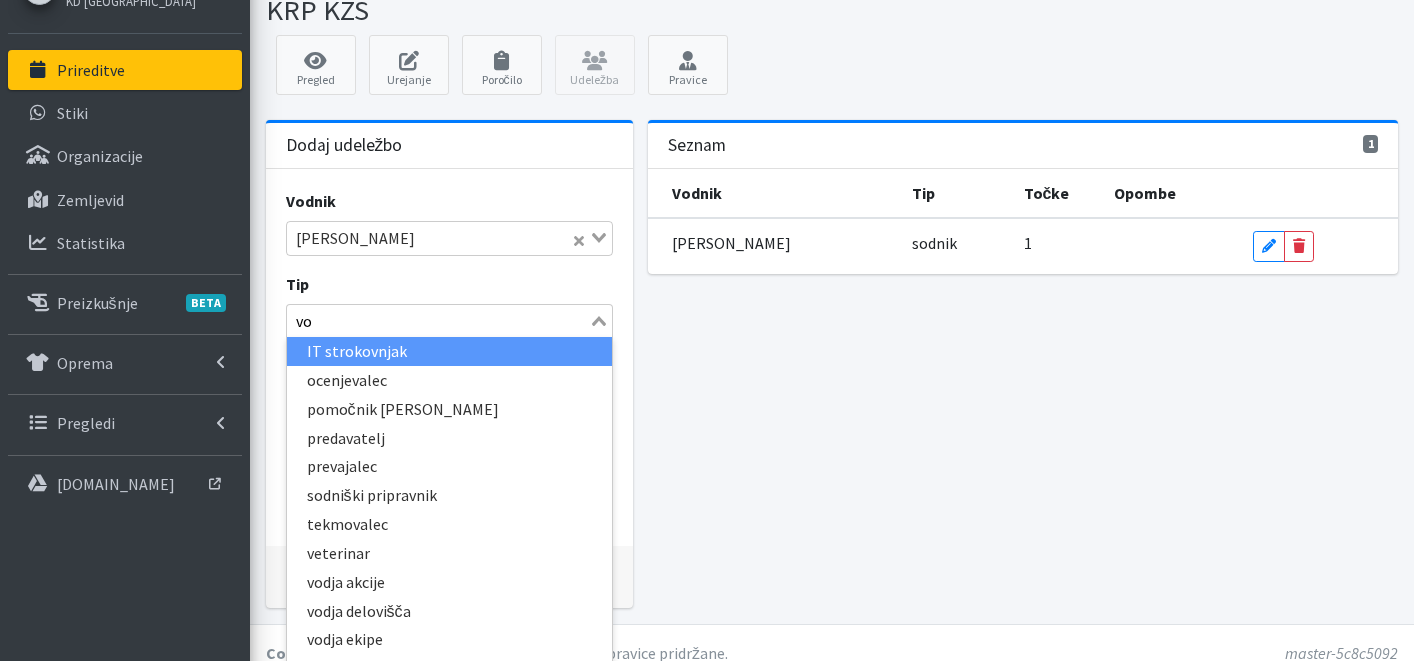 scroll, scrollTop: 0, scrollLeft: 0, axis: both 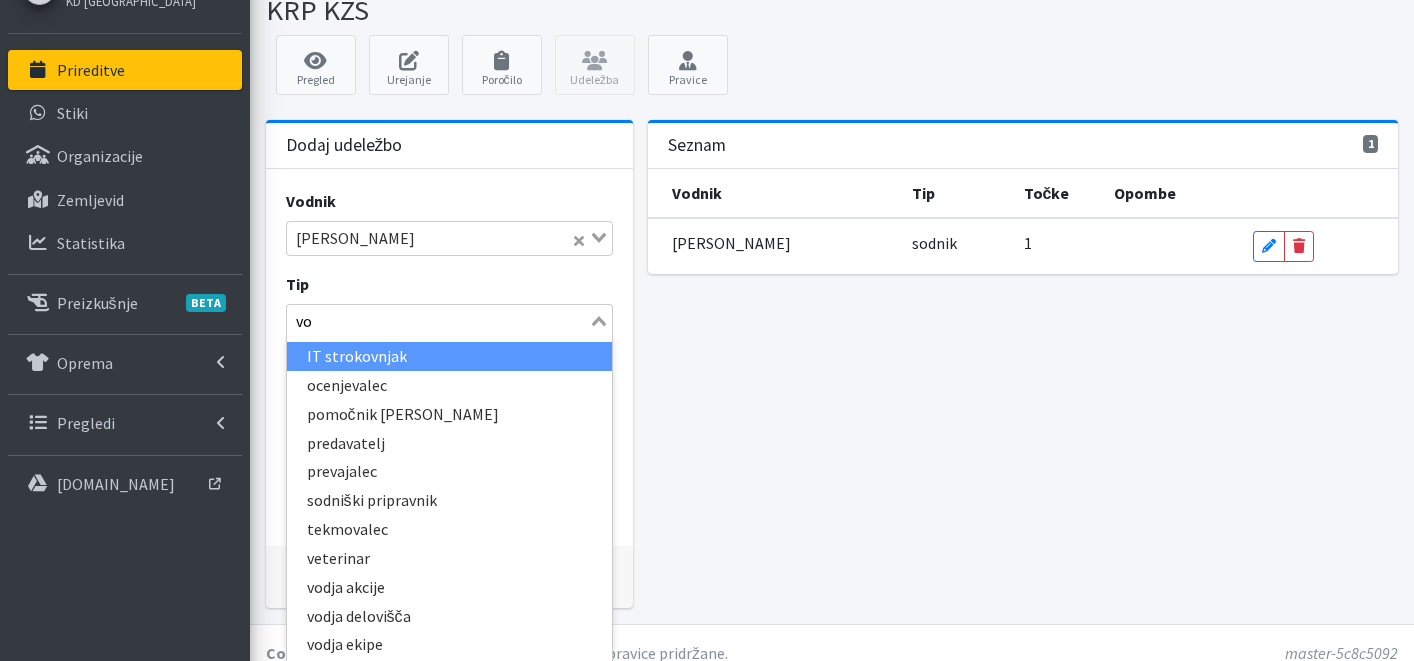 type on "vod" 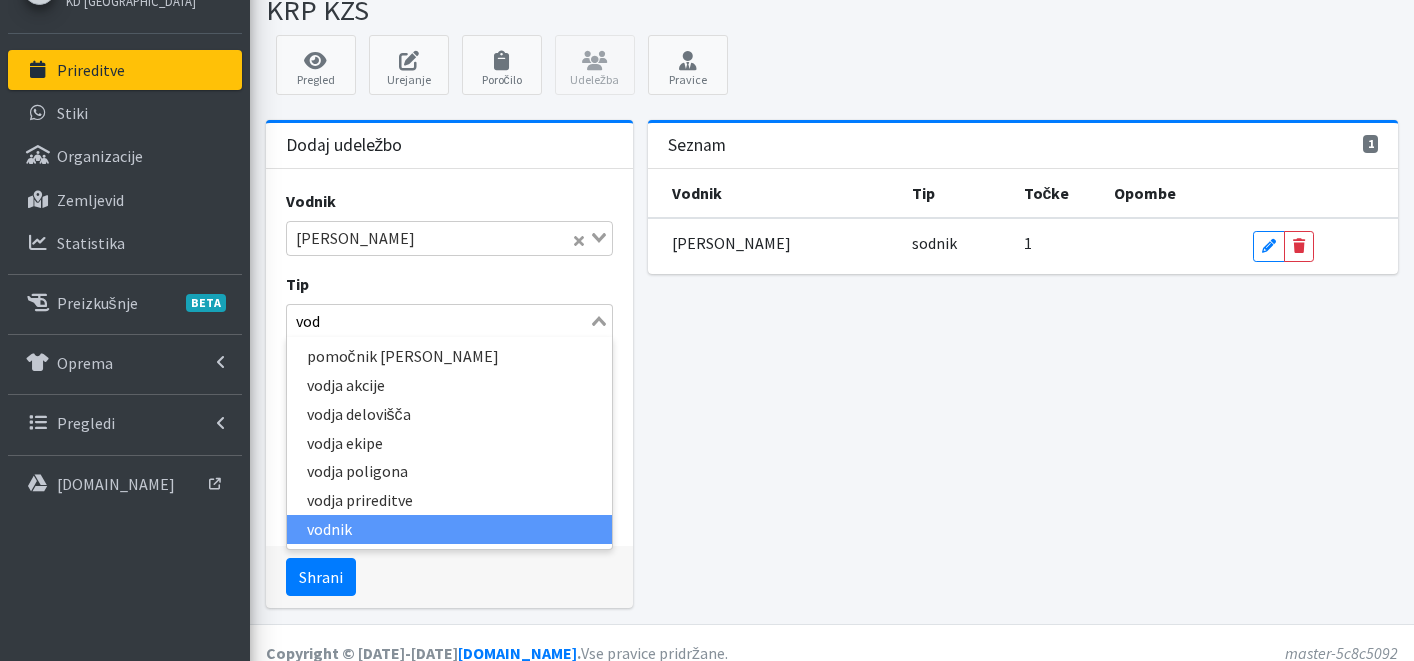 click on "vodnik" at bounding box center (450, 529) 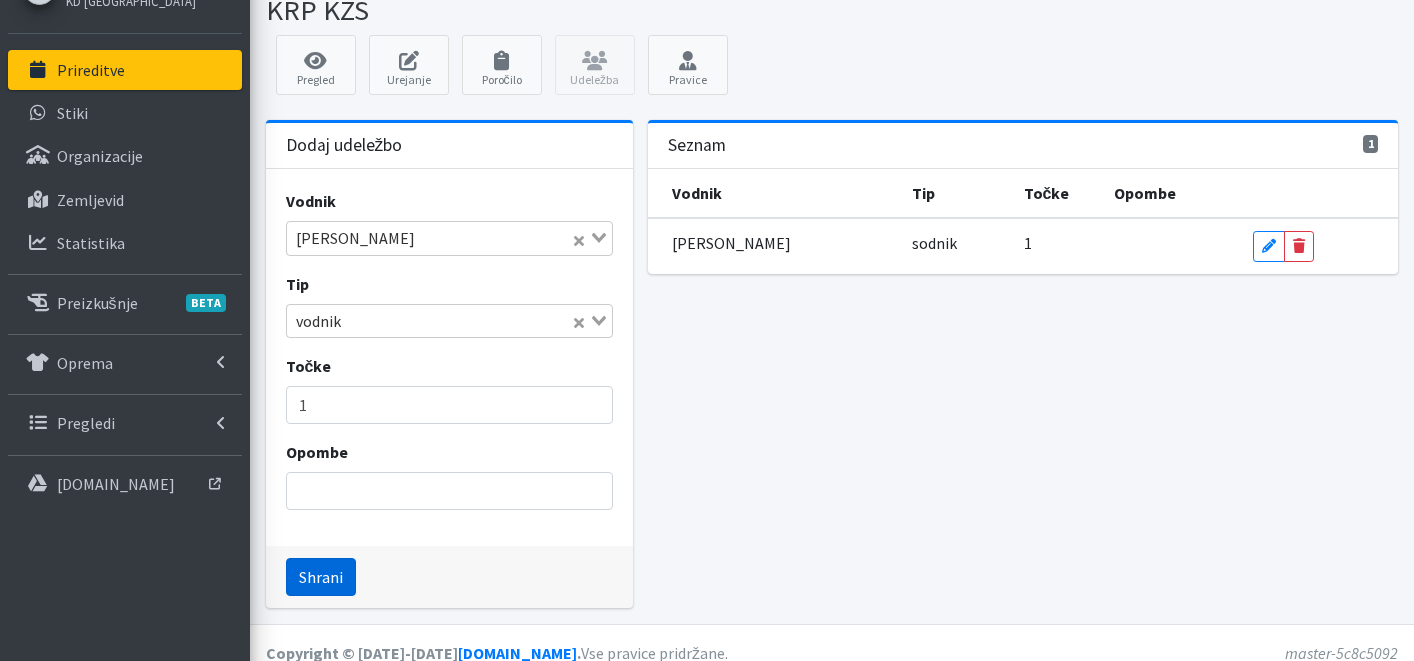 click on "Shrani" at bounding box center (321, 577) 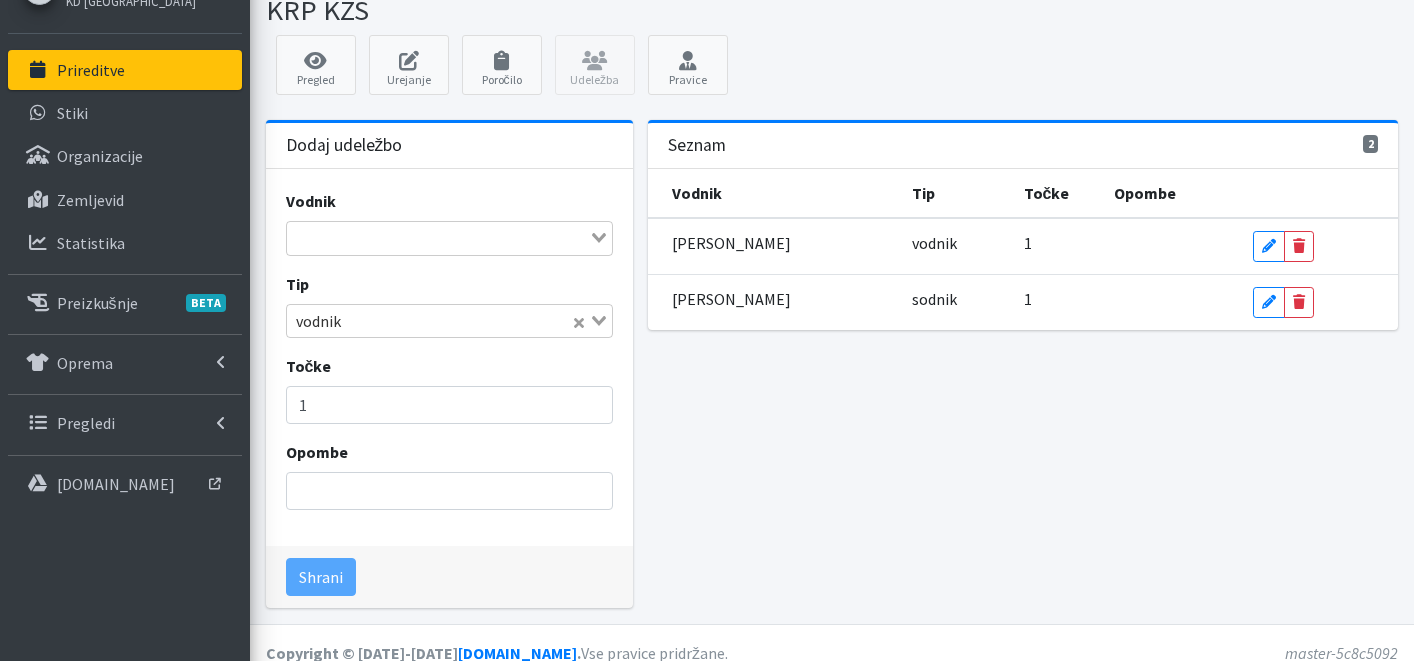 click on "Prireditve" at bounding box center (125, 70) 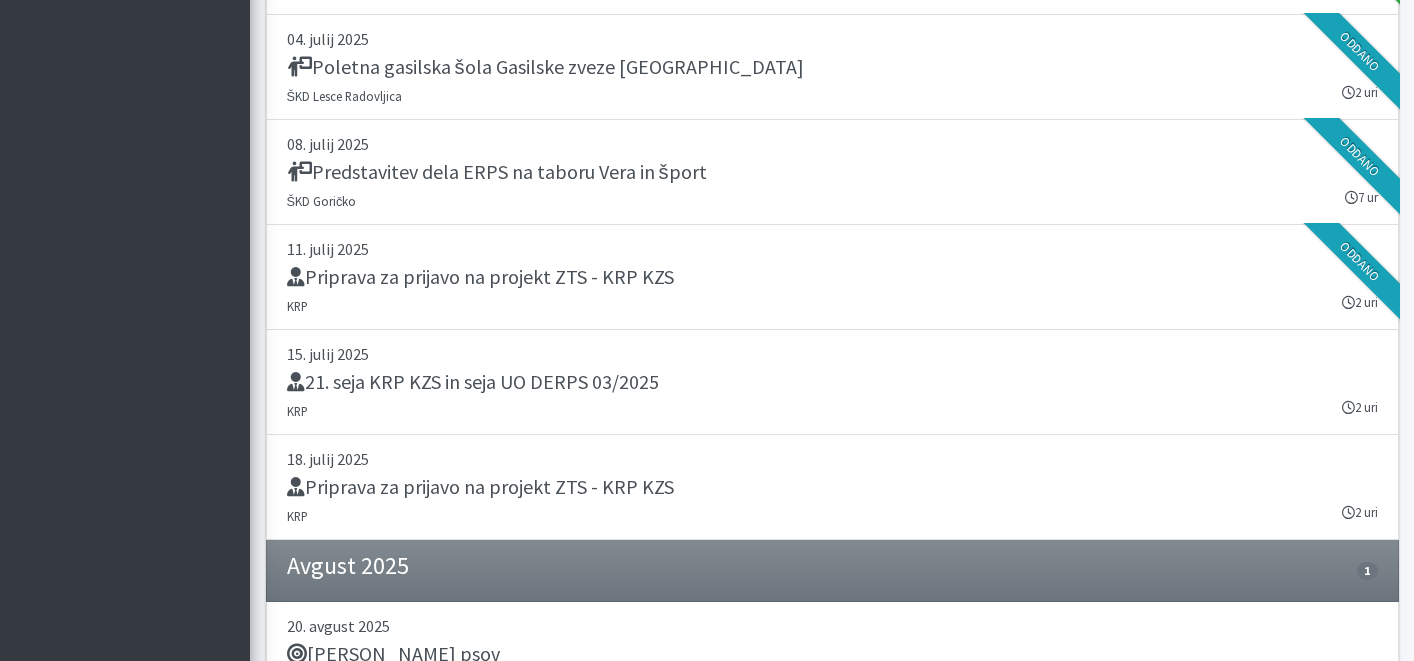 scroll, scrollTop: 4366, scrollLeft: 0, axis: vertical 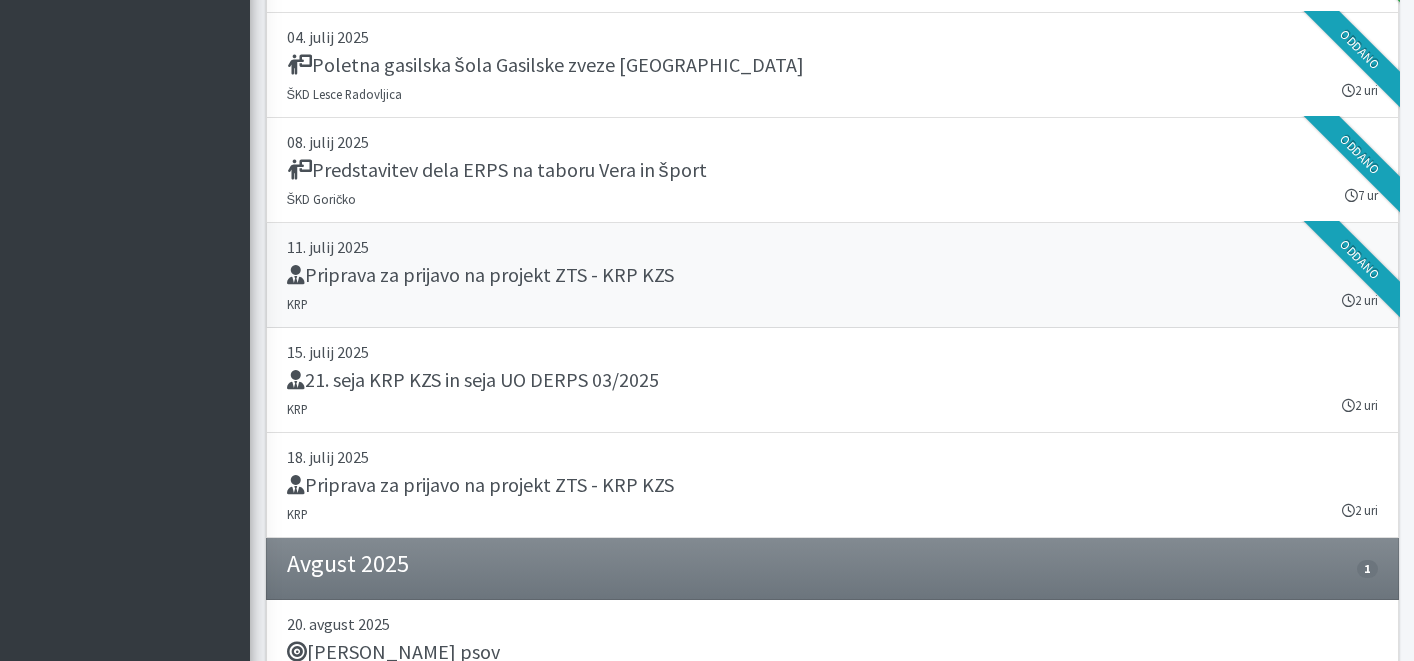 click on "Priprava za prijavo na projekt ZTS - KRP KZS" at bounding box center (480, 275) 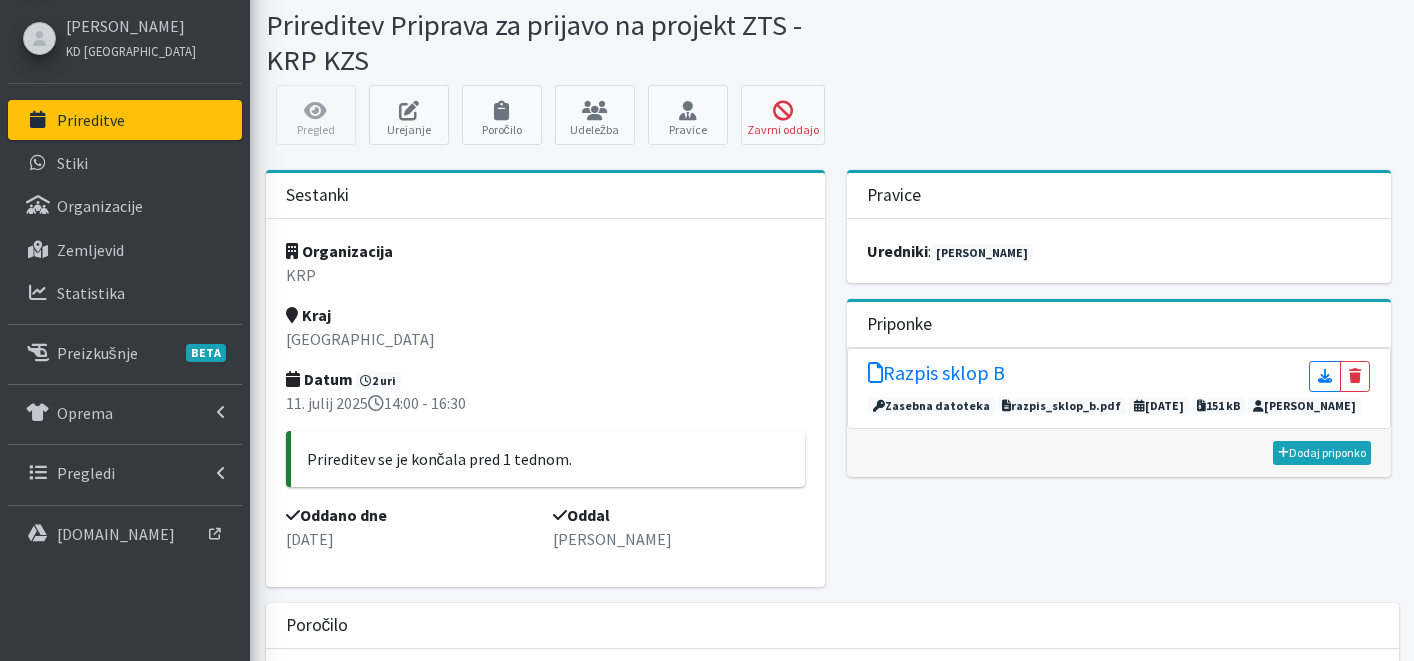 scroll, scrollTop: 293, scrollLeft: 0, axis: vertical 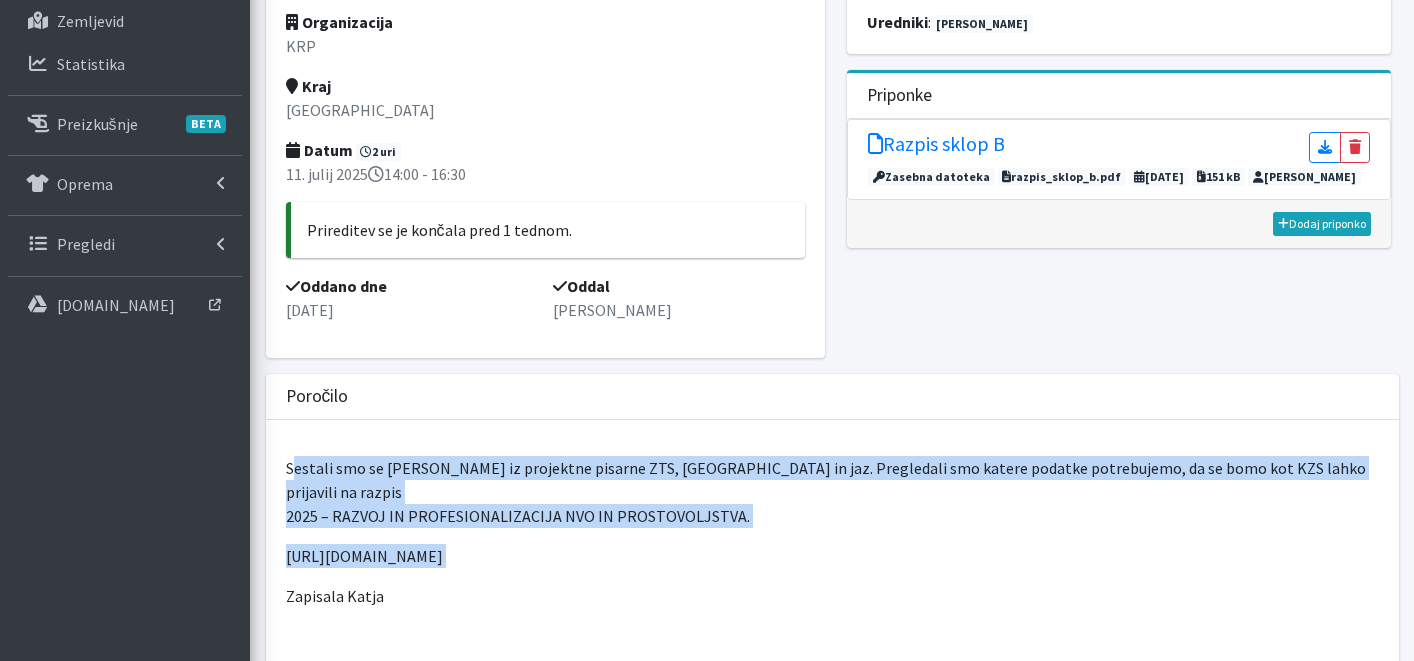 drag, startPoint x: 290, startPoint y: 467, endPoint x: 392, endPoint y: 555, distance: 134.71451 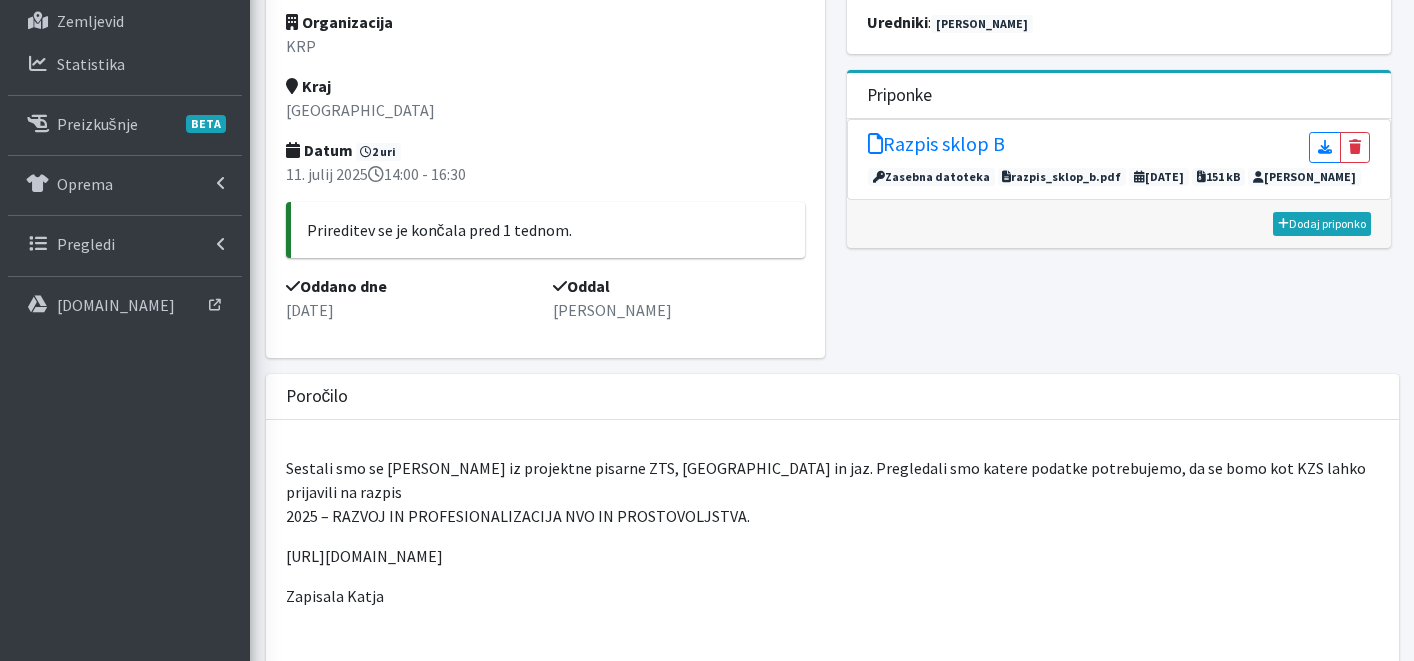 click on "Zapisala Katja" at bounding box center (832, 596) 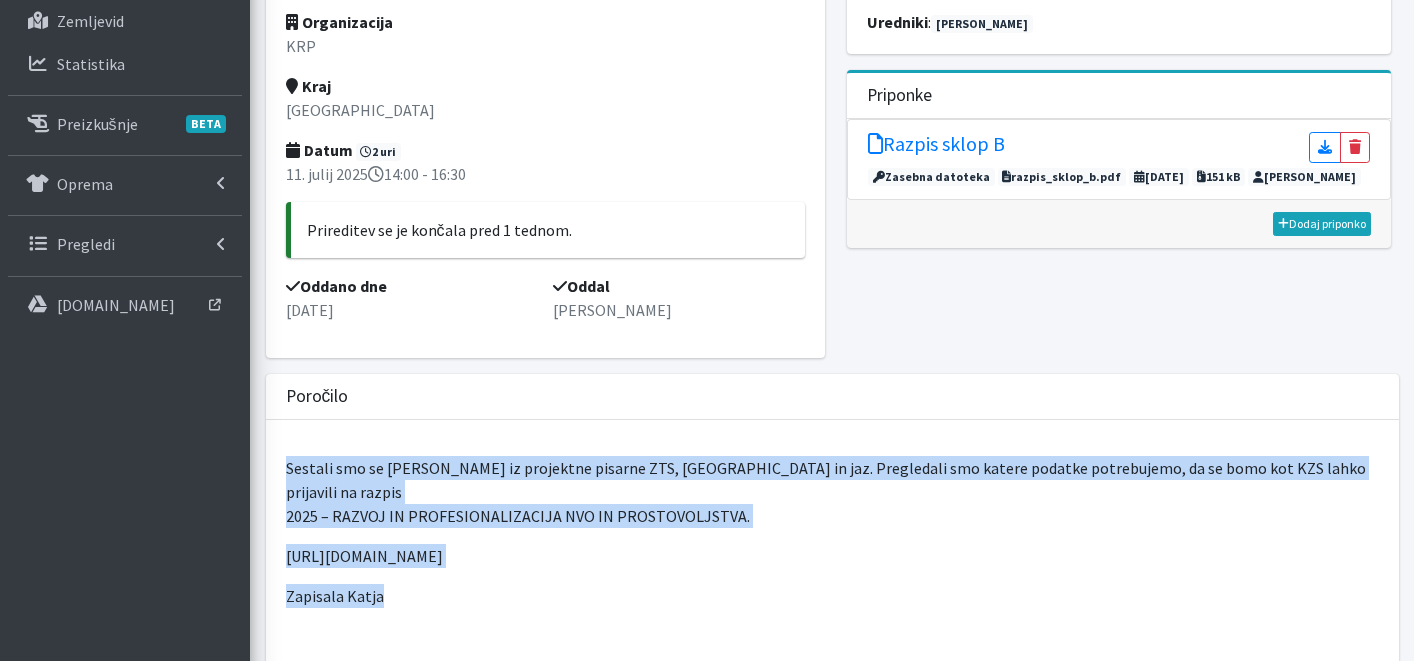 drag, startPoint x: 387, startPoint y: 581, endPoint x: 278, endPoint y: 474, distance: 152.74161 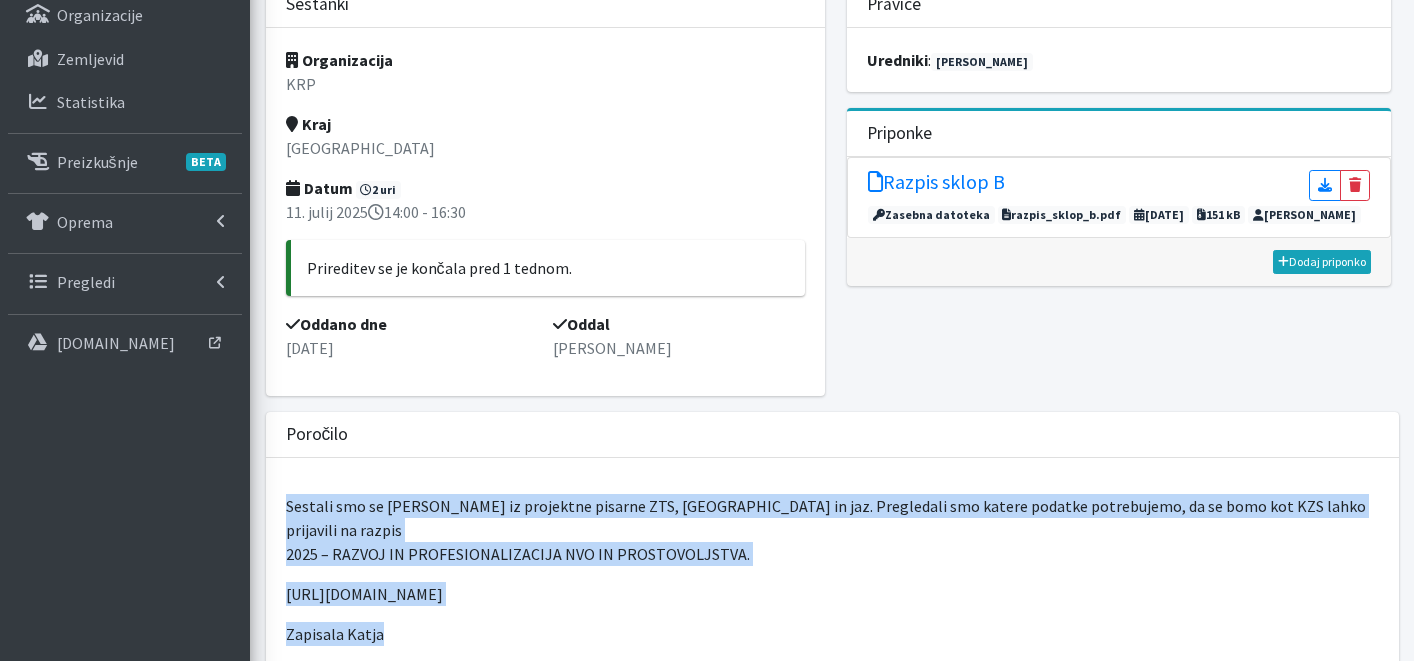 scroll, scrollTop: 0, scrollLeft: 0, axis: both 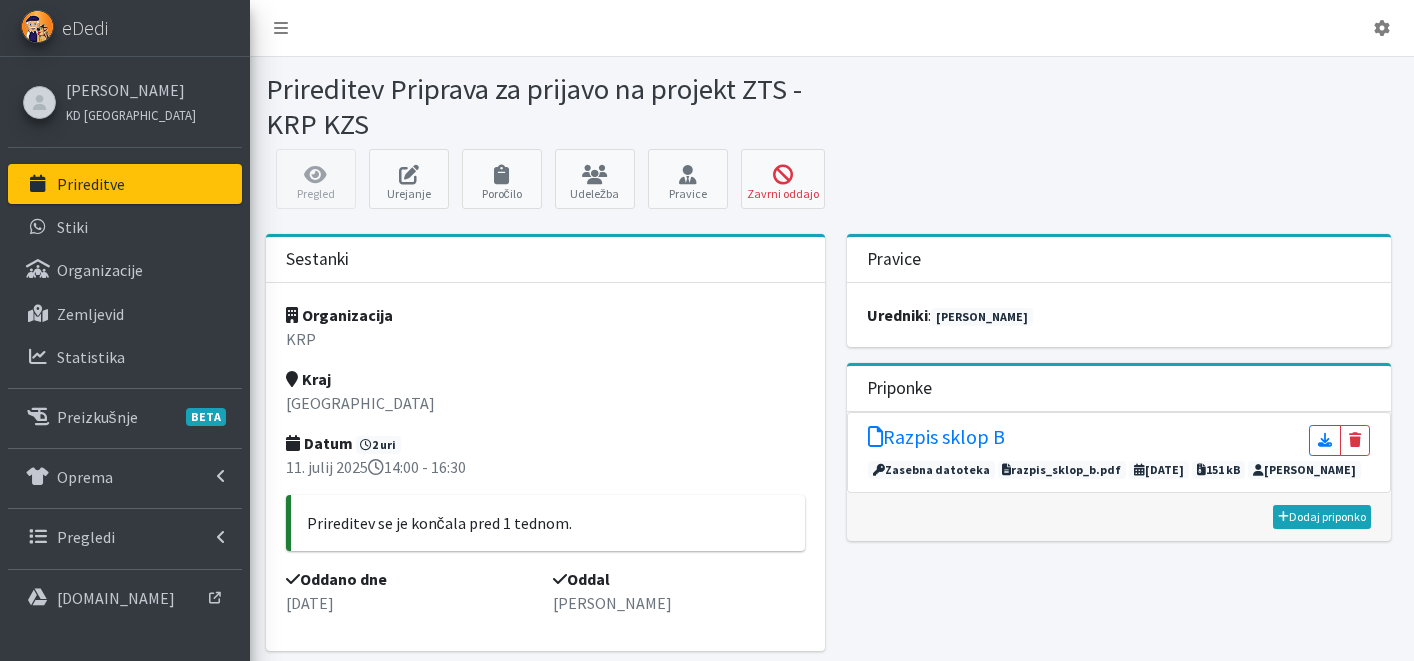 click on "Prireditve" at bounding box center (125, 184) 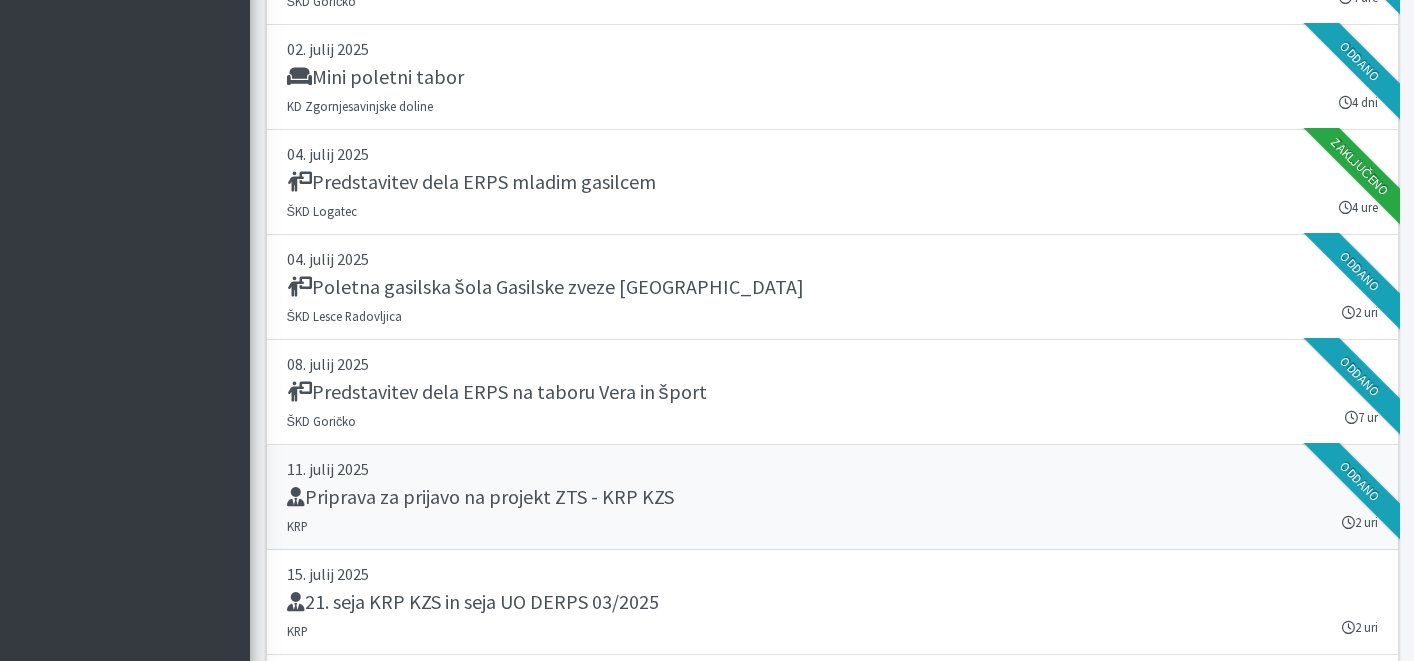 scroll, scrollTop: 4483, scrollLeft: 0, axis: vertical 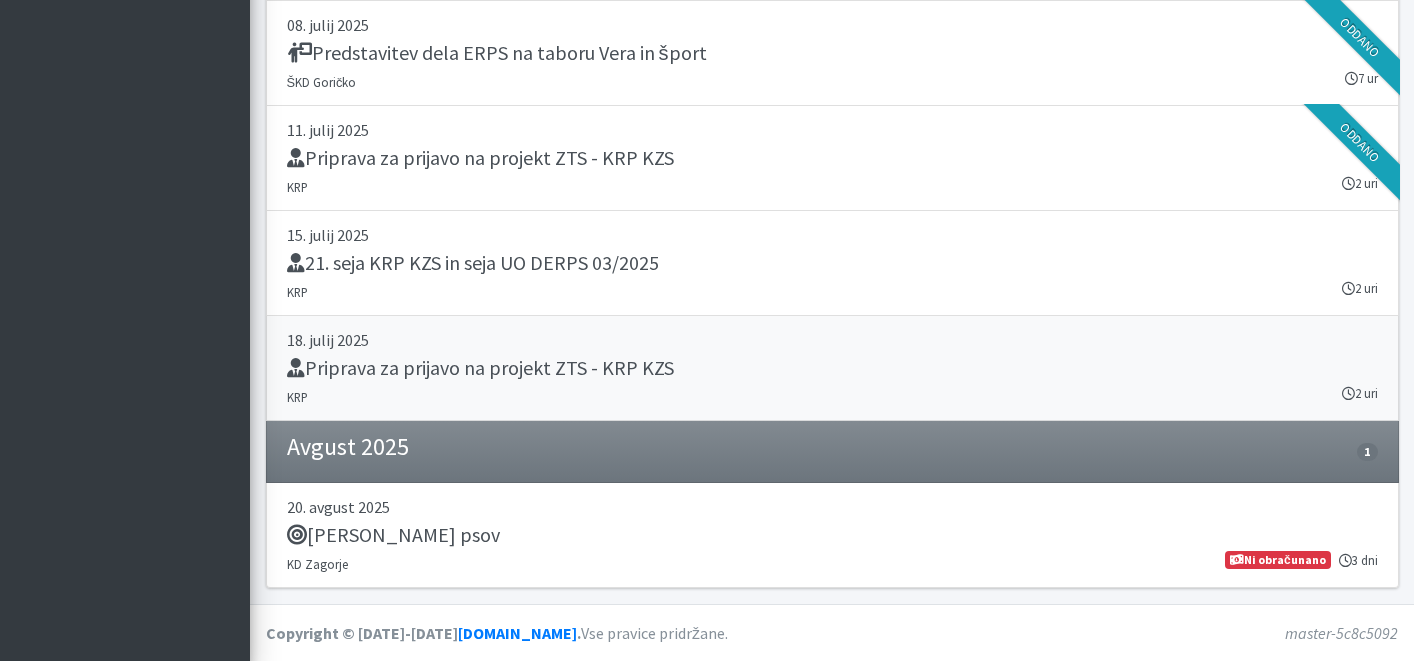 click on "Priprava za prijavo na projekt ZTS - KRP KZS" at bounding box center [480, 368] 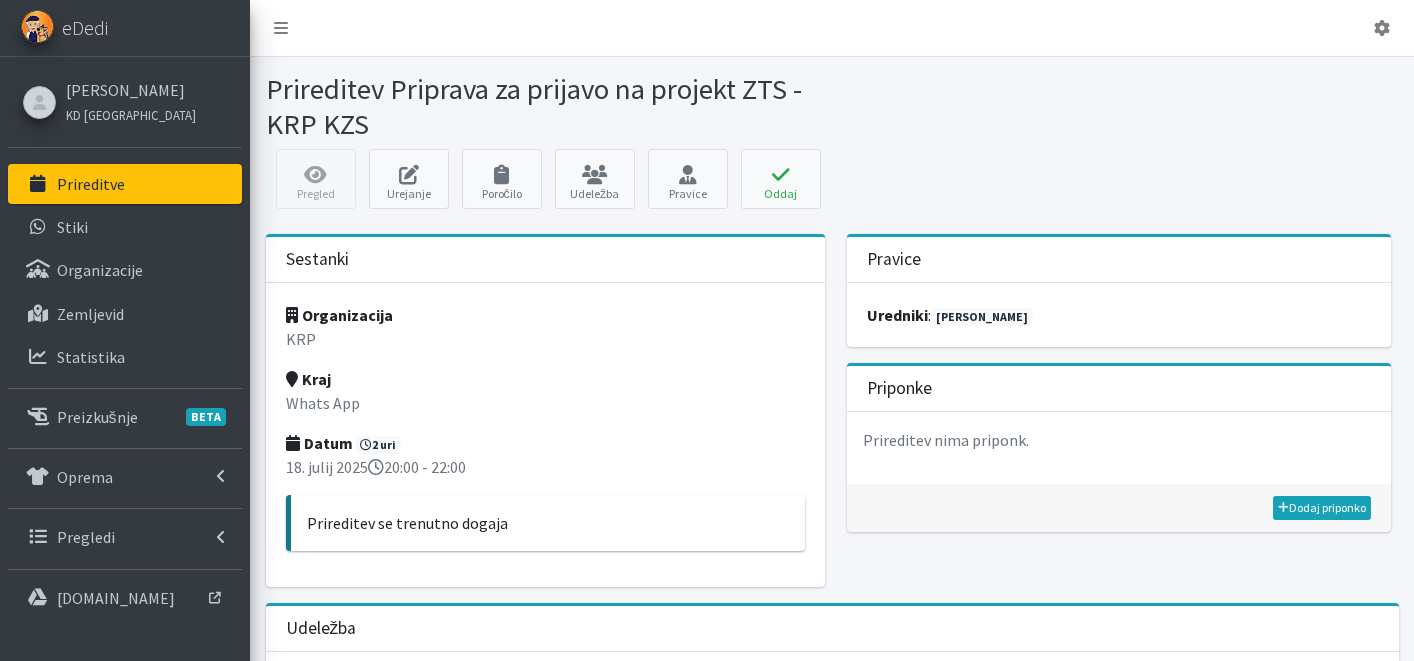 scroll, scrollTop: 0, scrollLeft: 0, axis: both 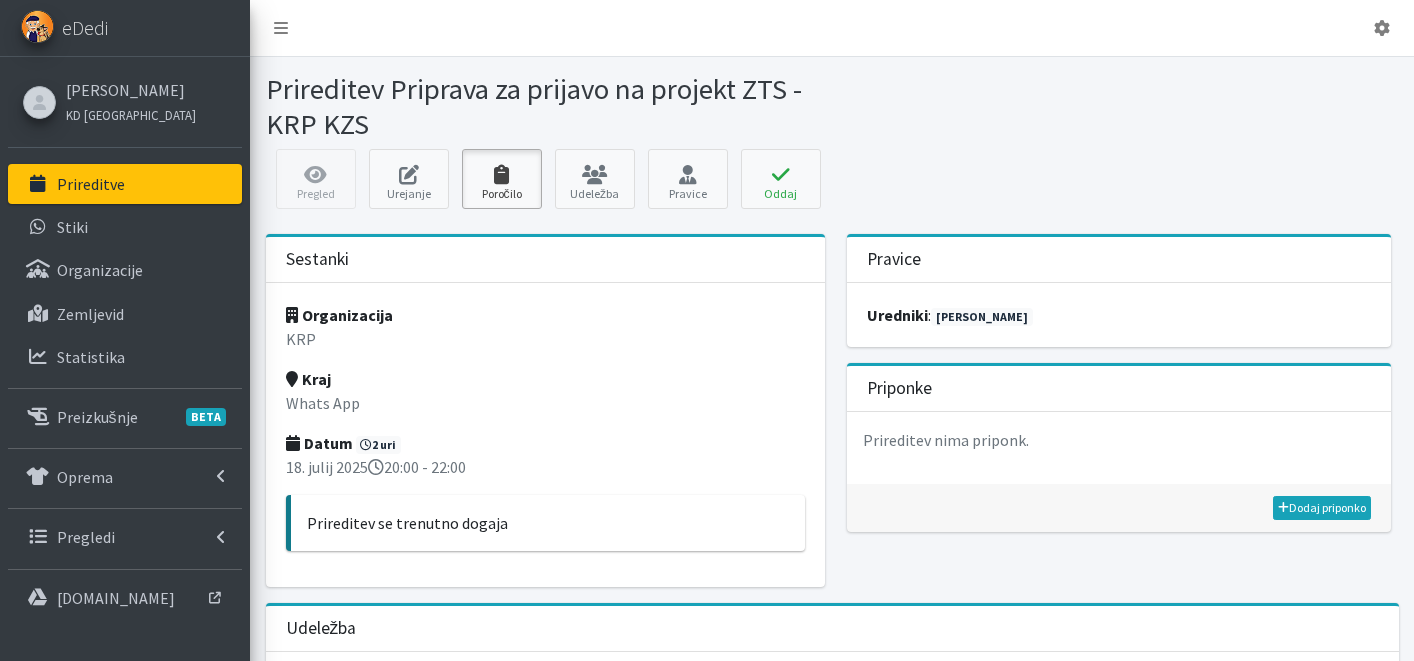 click at bounding box center (502, 175) 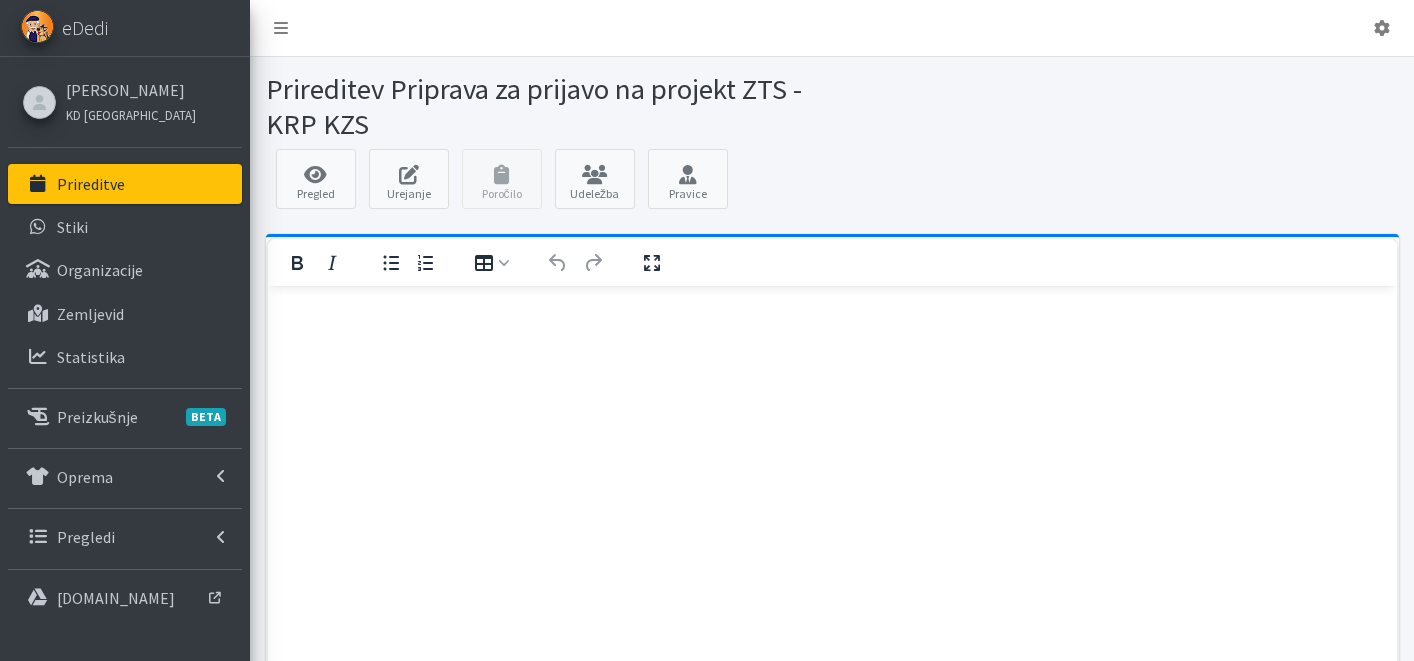 scroll, scrollTop: 0, scrollLeft: 0, axis: both 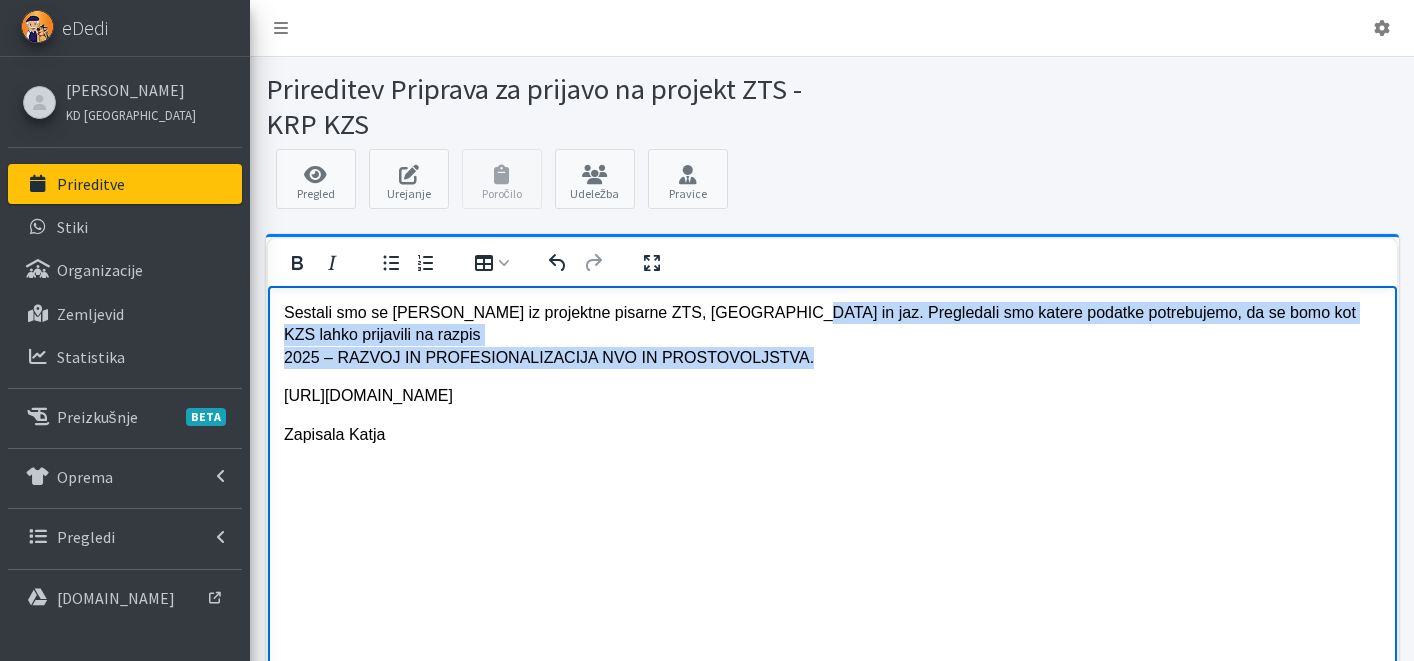 drag, startPoint x: 748, startPoint y: 310, endPoint x: 817, endPoint y: 354, distance: 81.8352 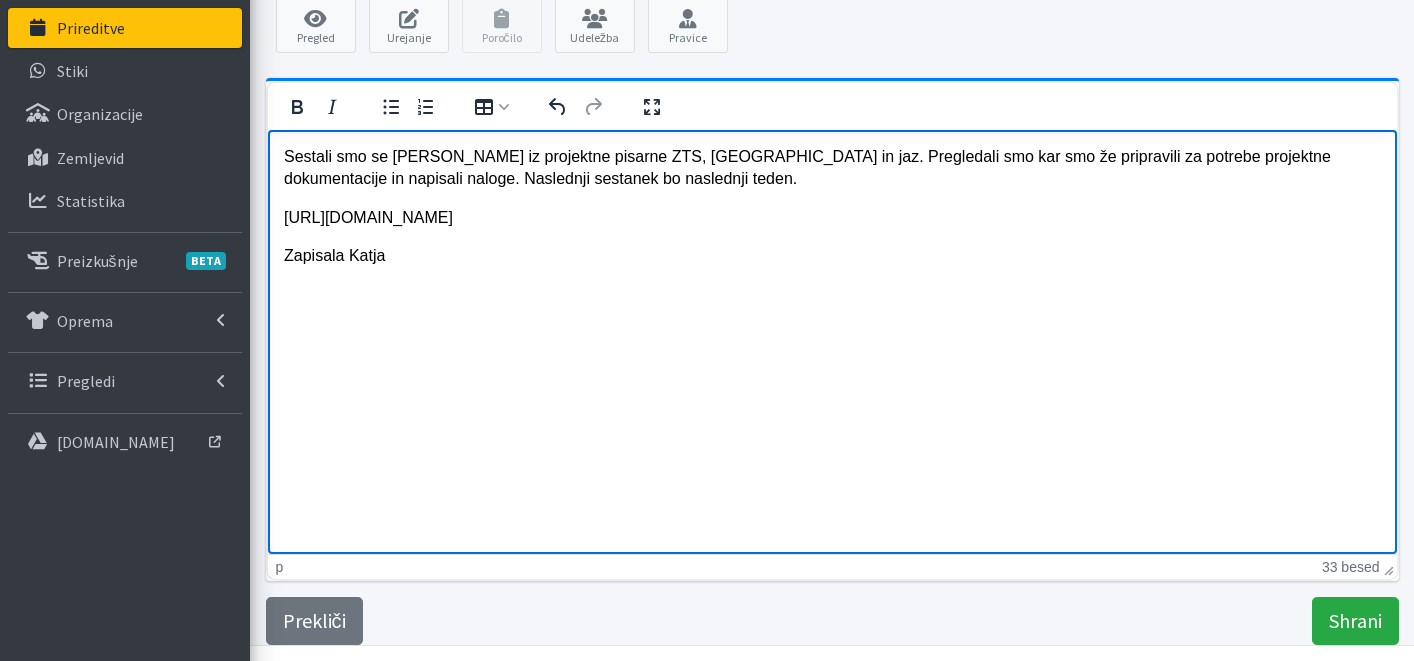 scroll, scrollTop: 197, scrollLeft: 0, axis: vertical 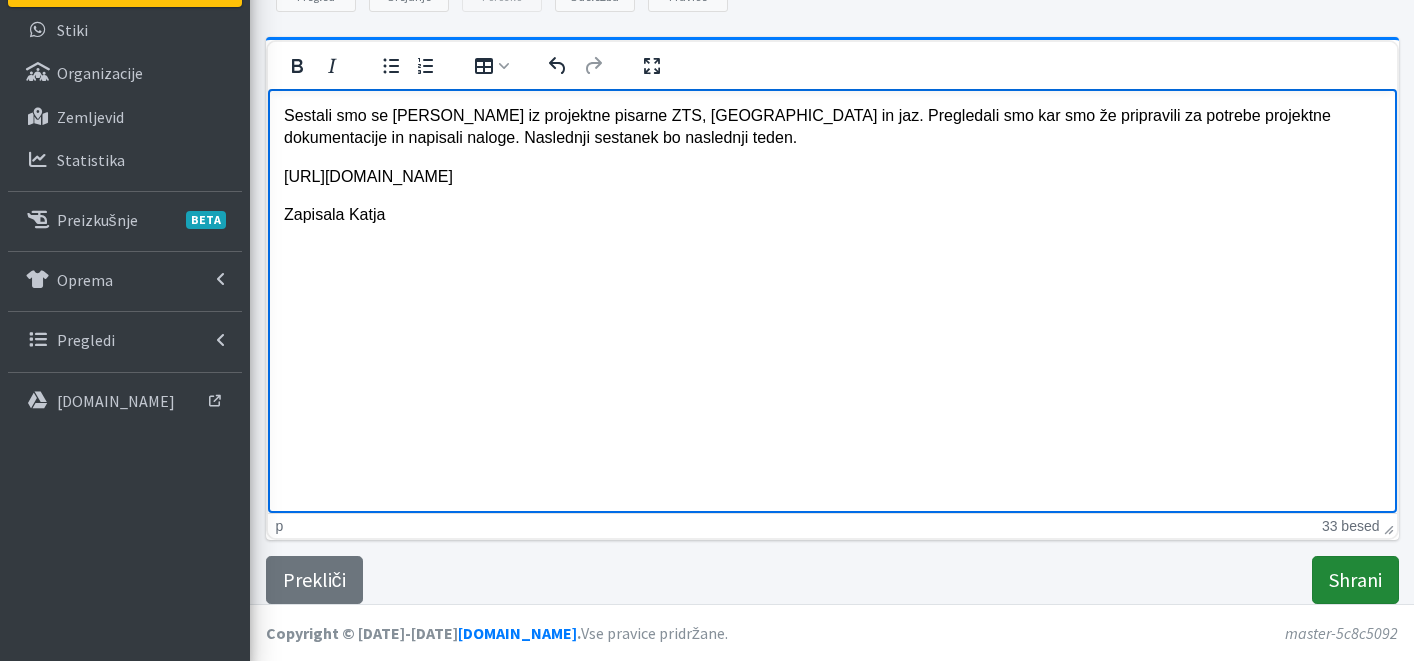 click on "Shrani" at bounding box center (1355, 580) 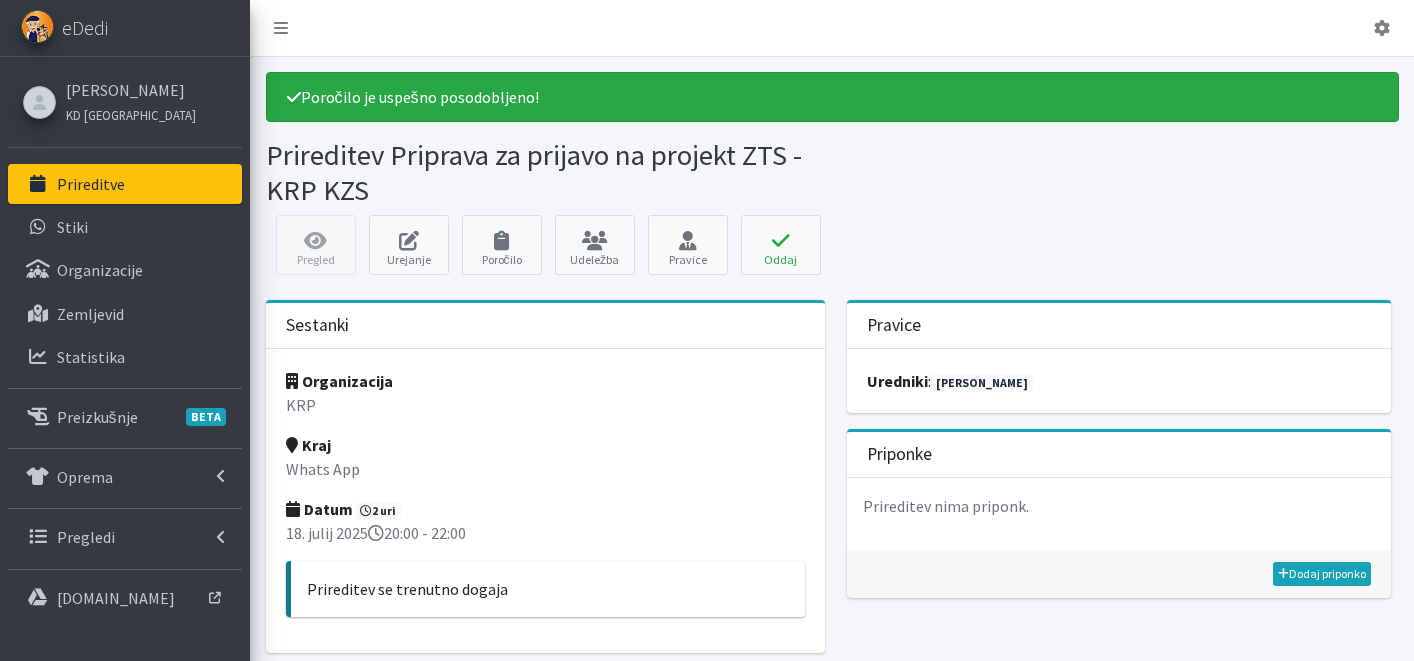 scroll, scrollTop: 0, scrollLeft: 0, axis: both 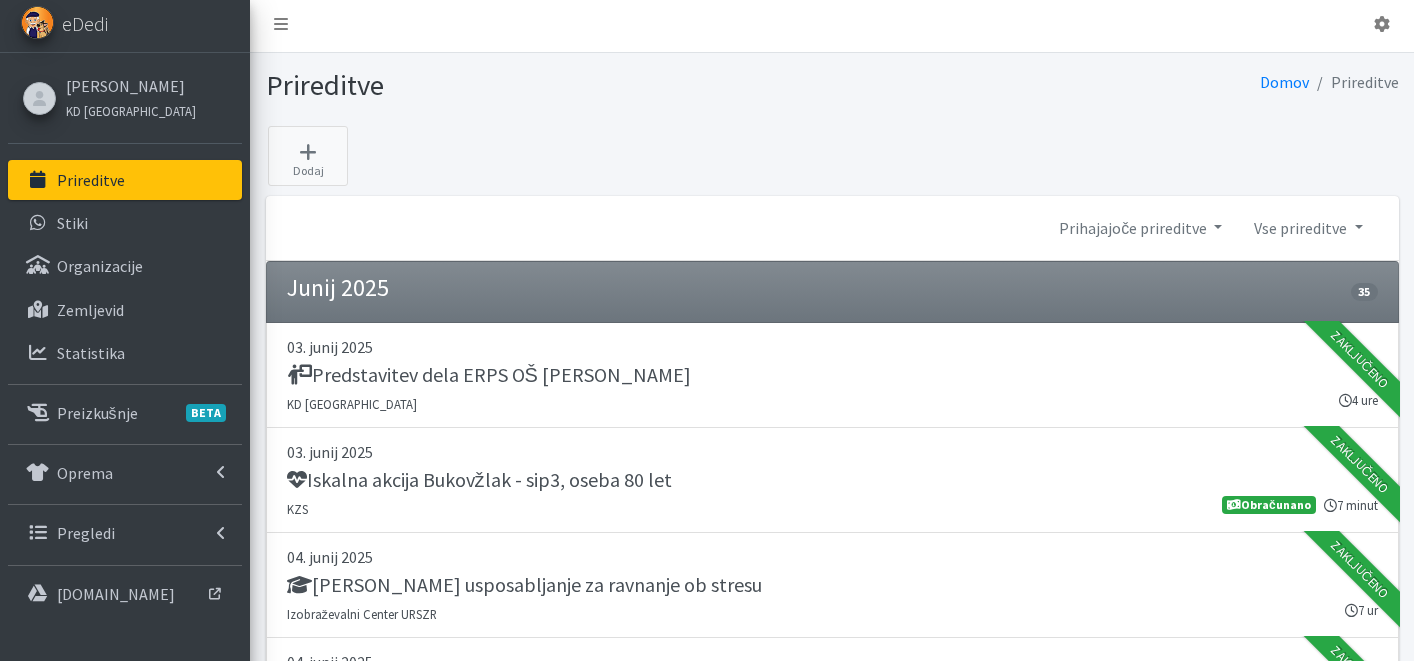 click on "Prireditve" at bounding box center (125, 180) 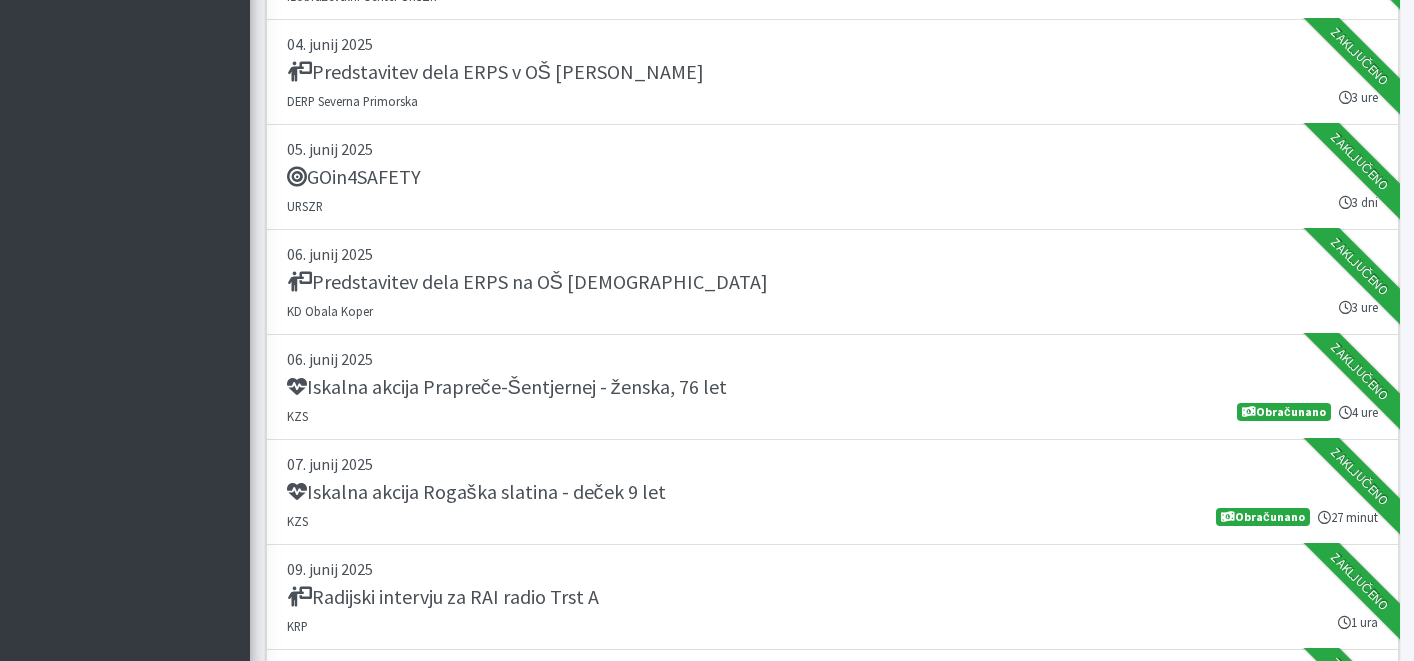 scroll, scrollTop: 0, scrollLeft: 0, axis: both 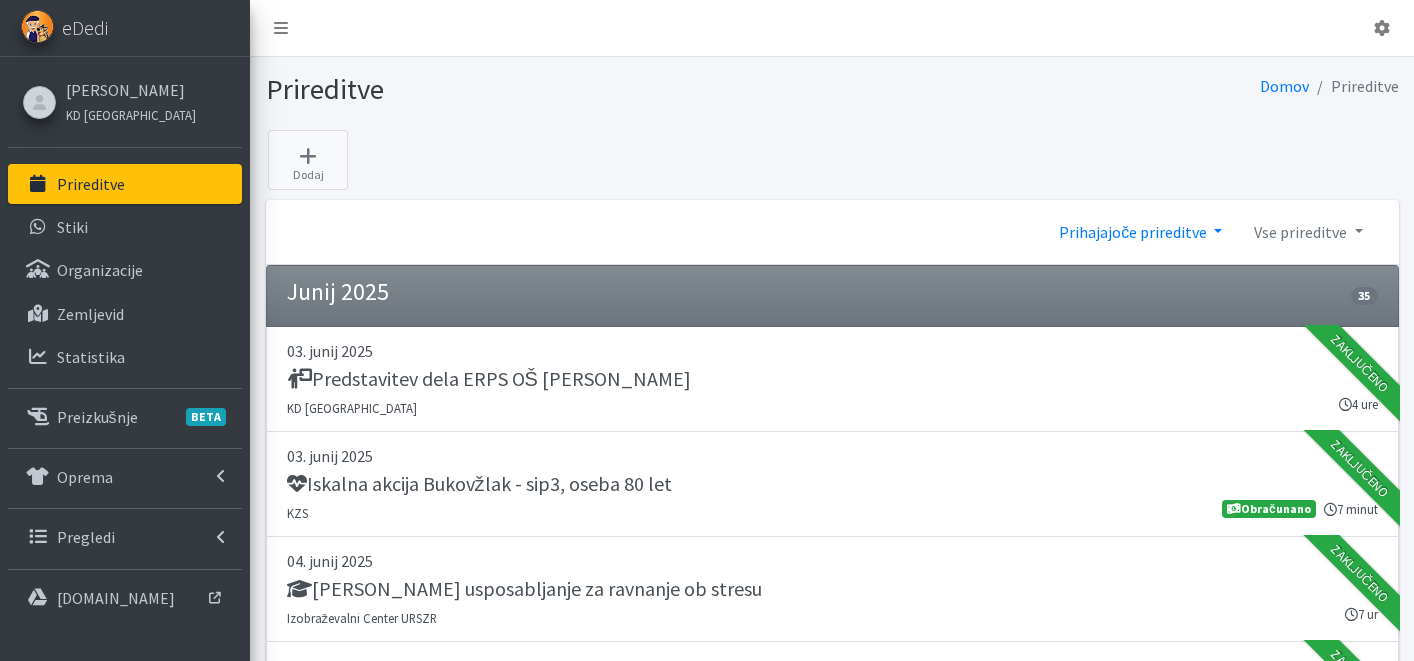 click on "Prihajajoče prireditve" at bounding box center [1140, 232] 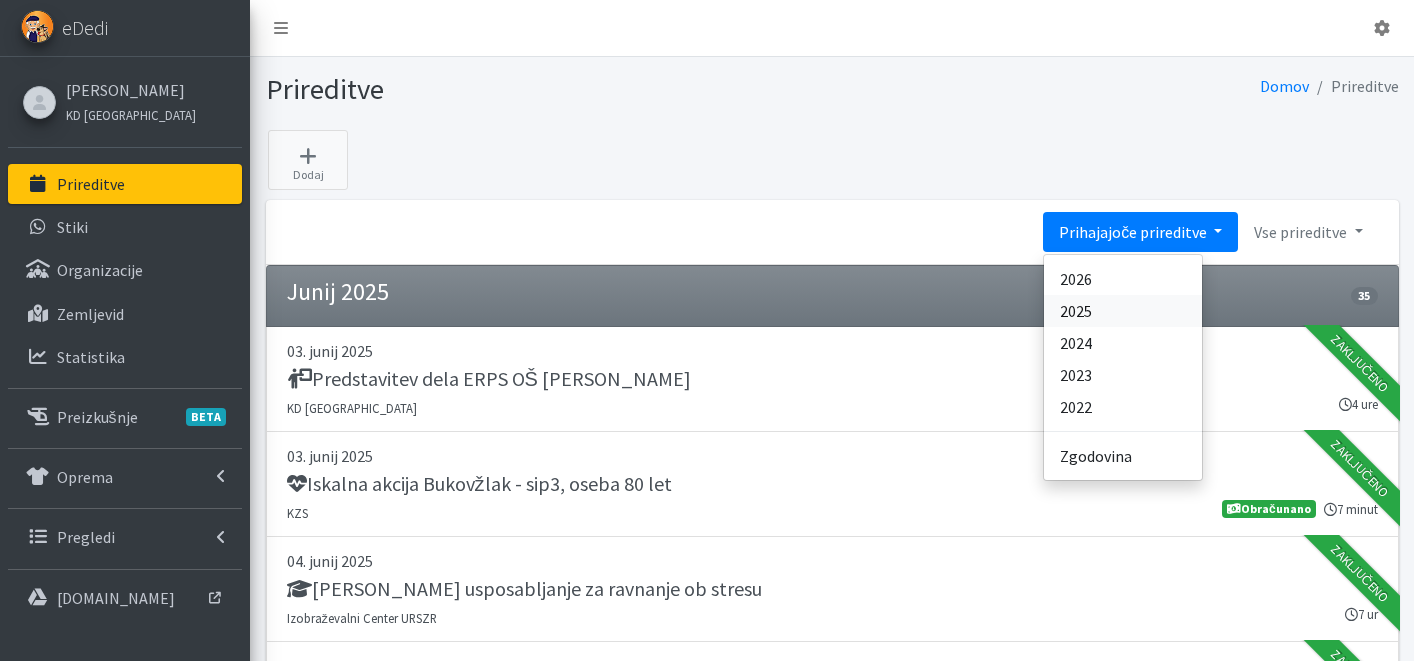click on "2025" at bounding box center [1123, 311] 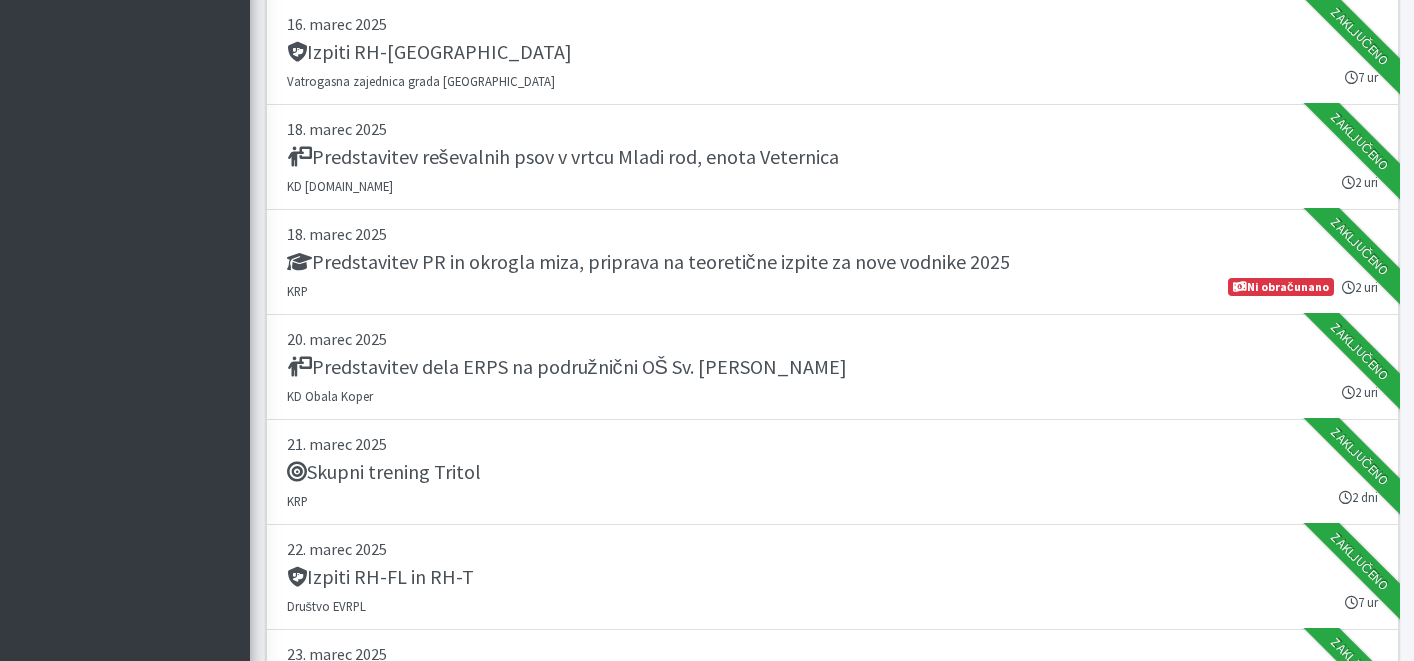 scroll, scrollTop: 7914, scrollLeft: 0, axis: vertical 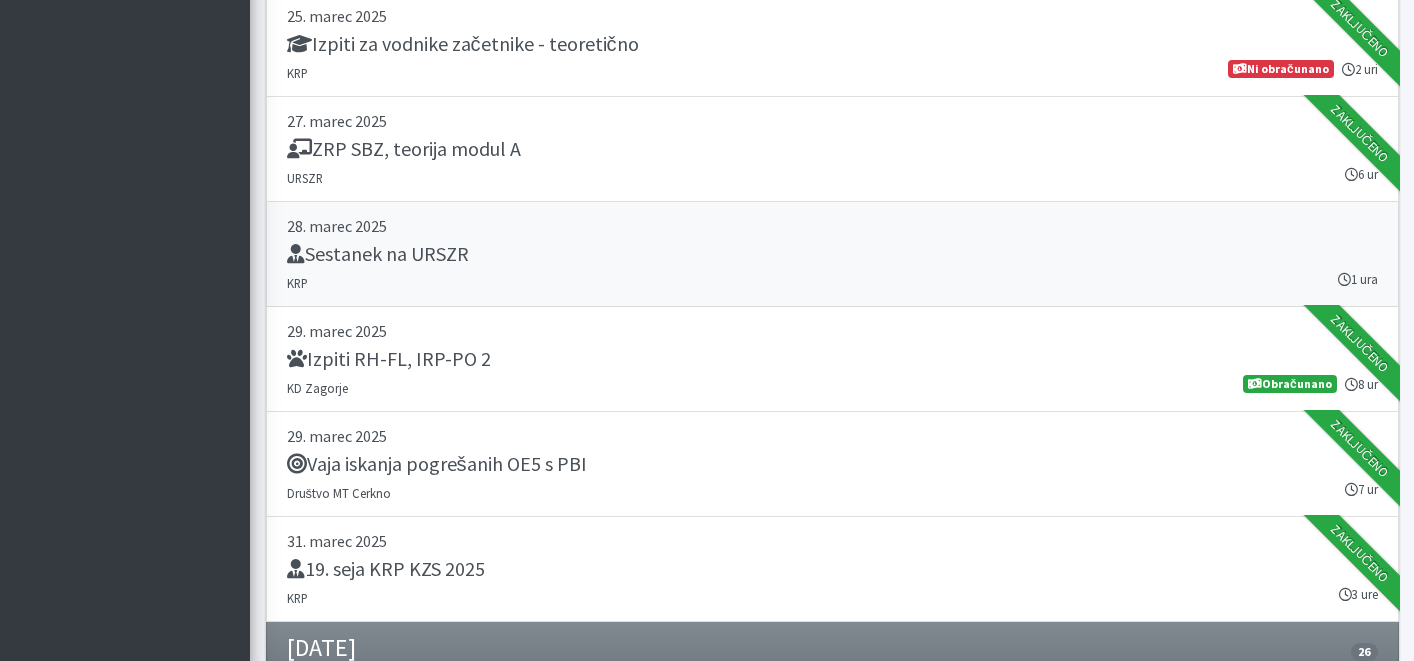 click on "Sestanek na URSZR" at bounding box center [832, 256] 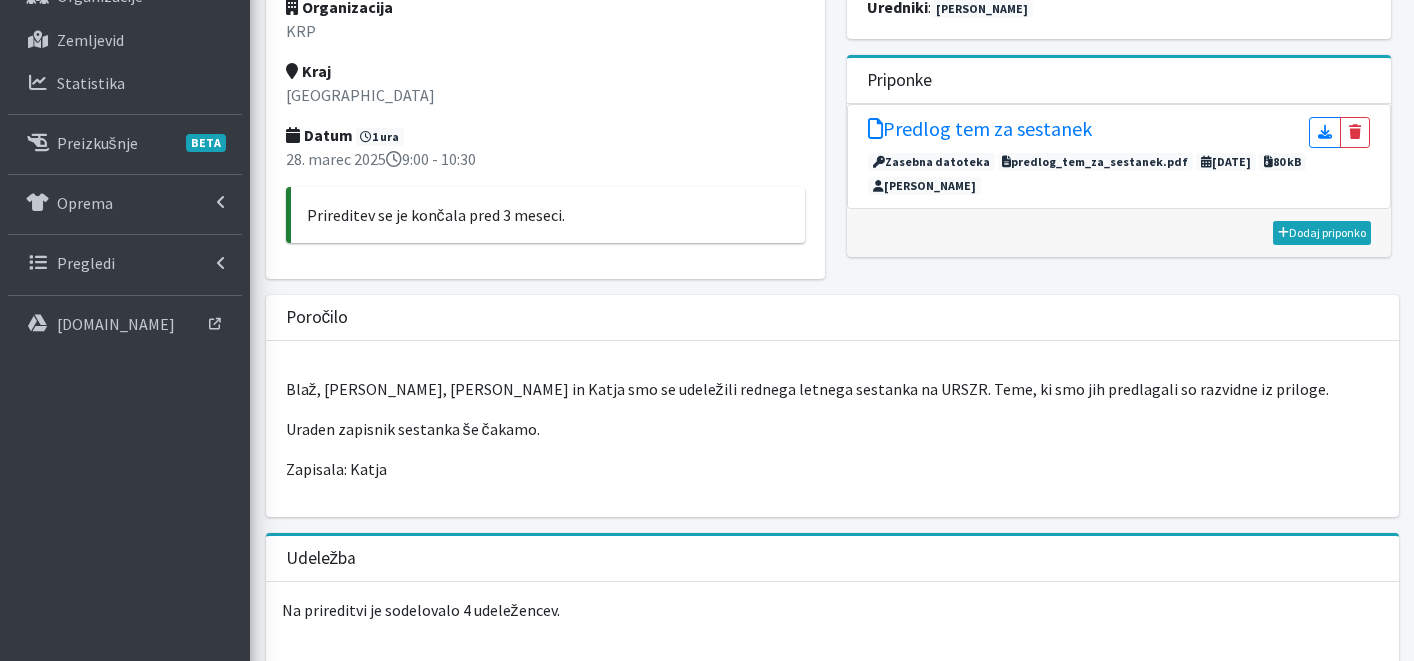 scroll, scrollTop: 0, scrollLeft: 0, axis: both 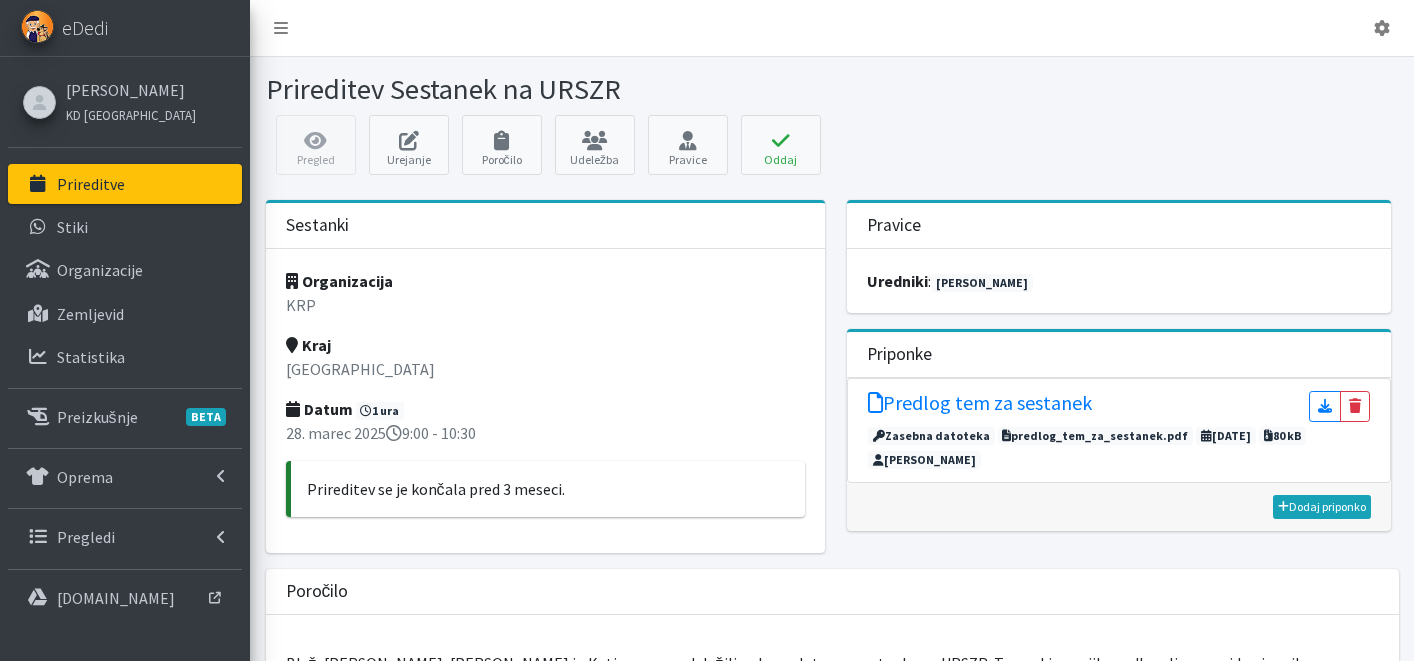 click on "Prireditve" at bounding box center (91, 184) 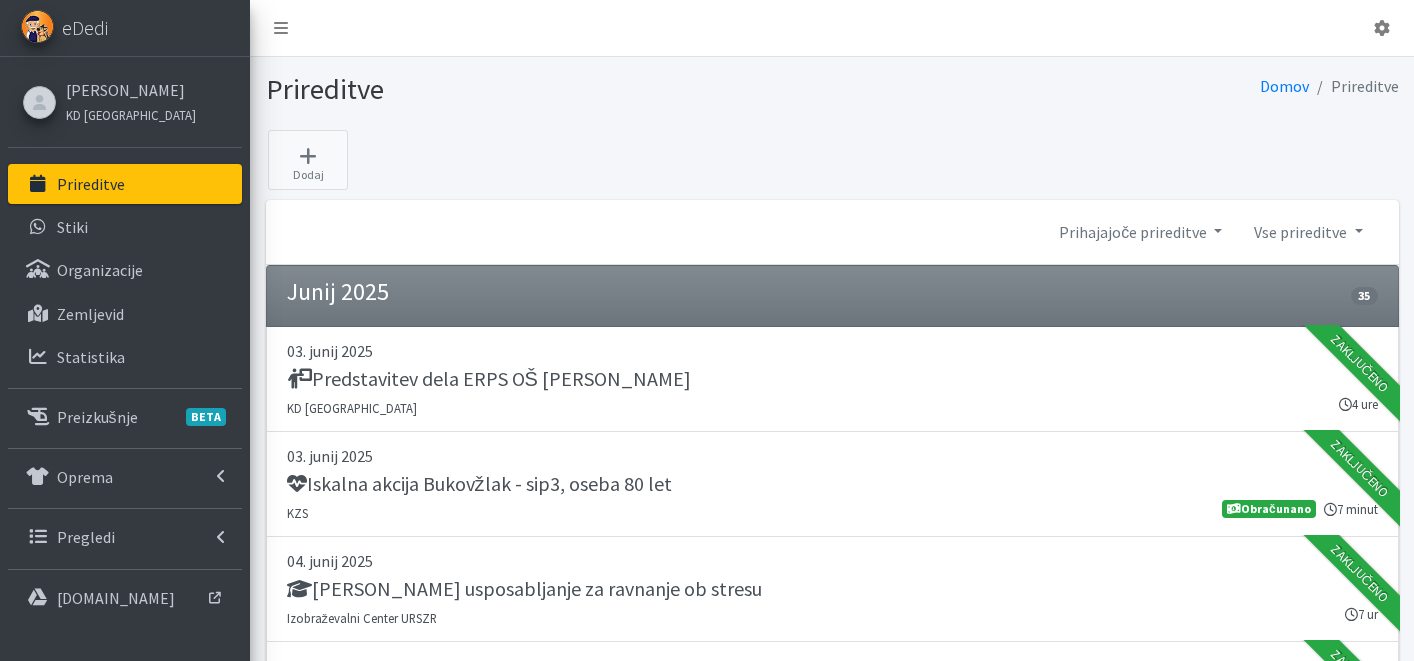 scroll, scrollTop: 0, scrollLeft: 0, axis: both 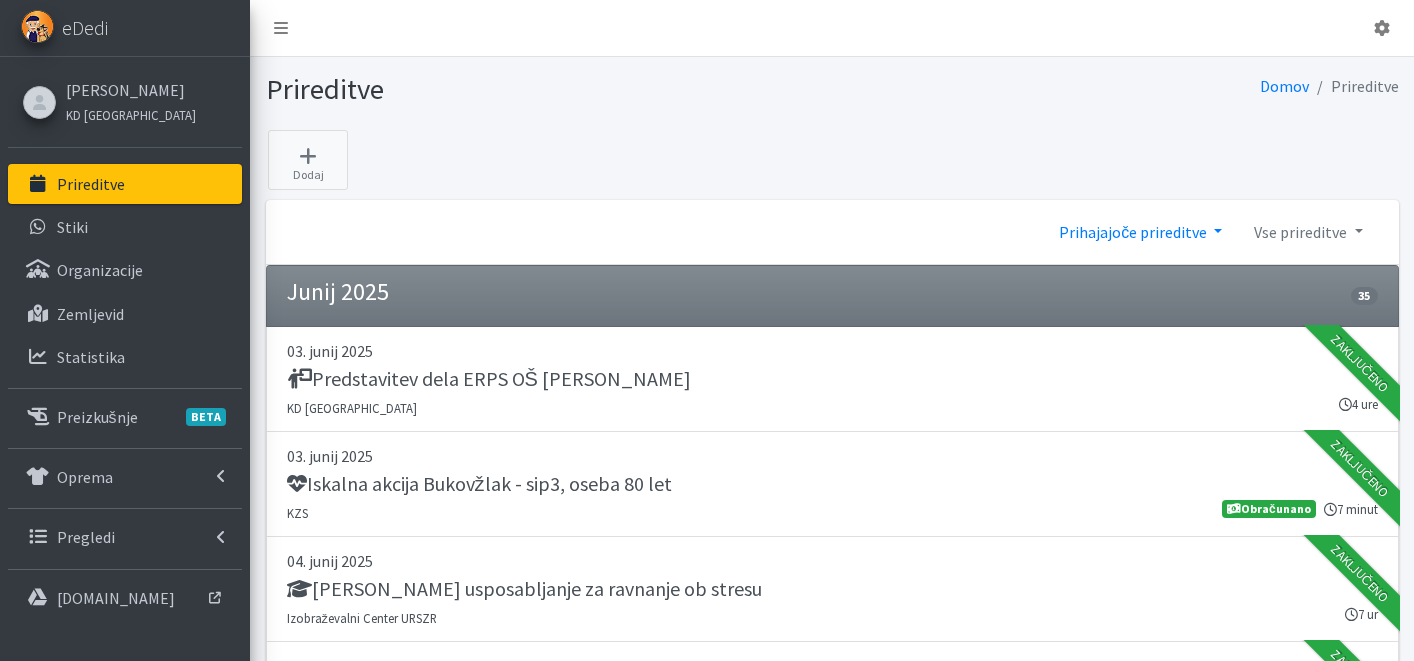 click on "Prihajajoče prireditve" at bounding box center [1140, 232] 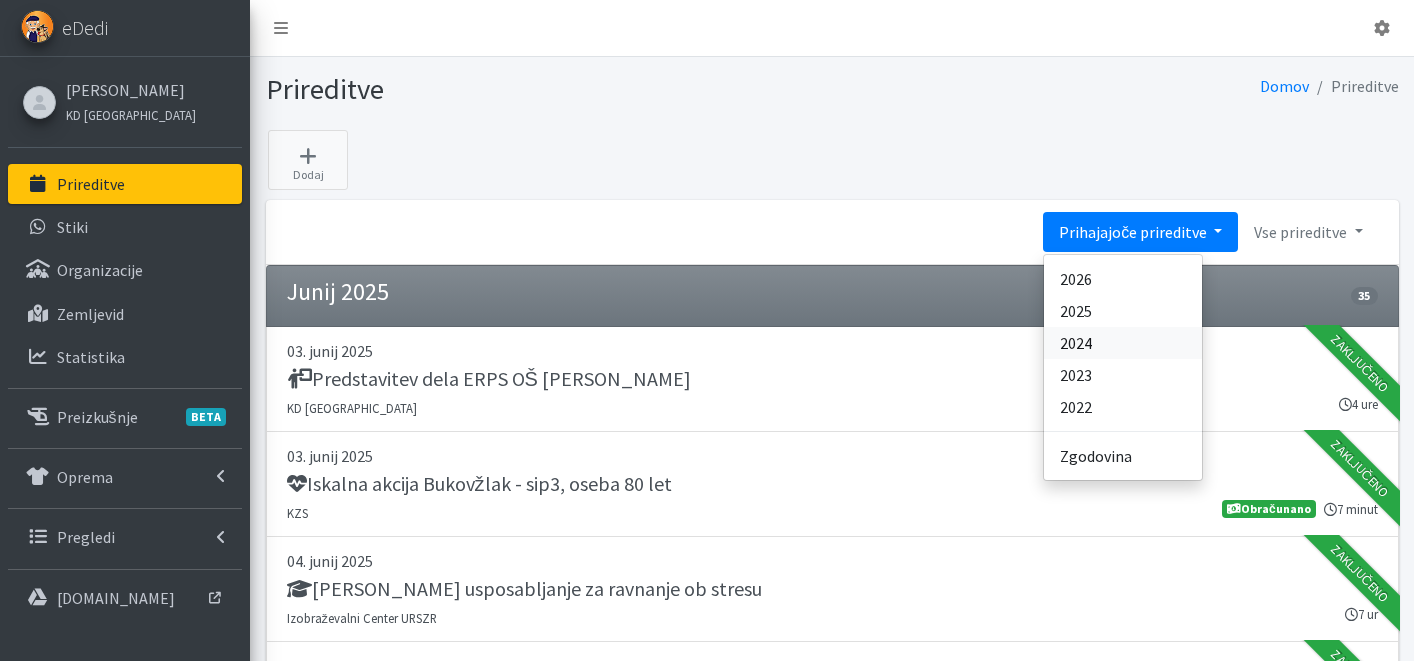 click on "2024" at bounding box center (1123, 343) 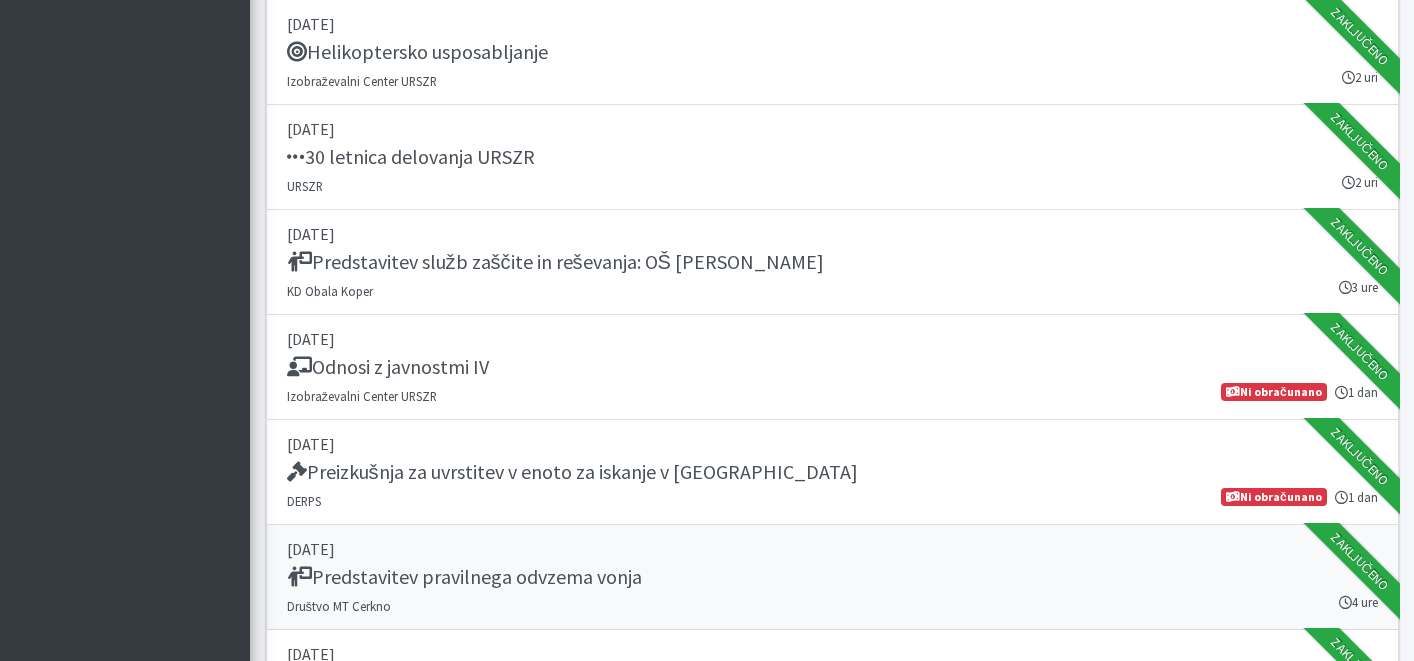 scroll, scrollTop: 31591, scrollLeft: 0, axis: vertical 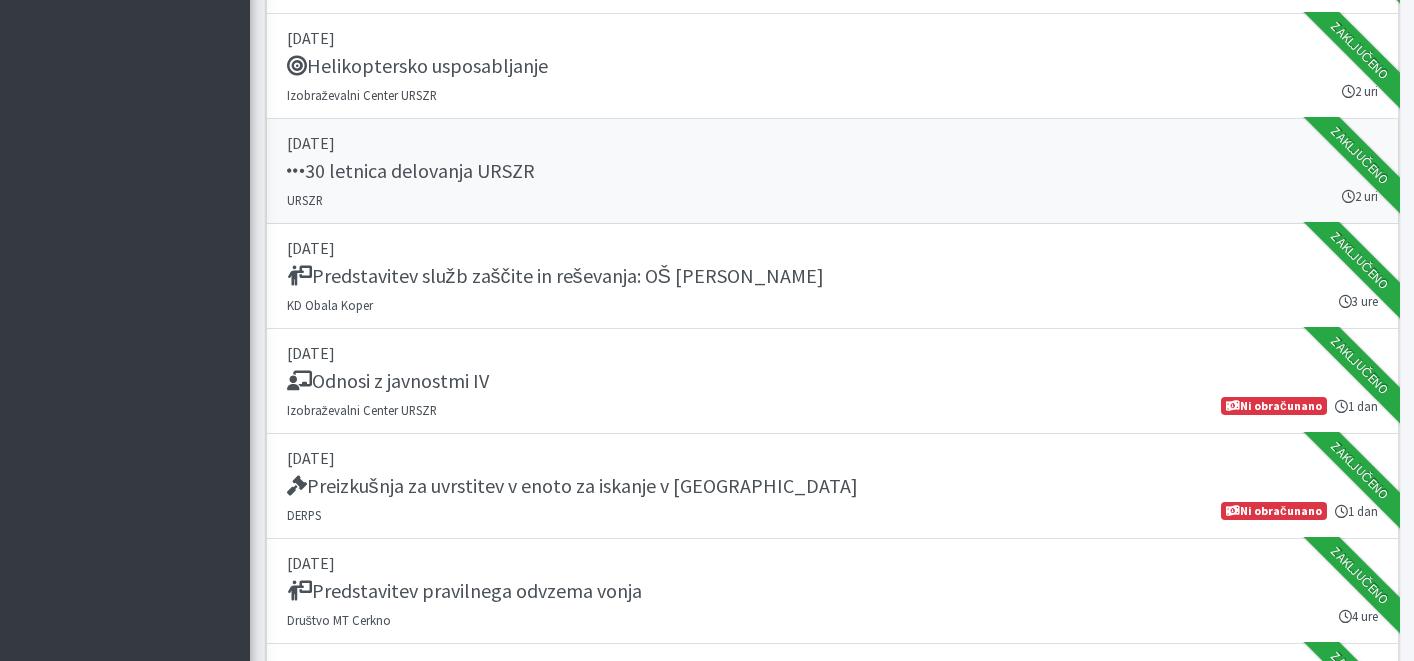 click on "30 letnica delovanja URSZR" at bounding box center (411, 171) 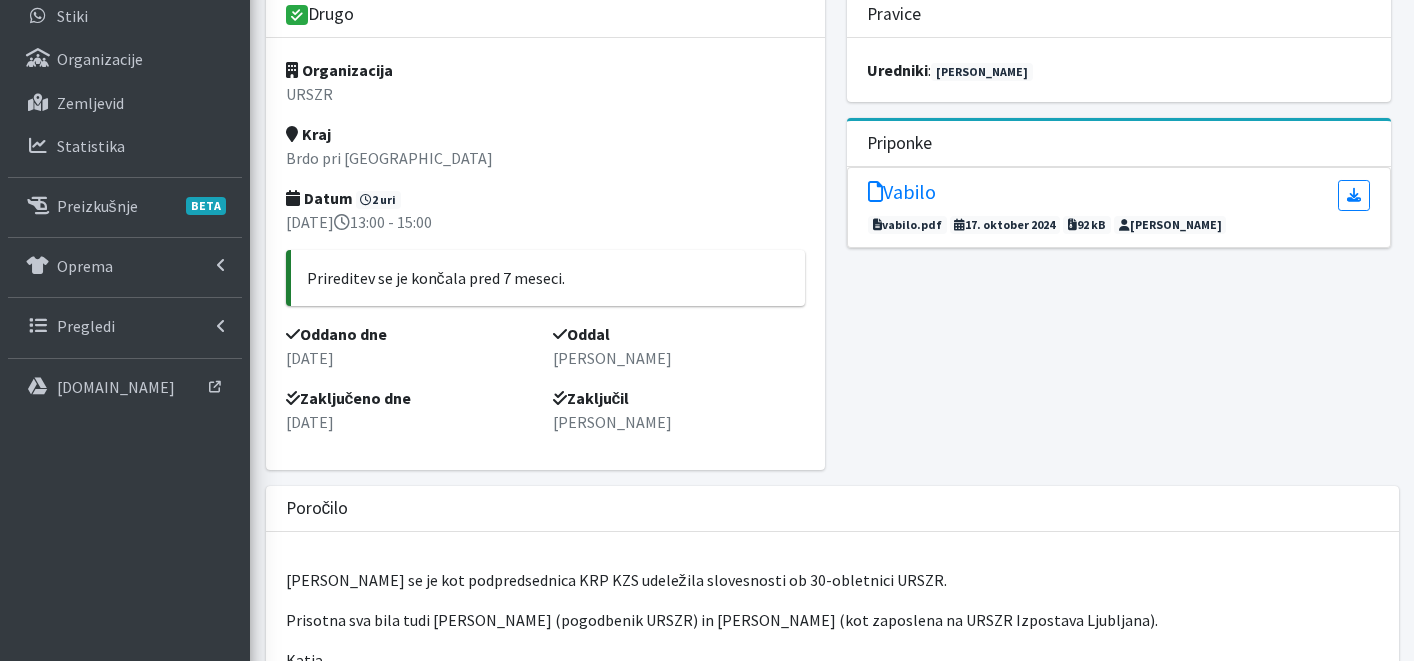 scroll, scrollTop: 0, scrollLeft: 0, axis: both 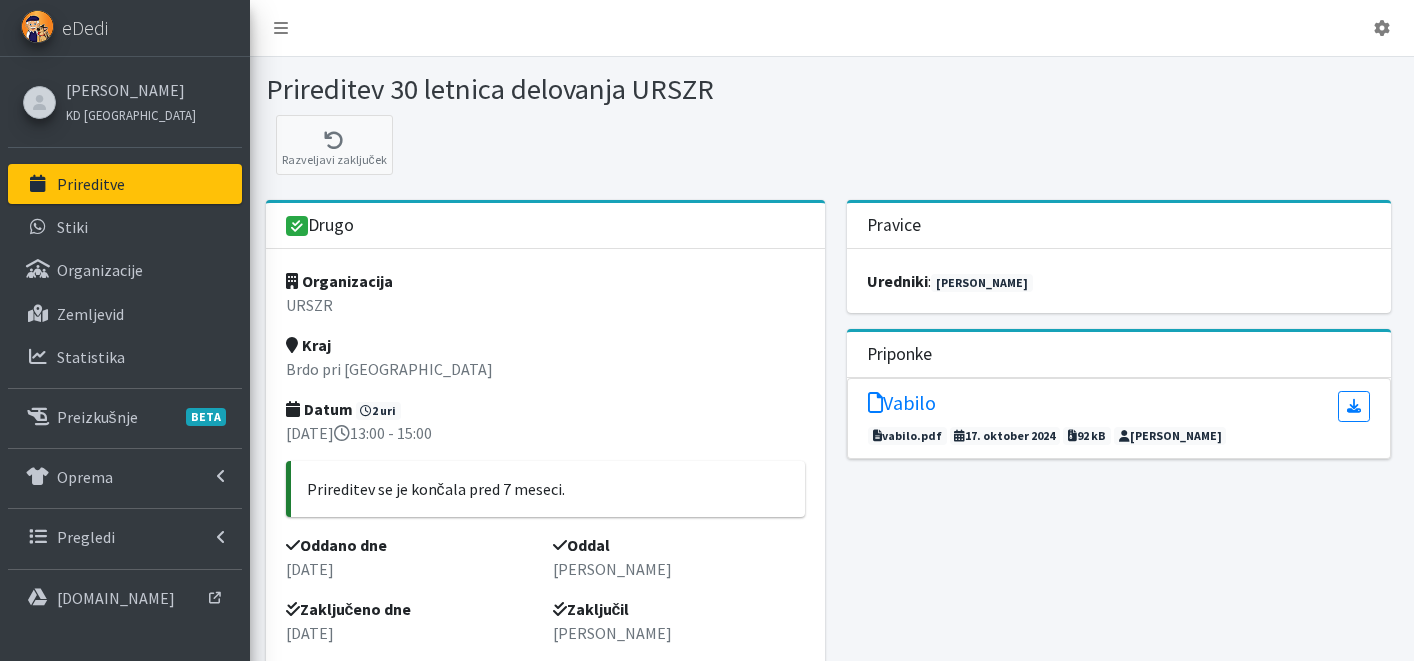 click on "Prireditve" at bounding box center (91, 184) 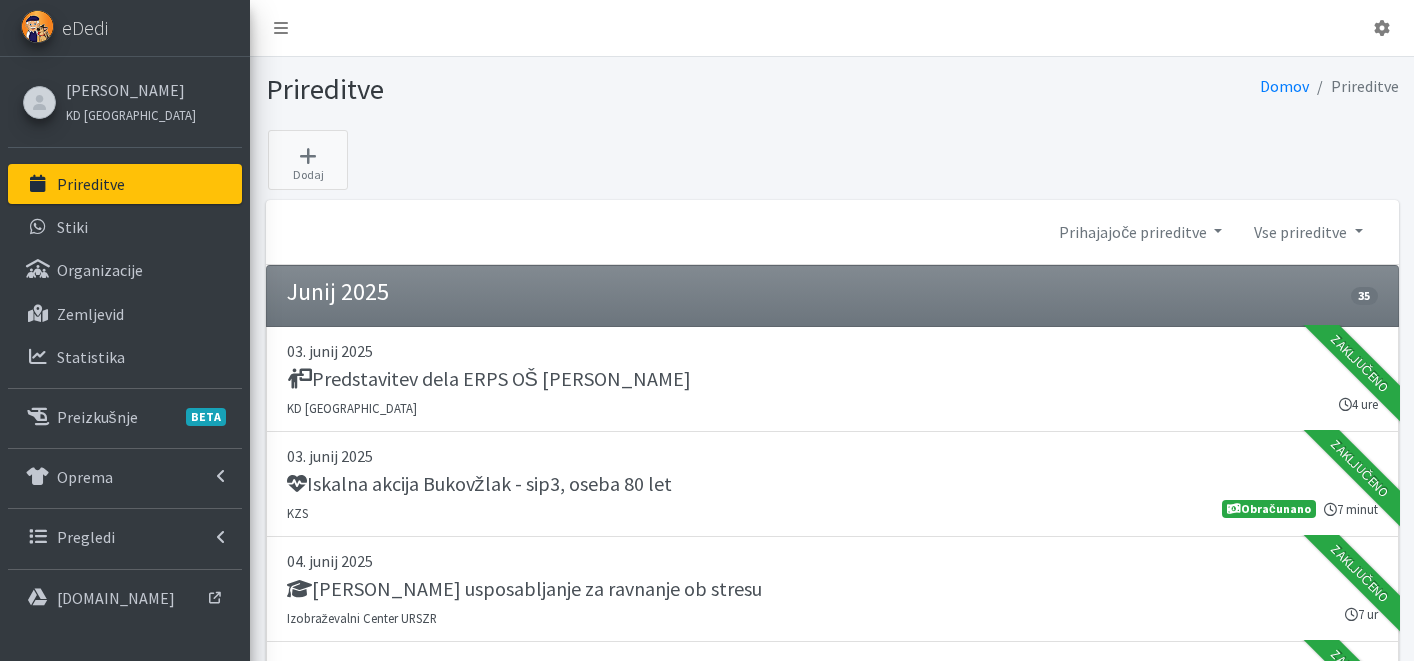scroll, scrollTop: 0, scrollLeft: 0, axis: both 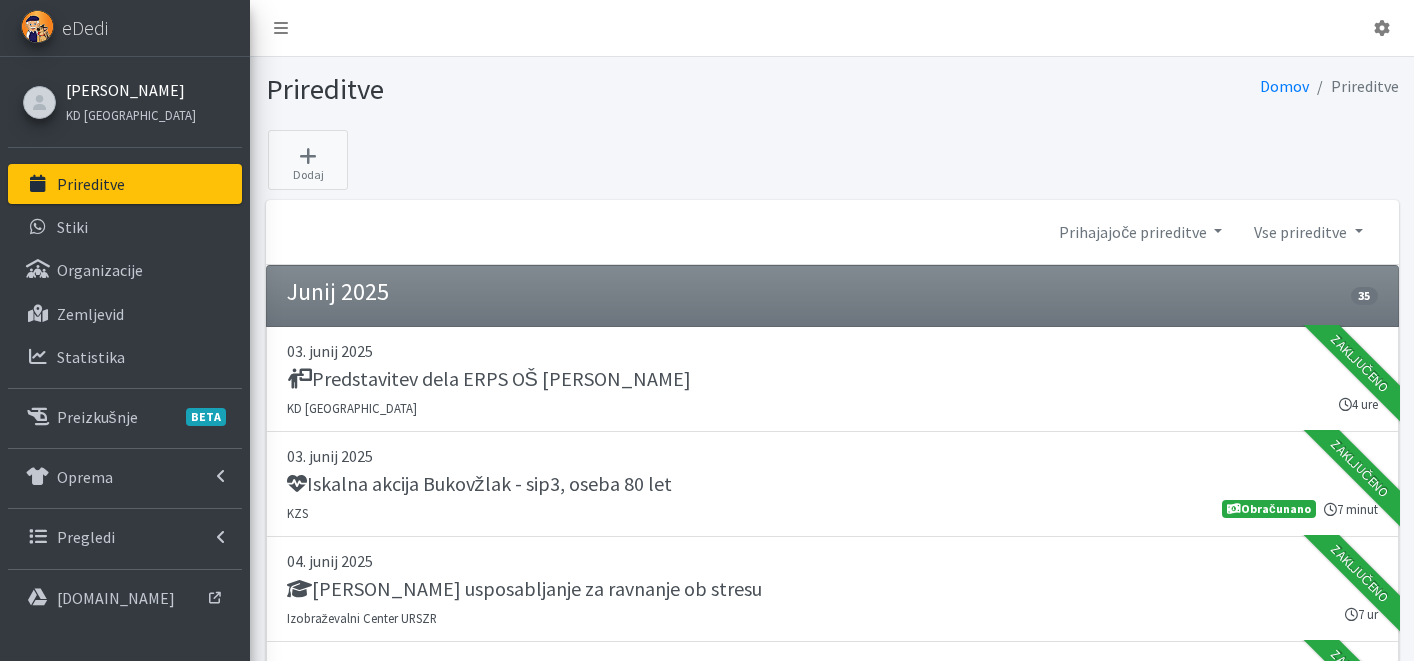 click on "[PERSON_NAME]" at bounding box center (131, 90) 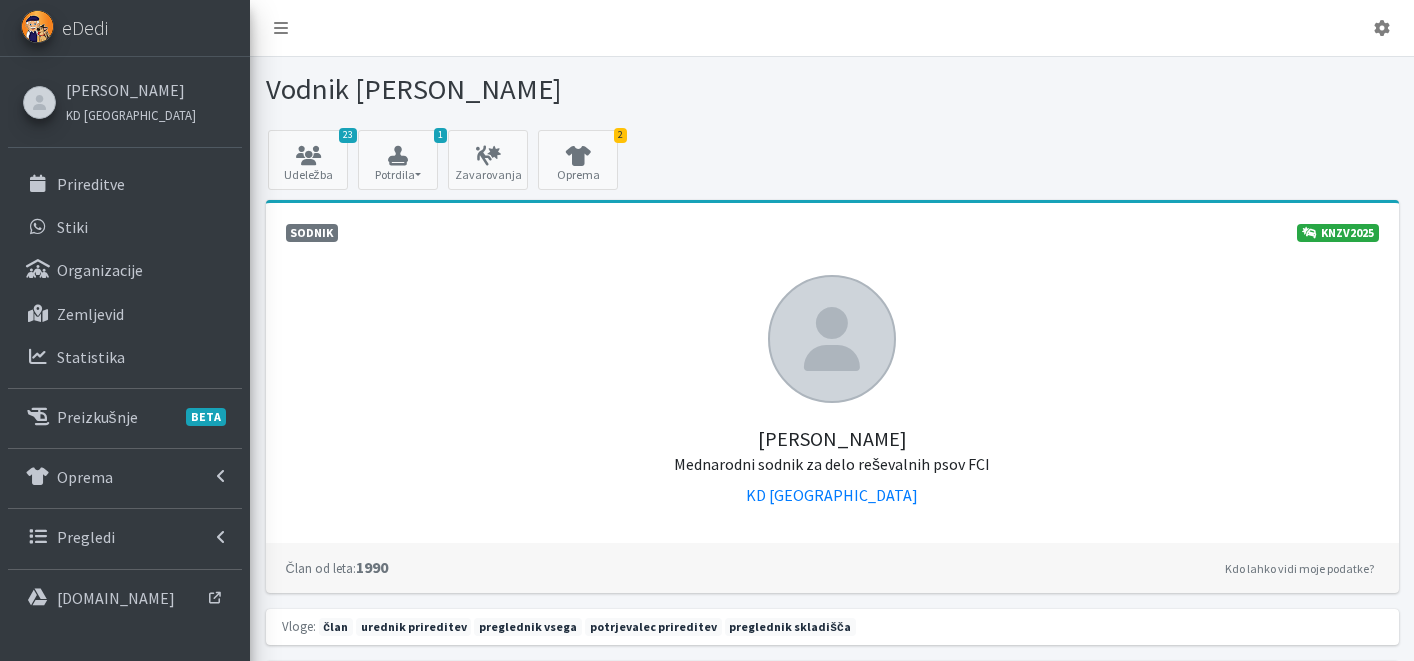 scroll, scrollTop: 0, scrollLeft: 0, axis: both 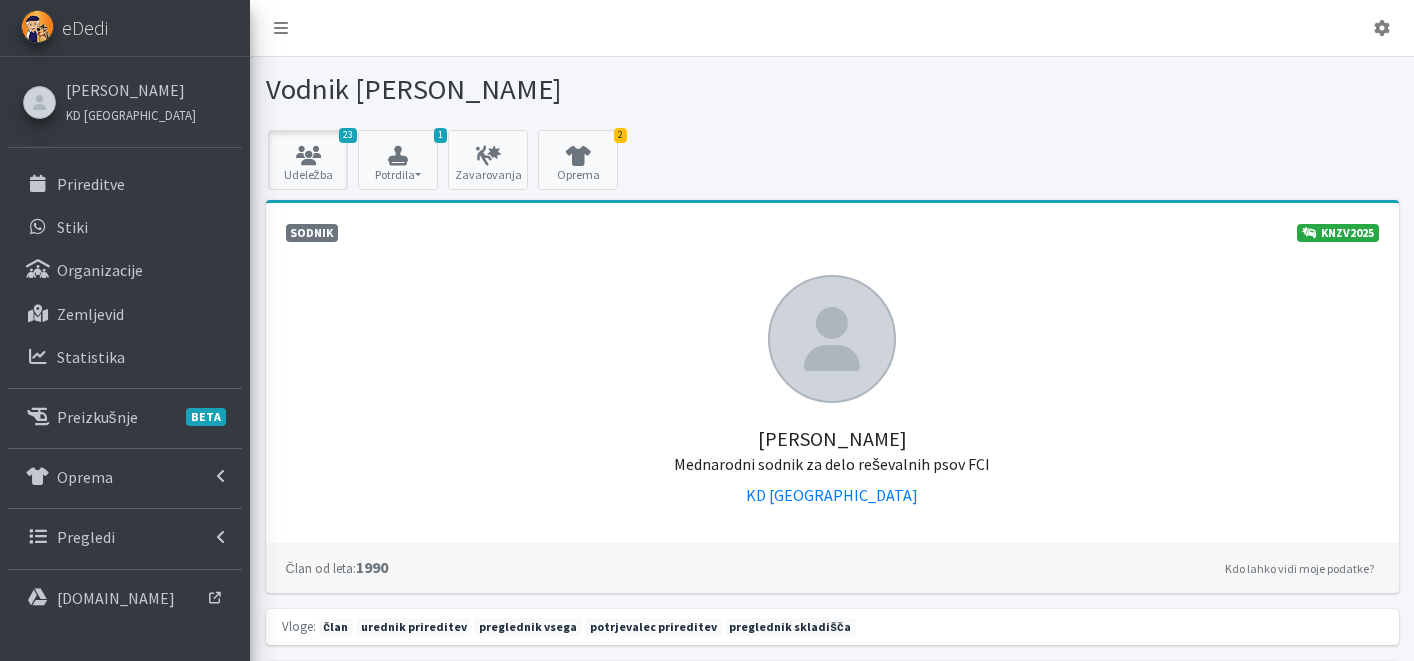click at bounding box center (308, 156) 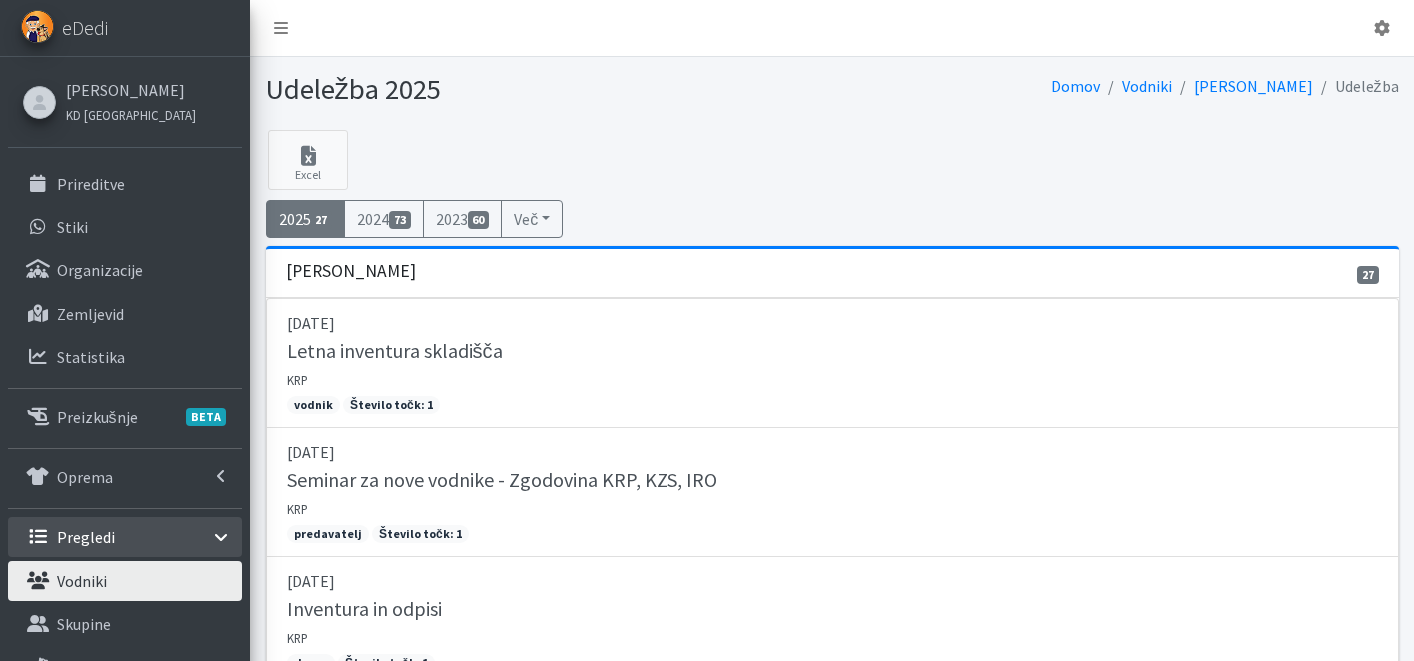 scroll, scrollTop: 0, scrollLeft: 0, axis: both 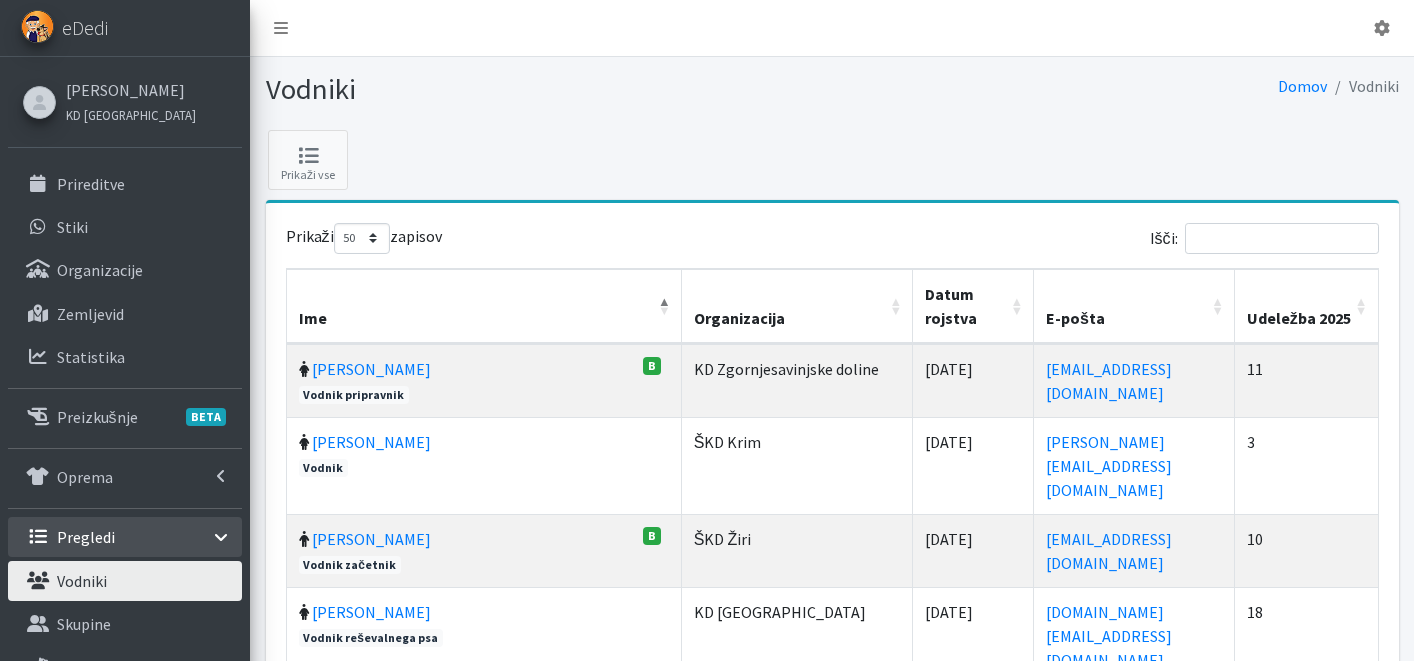 select on "50" 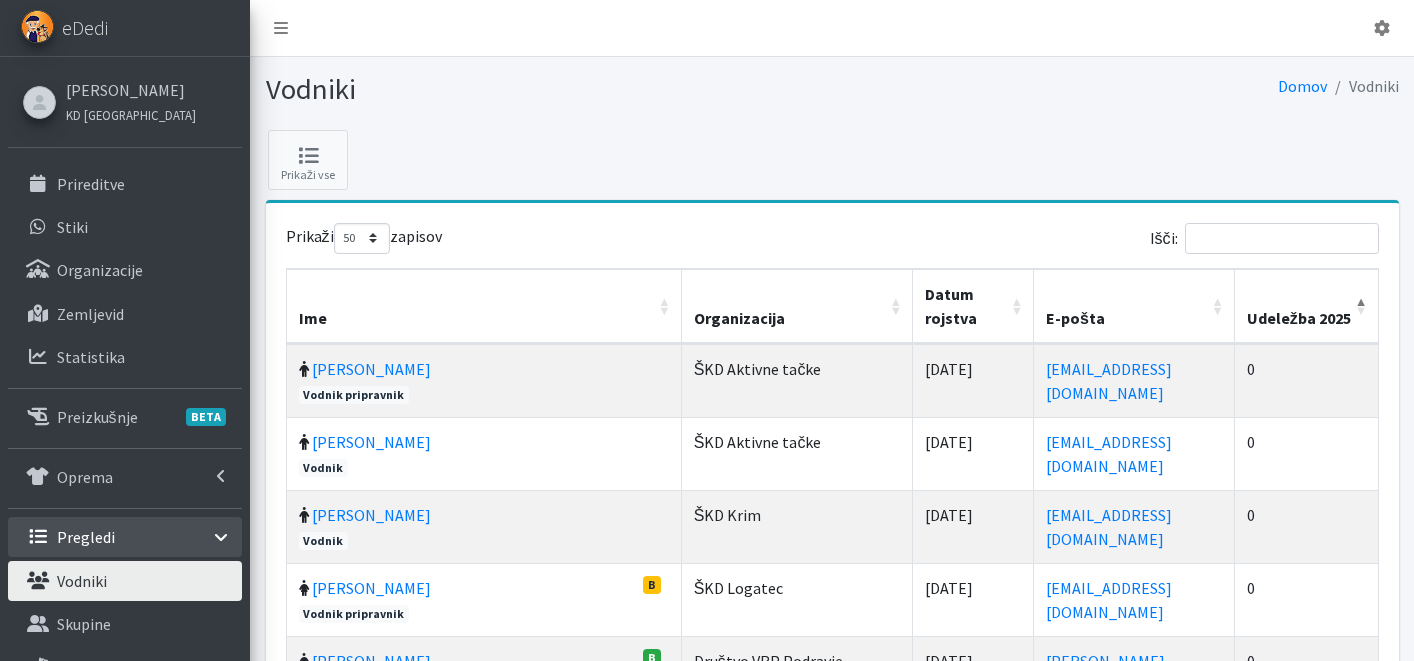 click on "Udeležba 2025" at bounding box center [1307, 306] 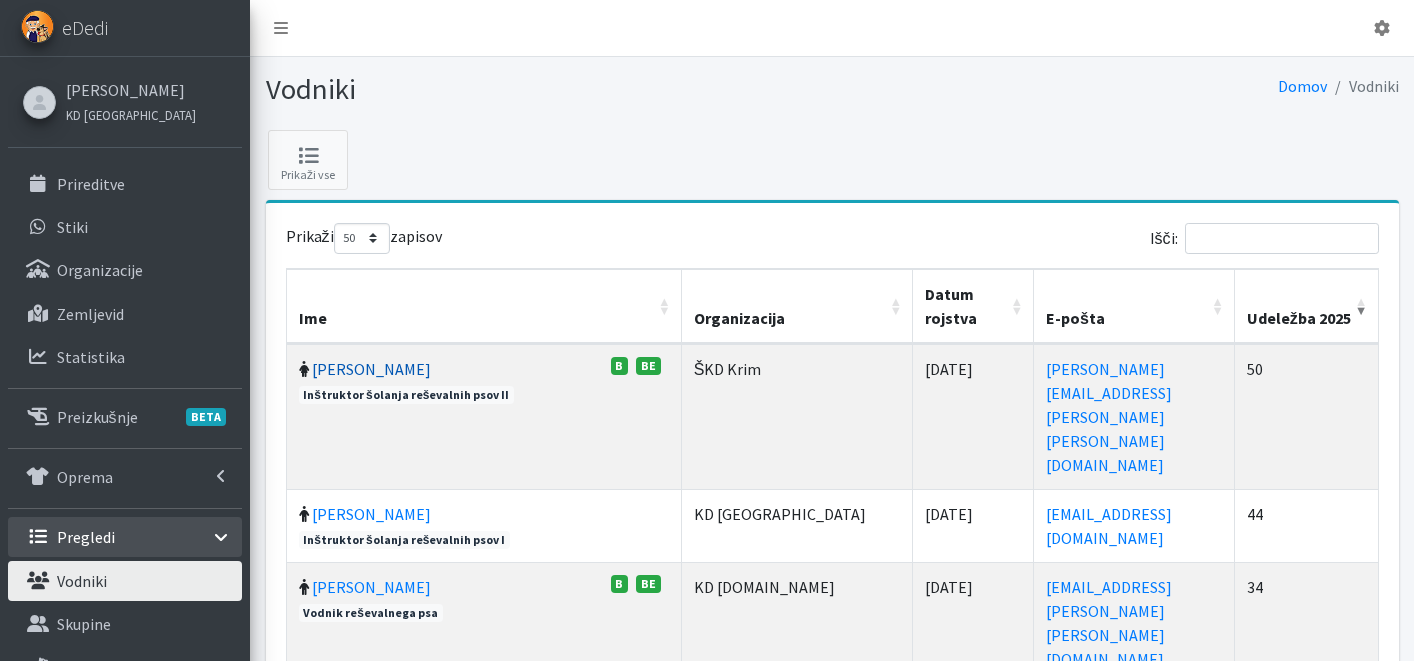 click on "[PERSON_NAME]" at bounding box center [371, 369] 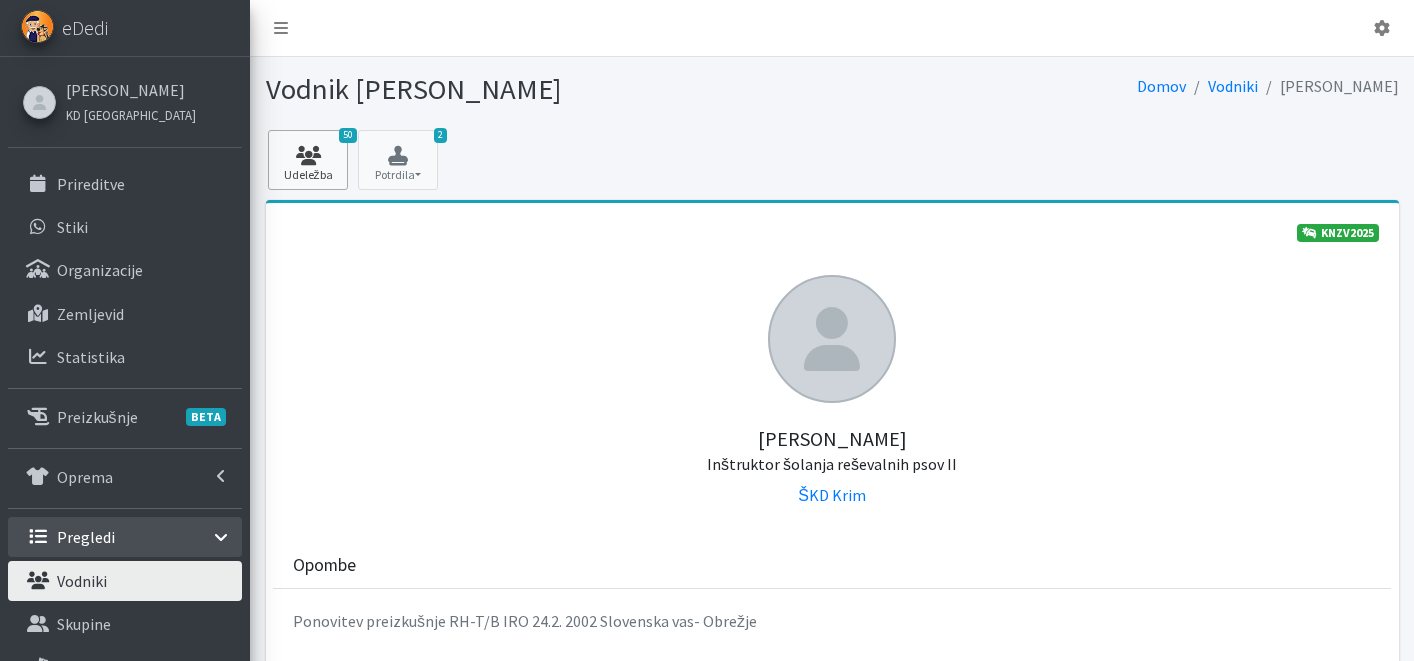 scroll, scrollTop: 0, scrollLeft: 0, axis: both 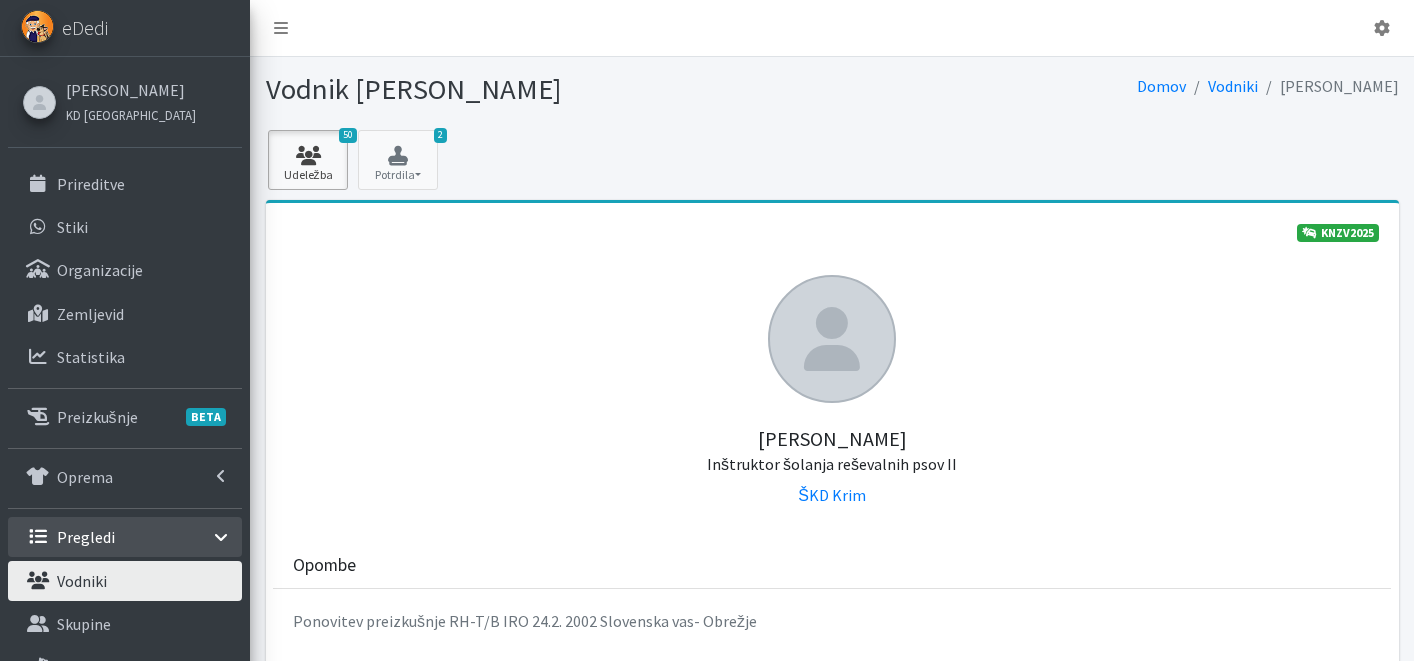 click at bounding box center (308, 156) 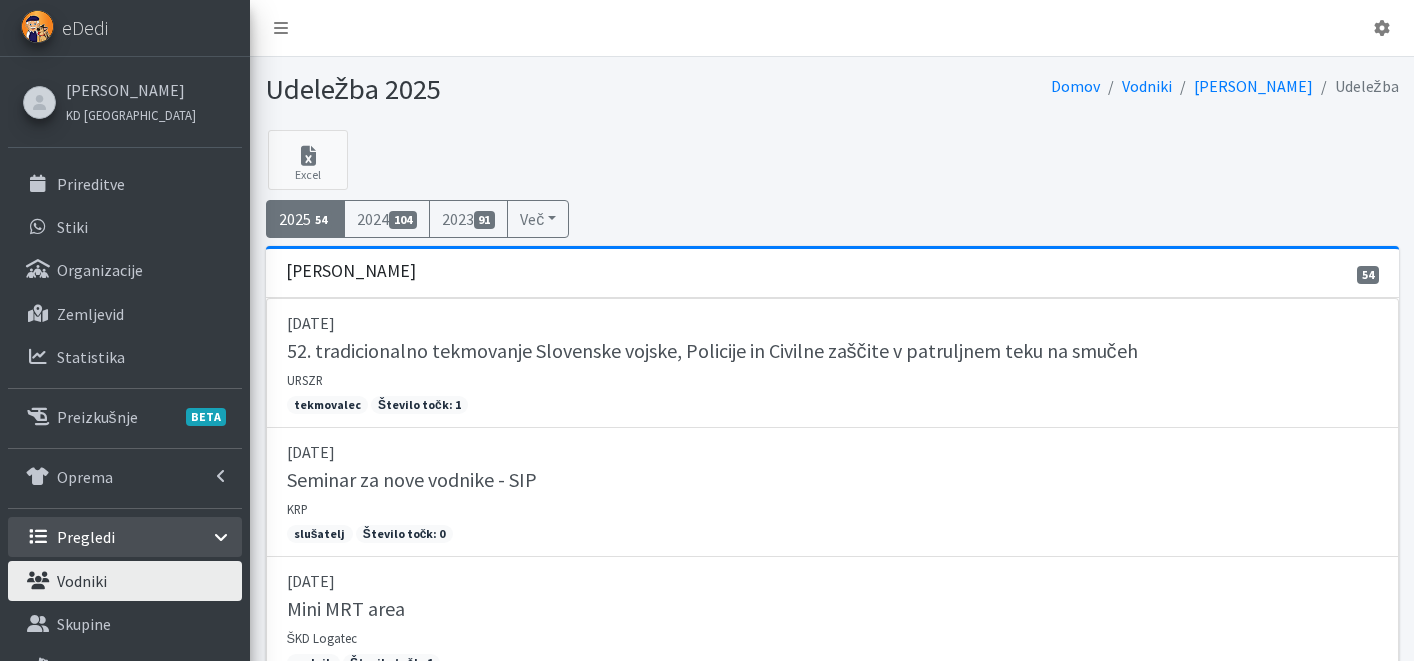 scroll, scrollTop: 0, scrollLeft: 0, axis: both 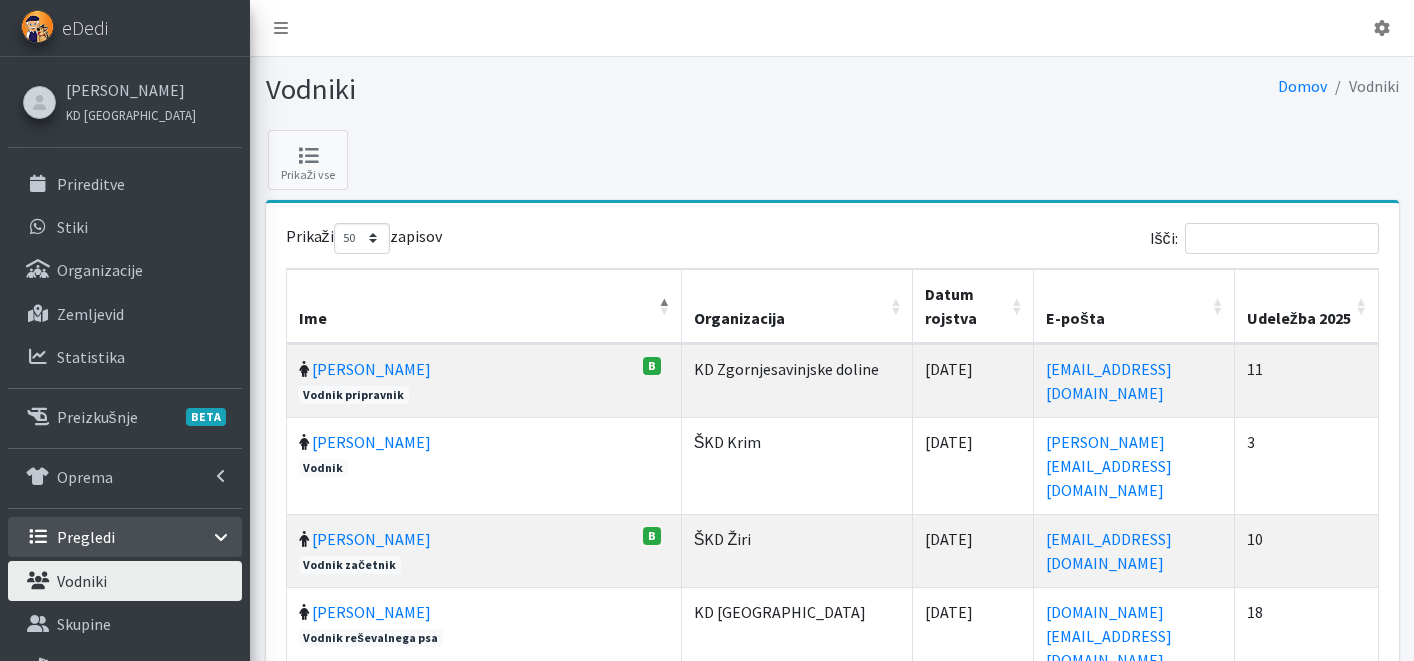 select on "50" 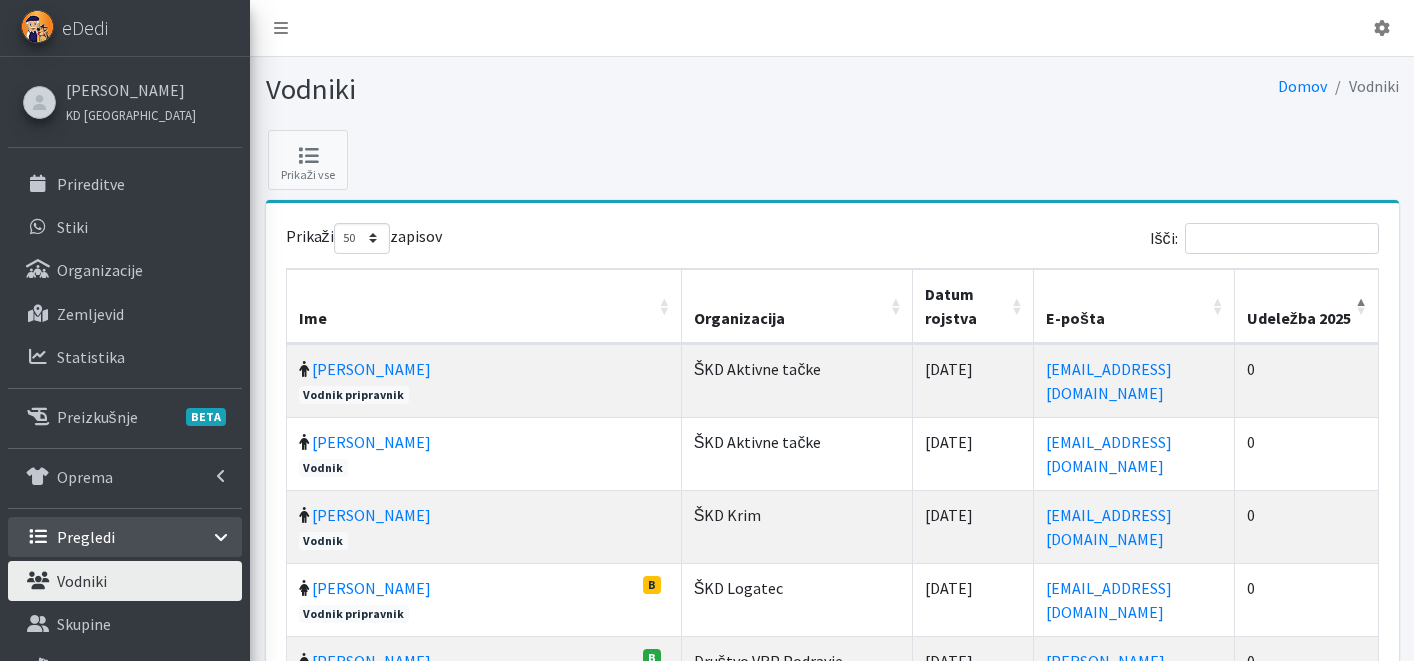 click on "Udeležba 2025" at bounding box center (1307, 306) 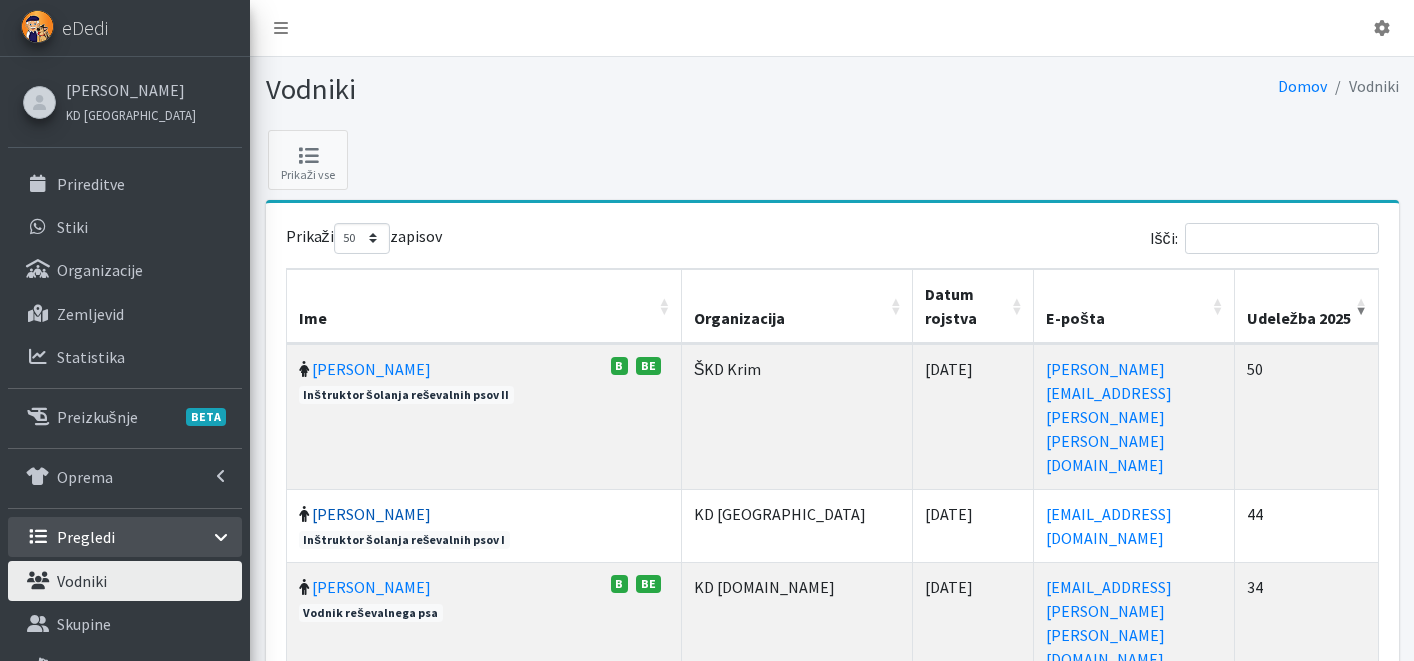 click on "Zvonko Majcen" at bounding box center [371, 514] 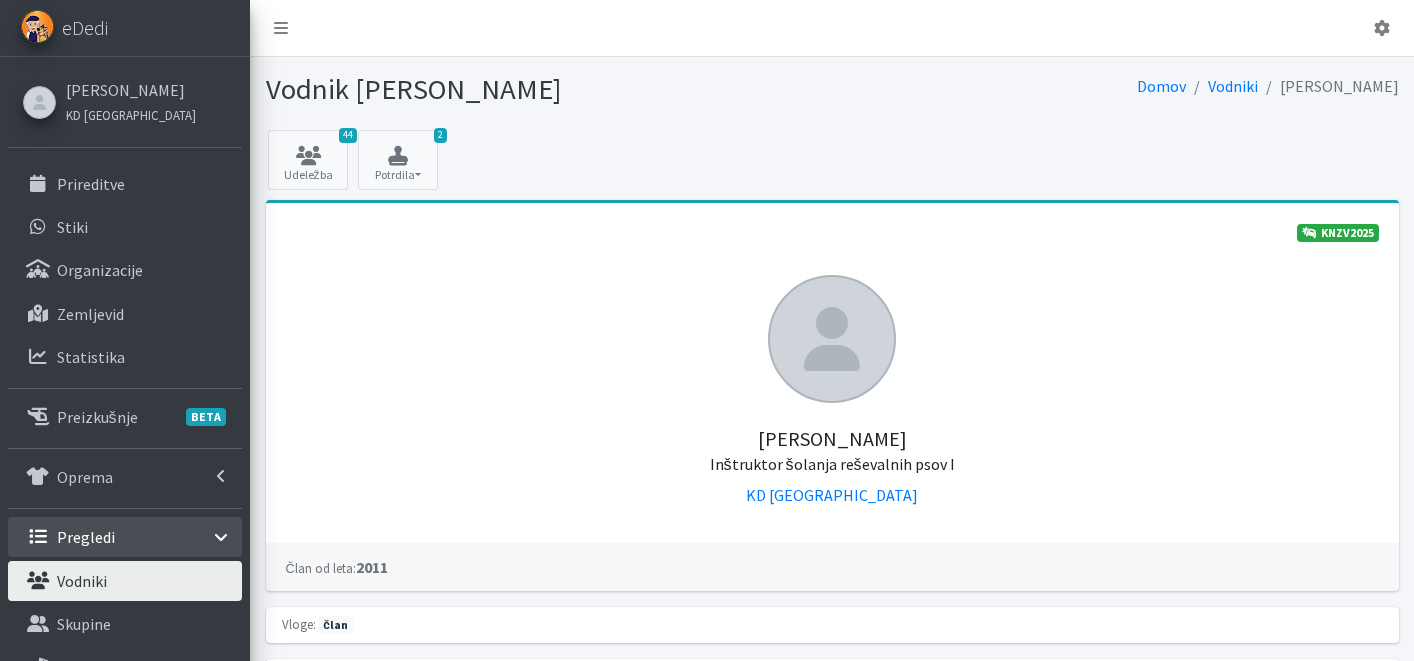 scroll, scrollTop: 0, scrollLeft: 0, axis: both 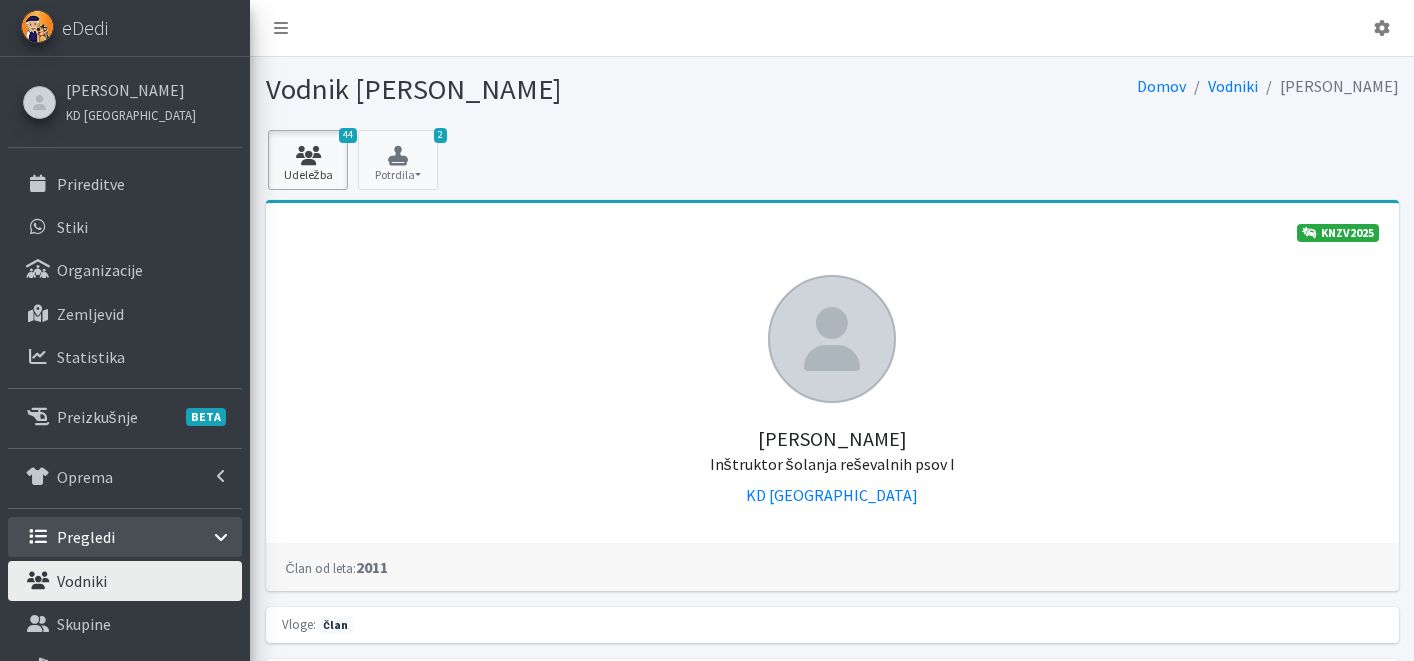 click on "44
Udeležba" at bounding box center [308, 160] 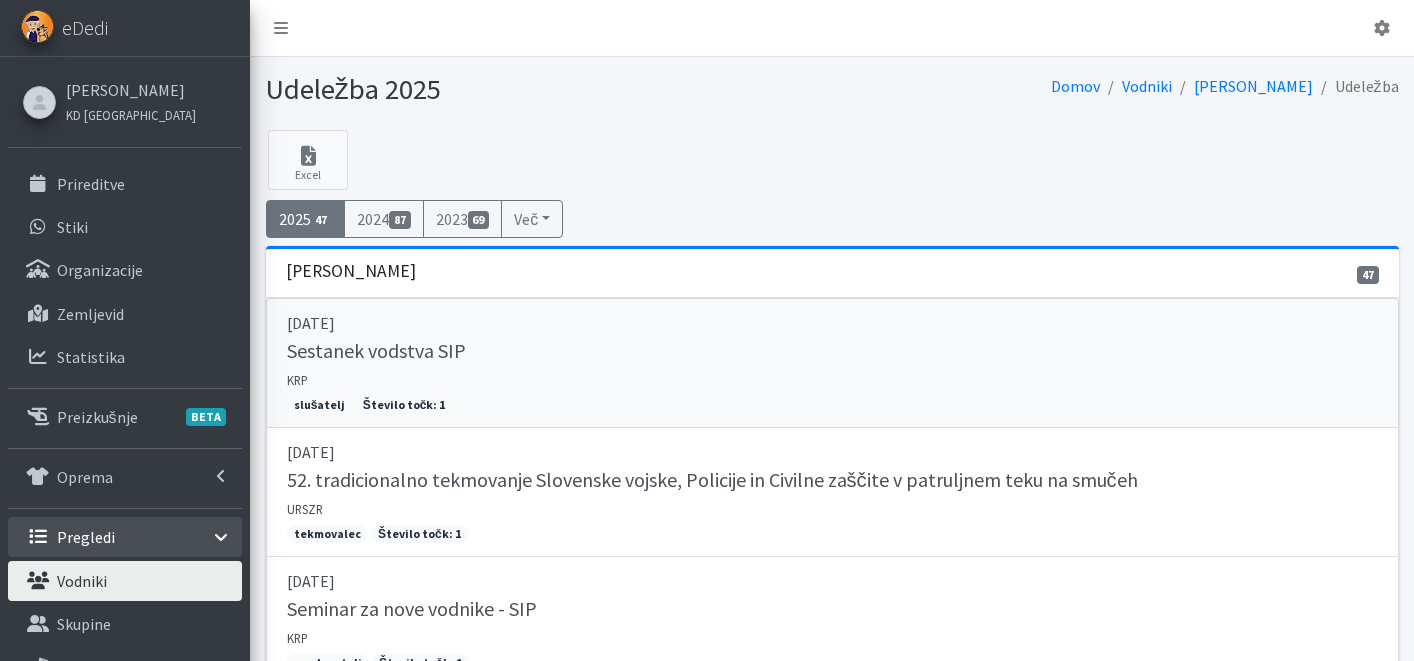 scroll, scrollTop: 0, scrollLeft: 0, axis: both 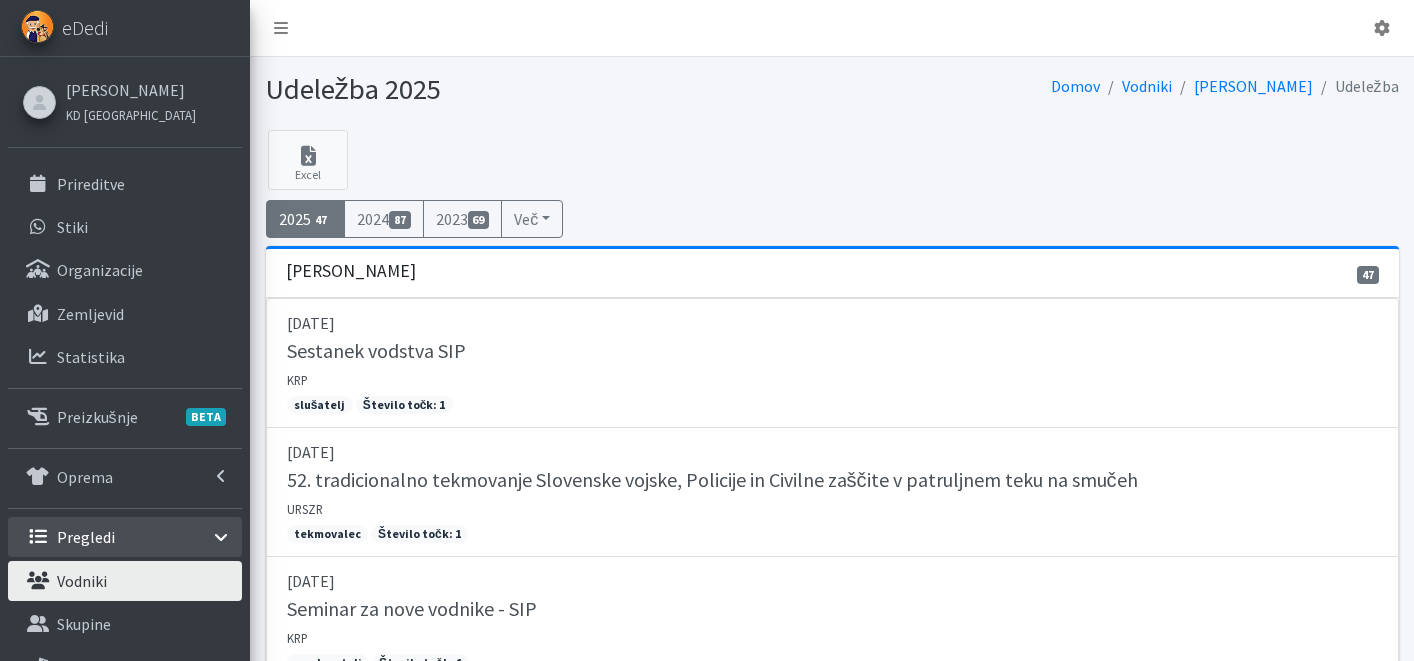 click on "Vodniki" at bounding box center (125, 581) 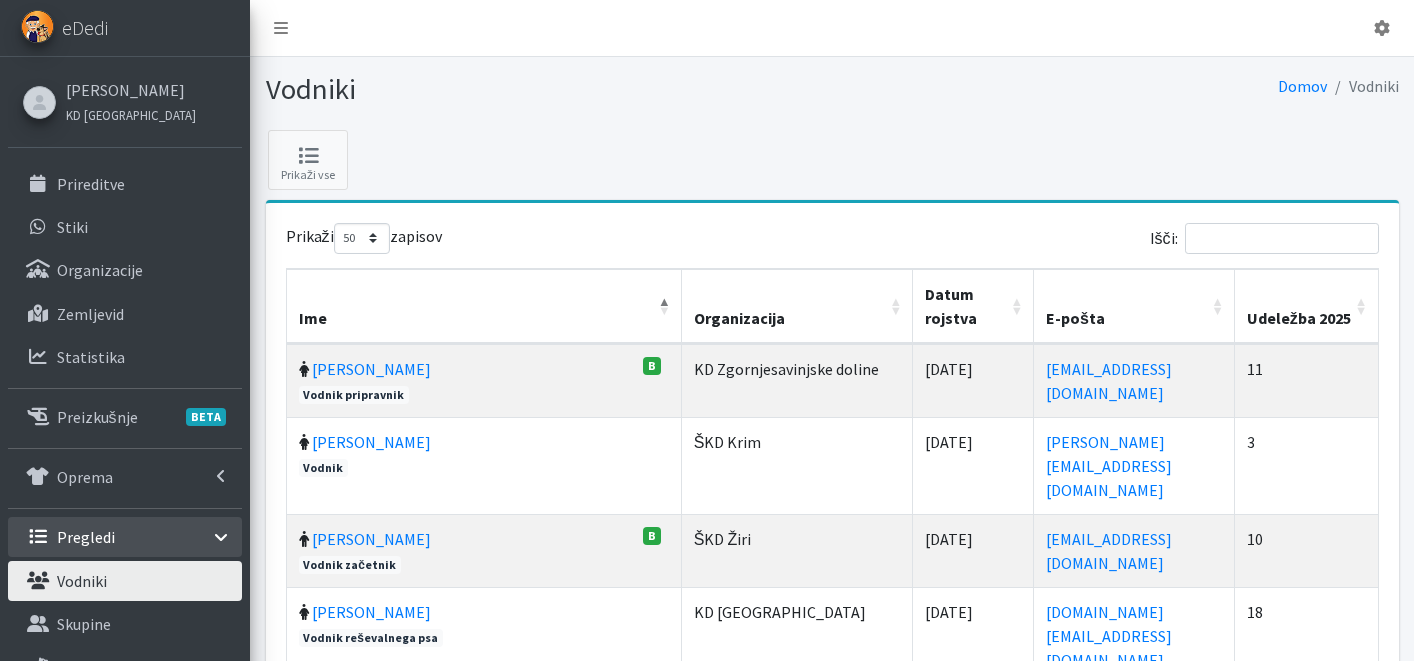 select on "50" 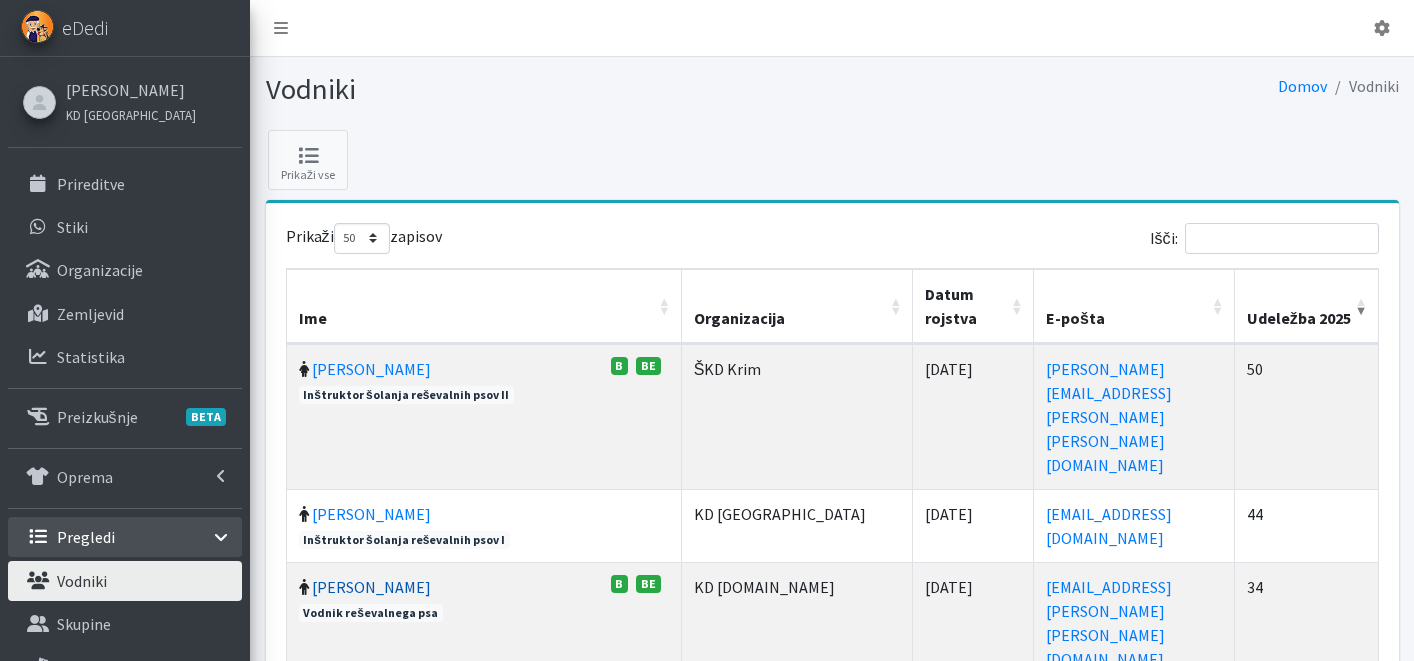click on "[PERSON_NAME]" at bounding box center (371, 587) 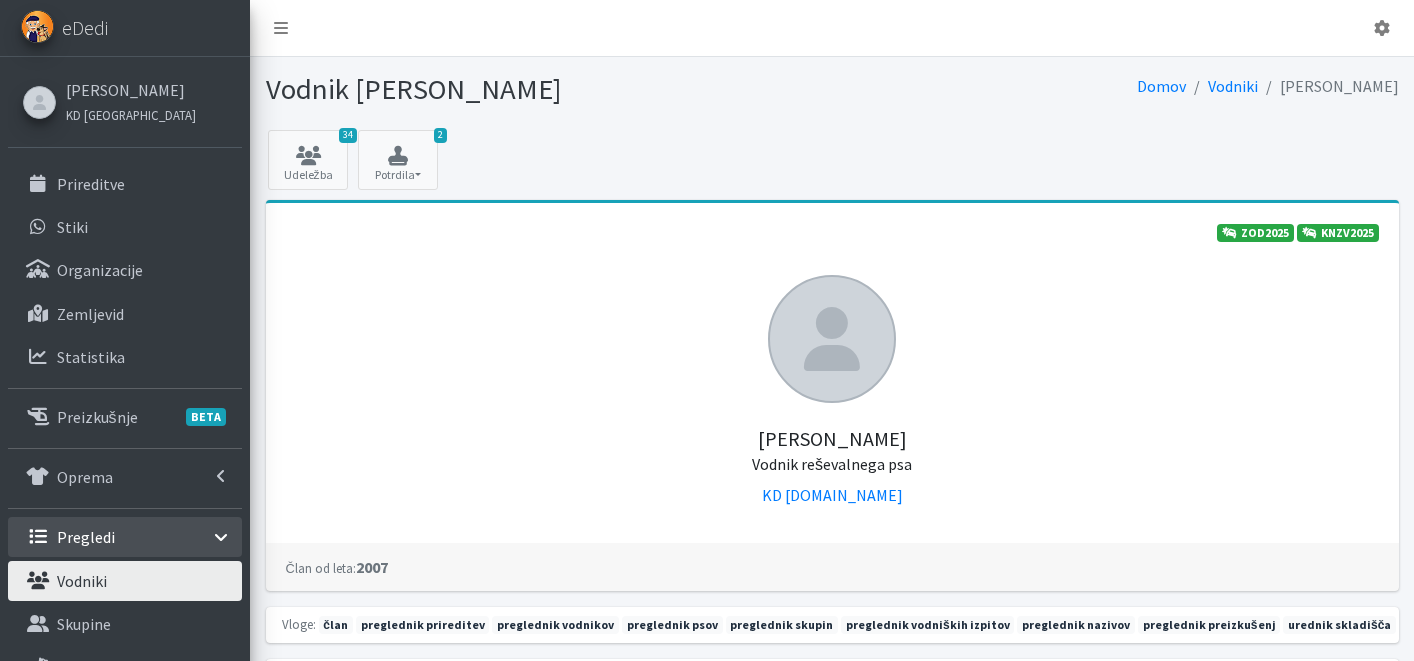 scroll, scrollTop: 0, scrollLeft: 0, axis: both 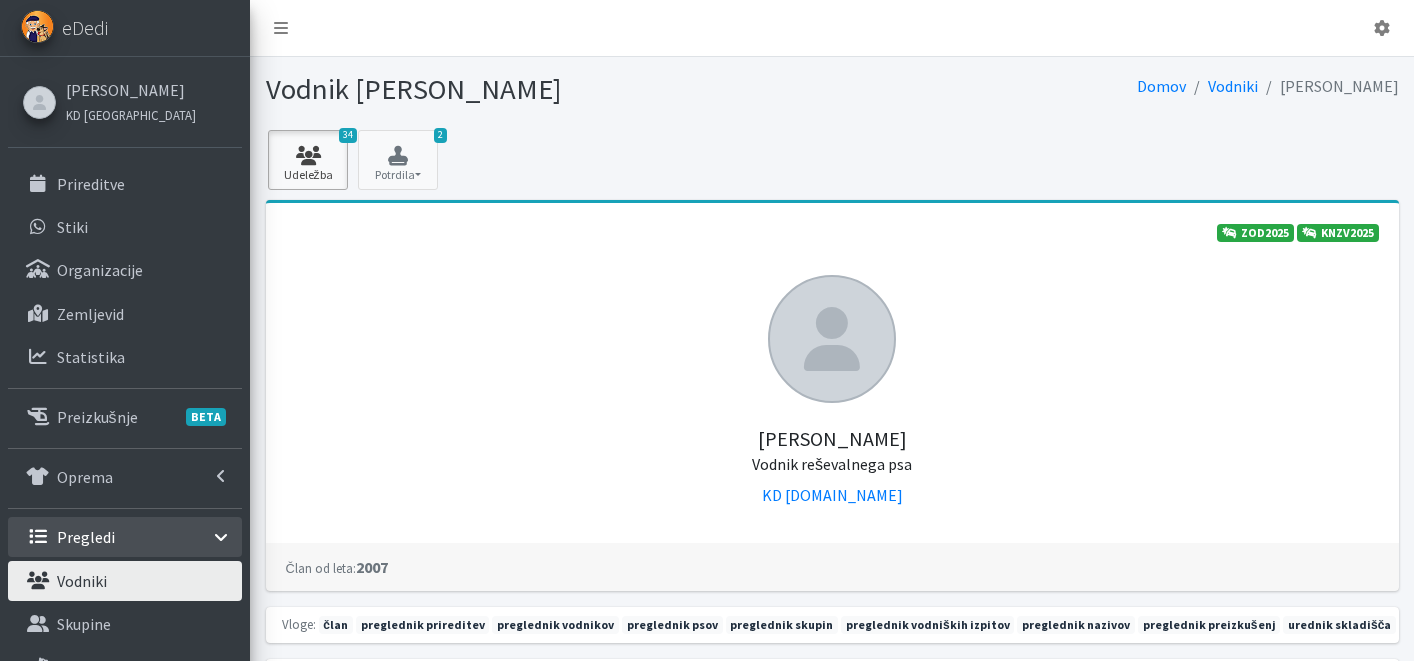 click at bounding box center (308, 156) 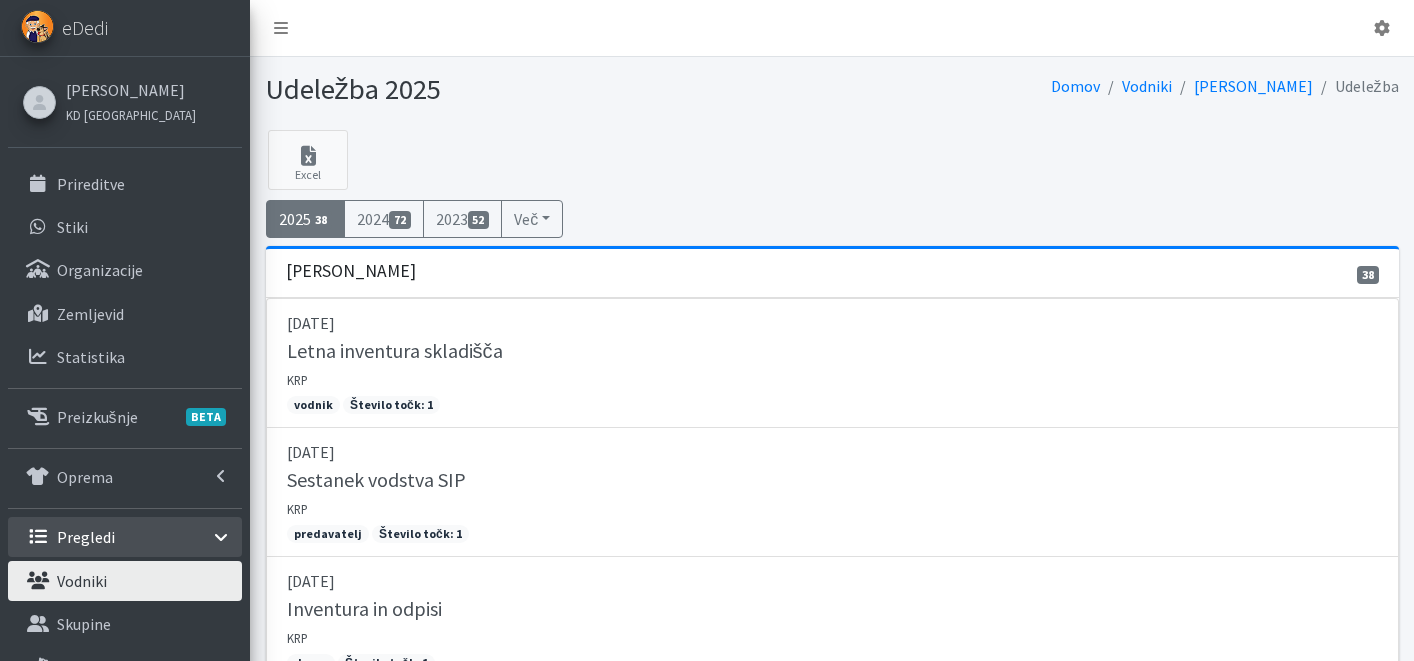 scroll, scrollTop: 0, scrollLeft: 0, axis: both 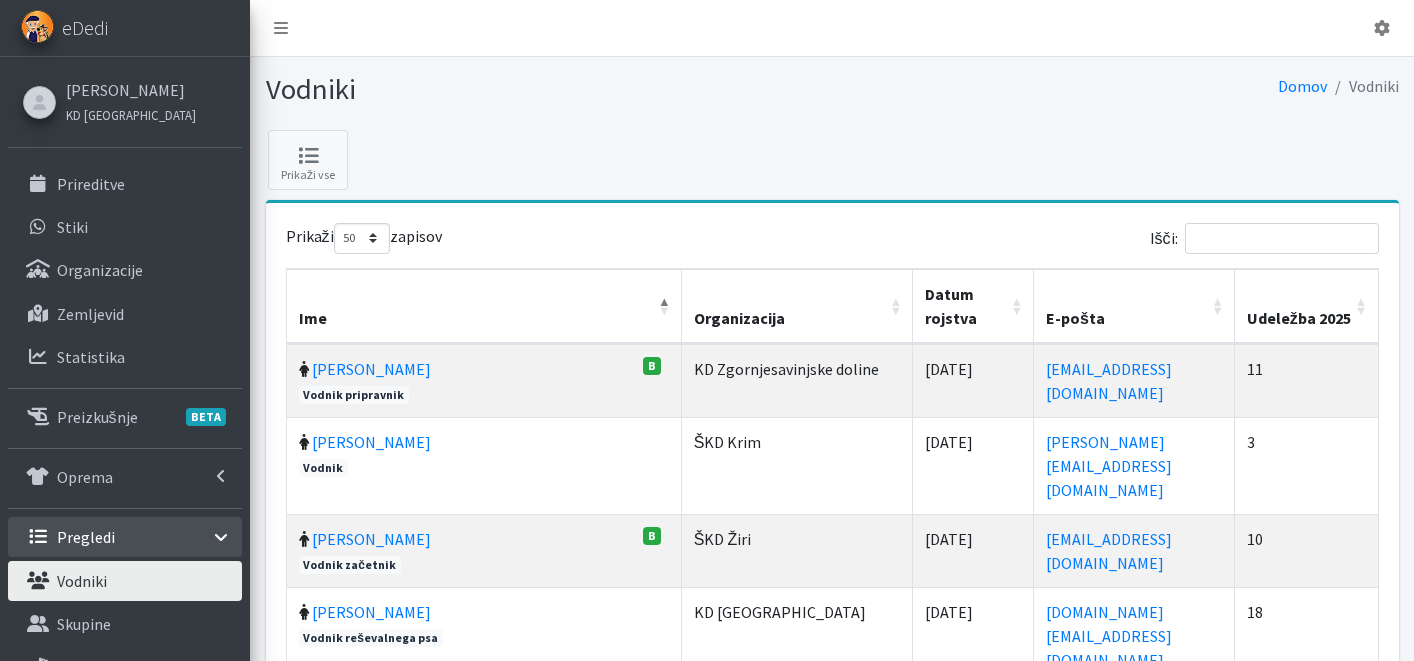 select on "50" 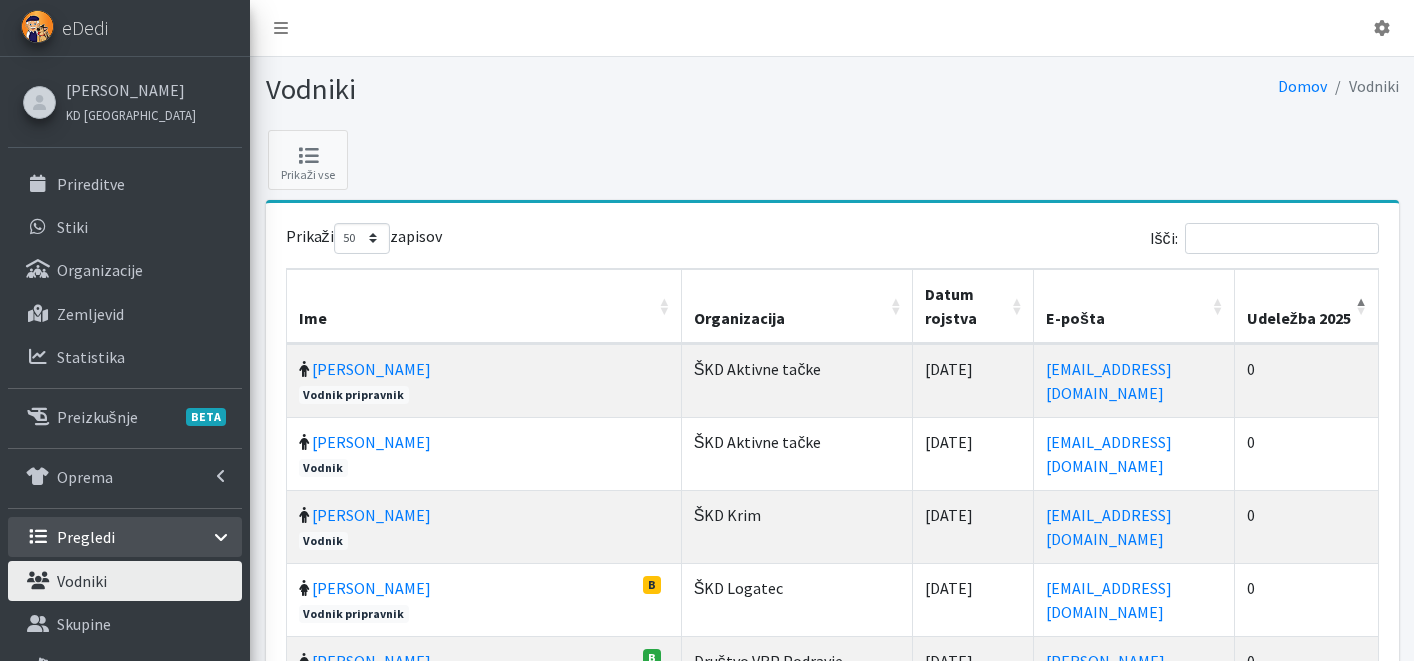 click on "Udeležba 2025" at bounding box center [1307, 306] 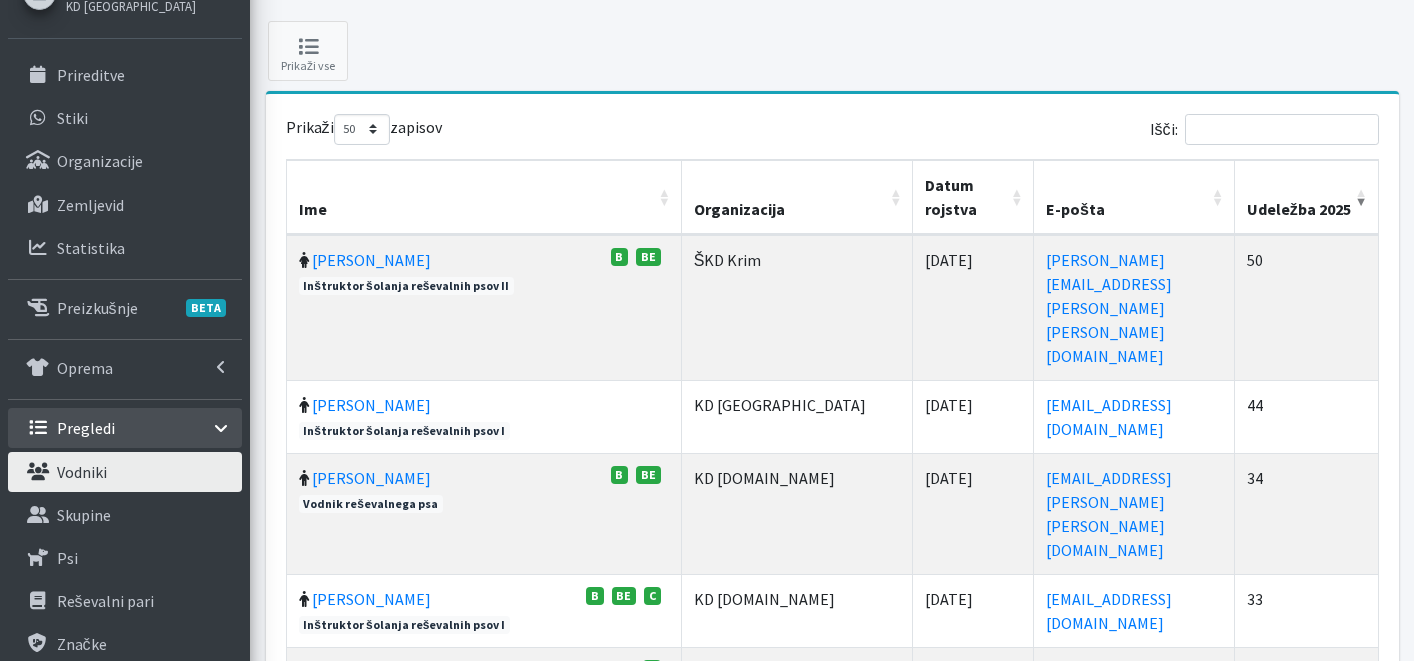 scroll, scrollTop: 136, scrollLeft: 0, axis: vertical 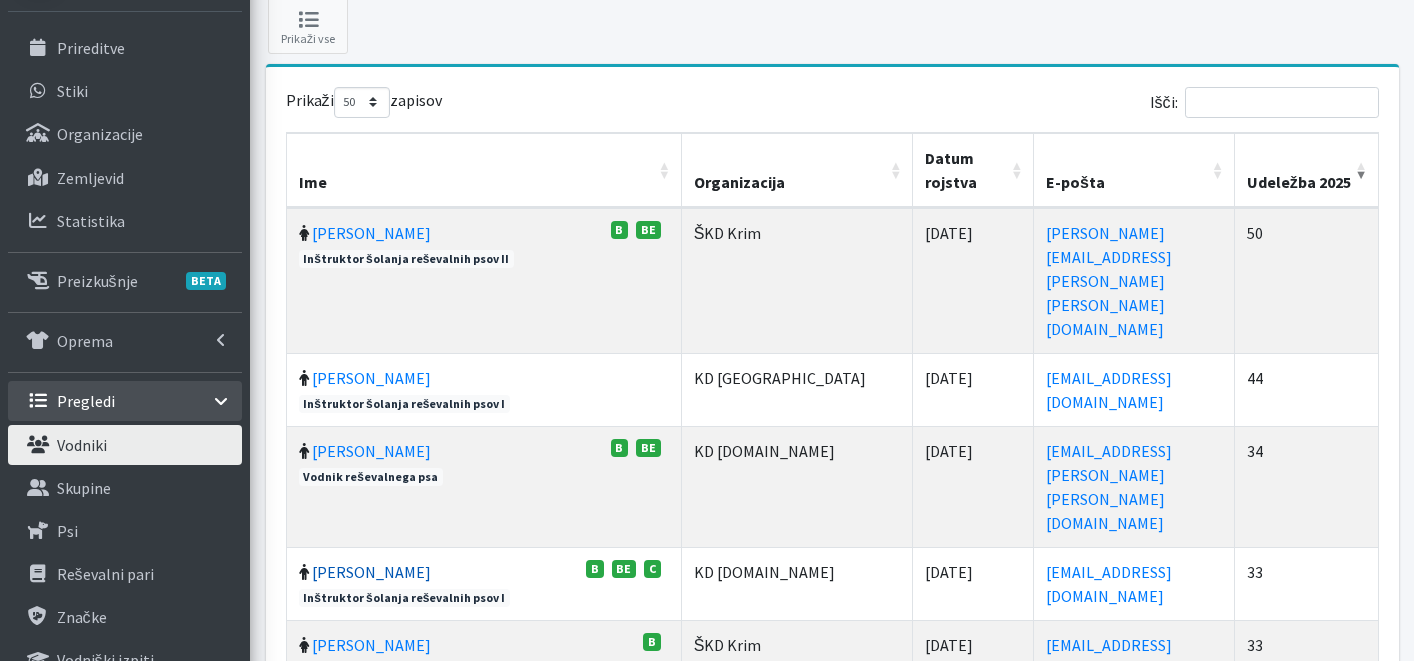 click on "[PERSON_NAME]" at bounding box center [371, 572] 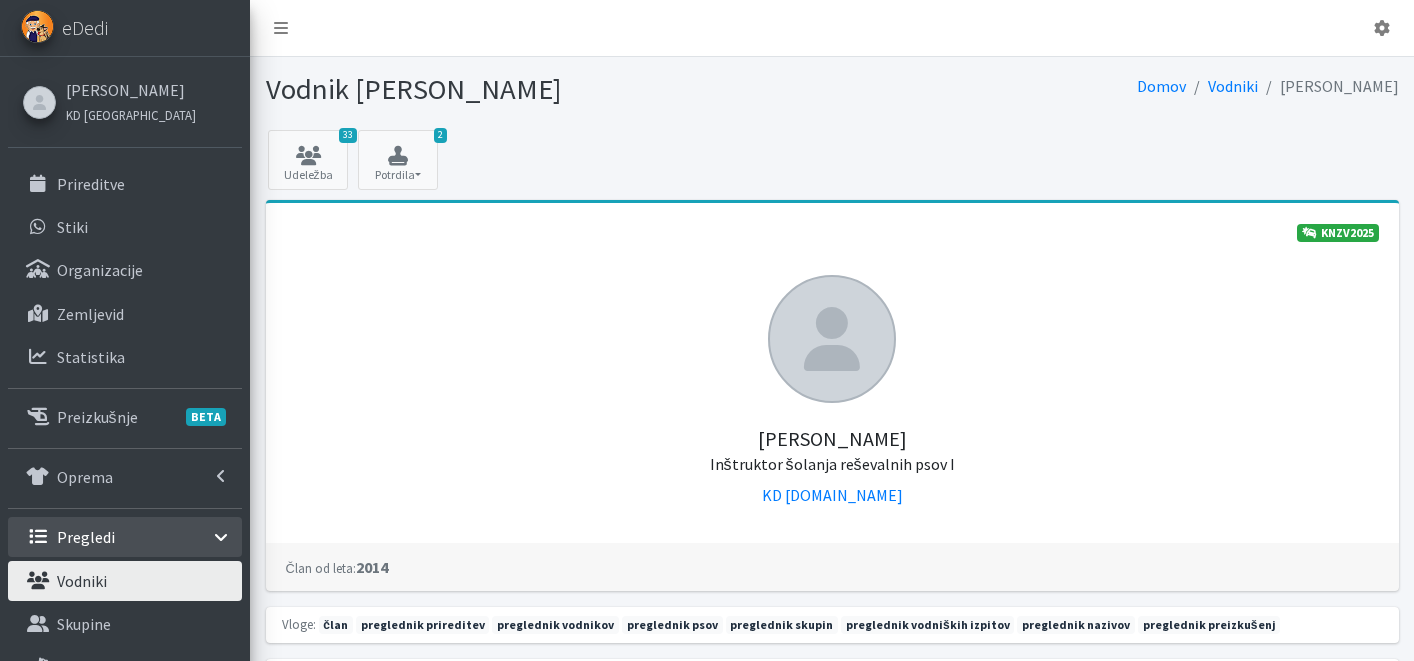 scroll, scrollTop: 0, scrollLeft: 0, axis: both 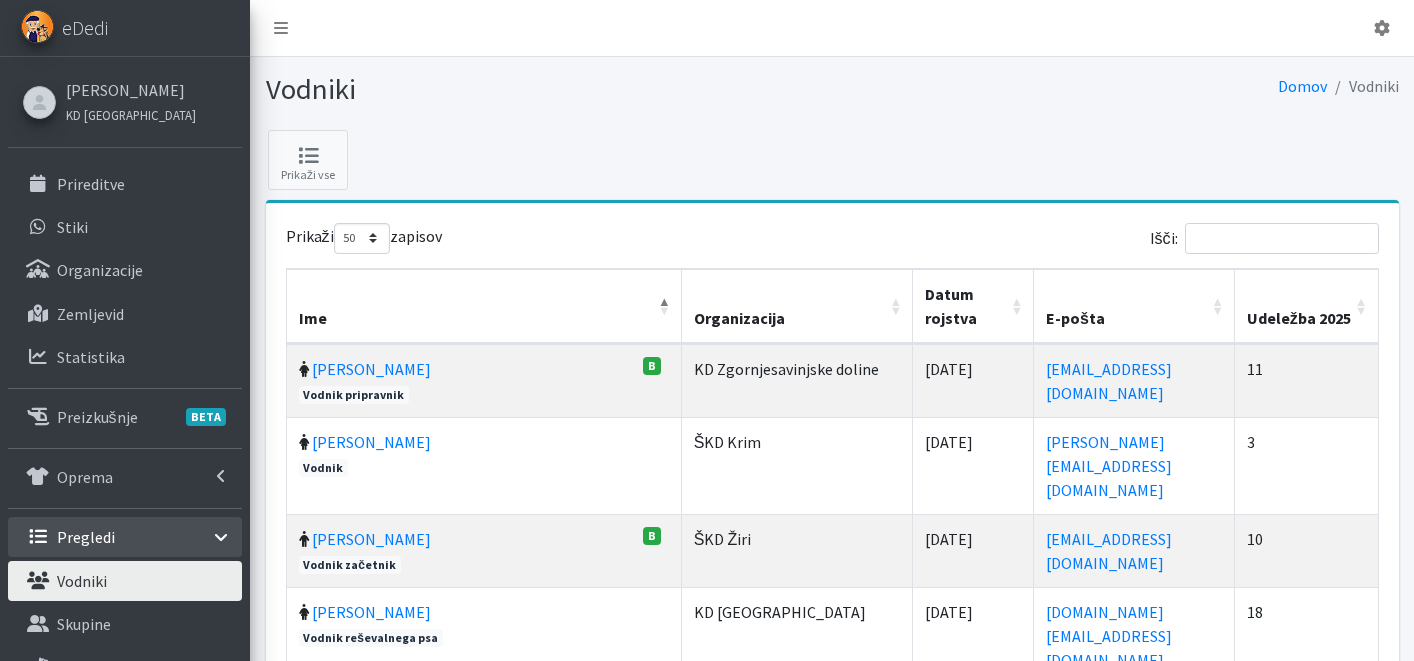 select on "50" 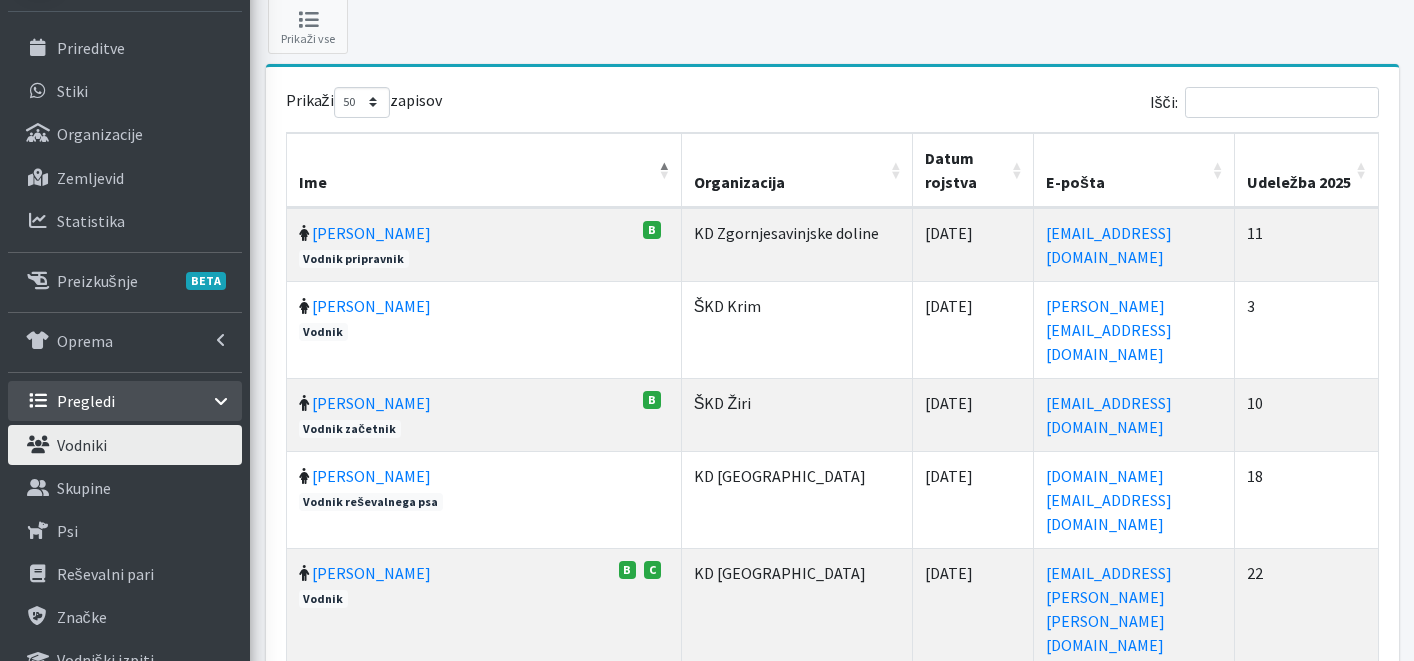 click on "Udeležba 2025" at bounding box center [1307, 170] 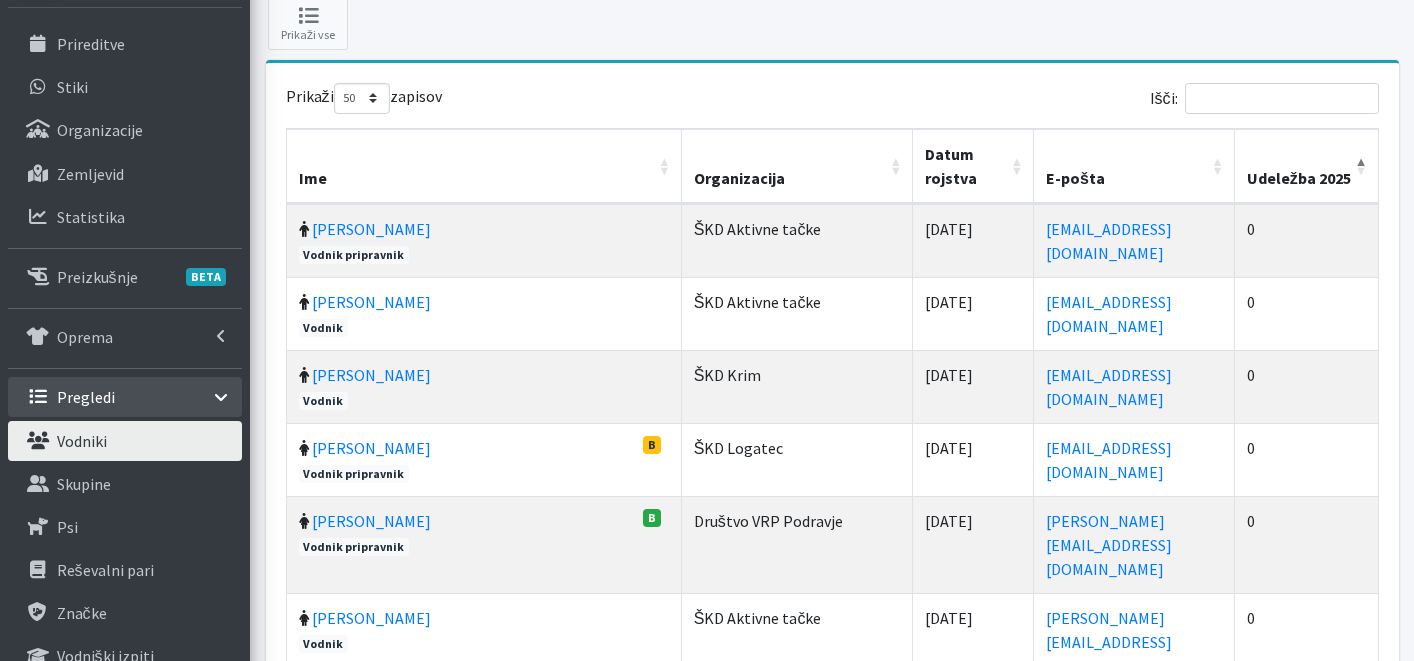 scroll, scrollTop: 140, scrollLeft: 0, axis: vertical 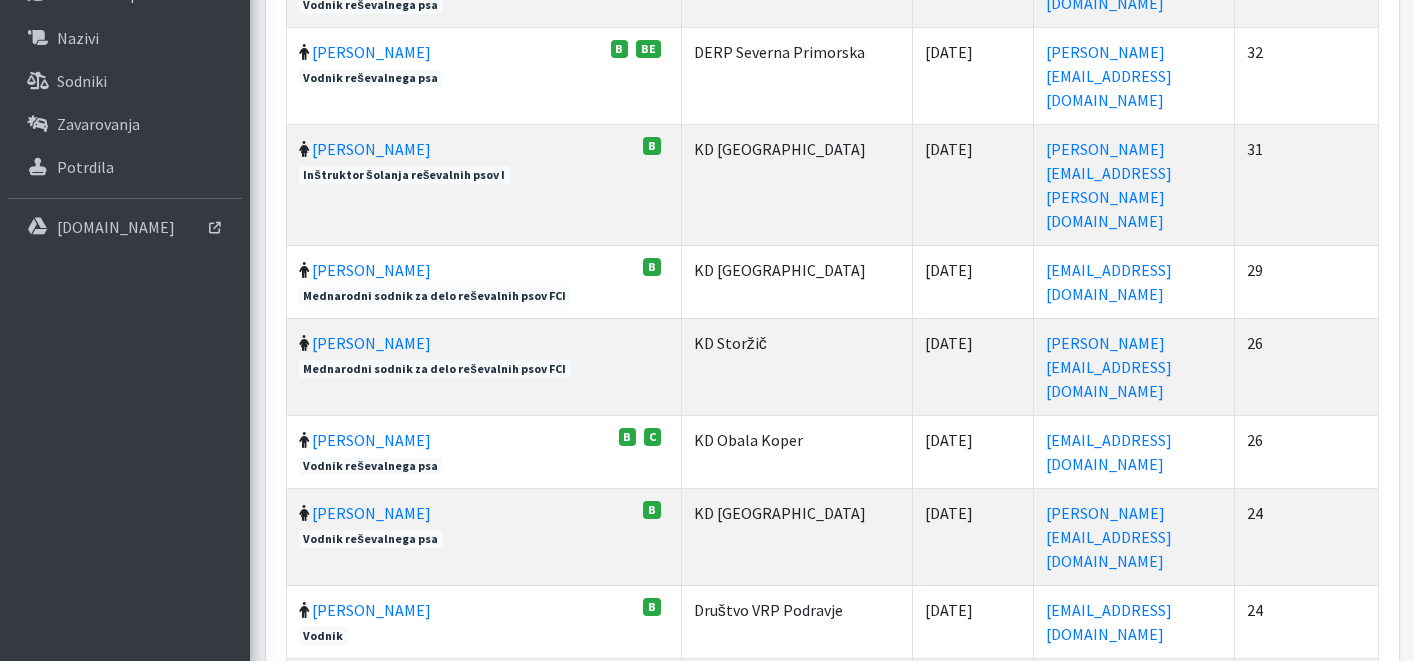 click on "[PERSON_NAME]" at bounding box center [371, 780] 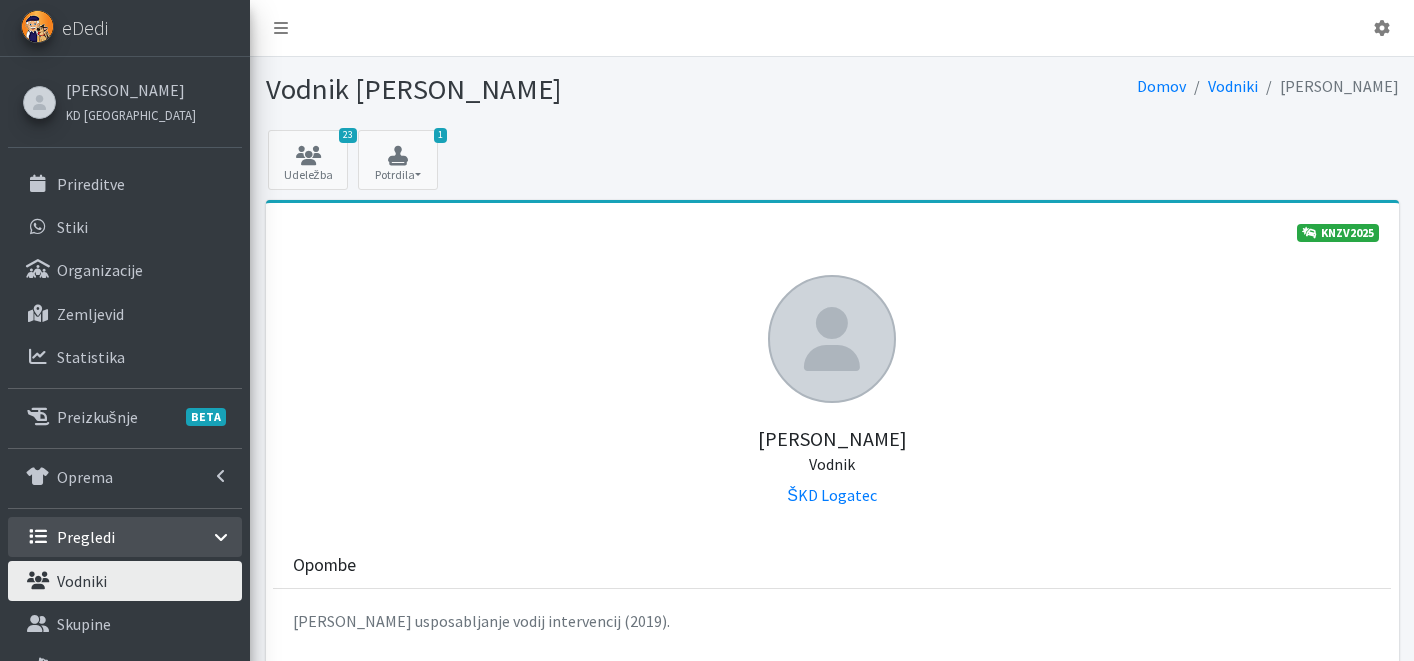 scroll, scrollTop: 0, scrollLeft: 0, axis: both 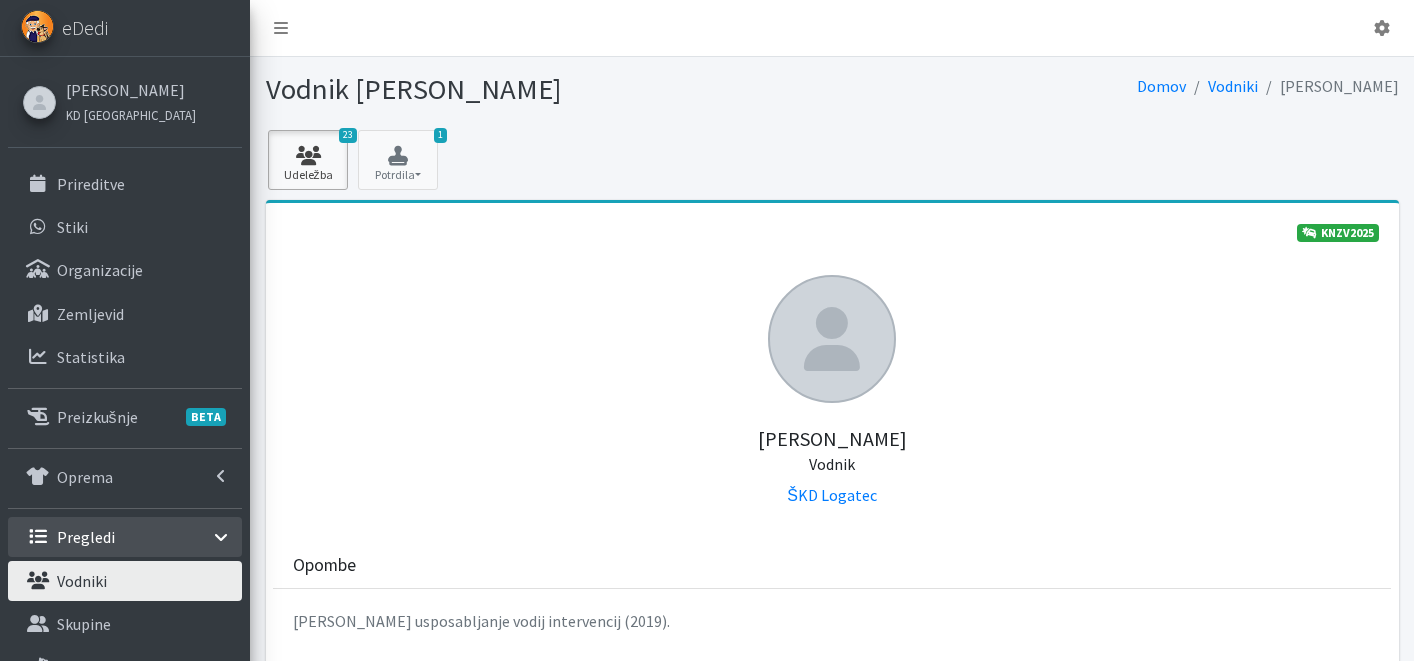 click on "23
Udeležba" at bounding box center (308, 160) 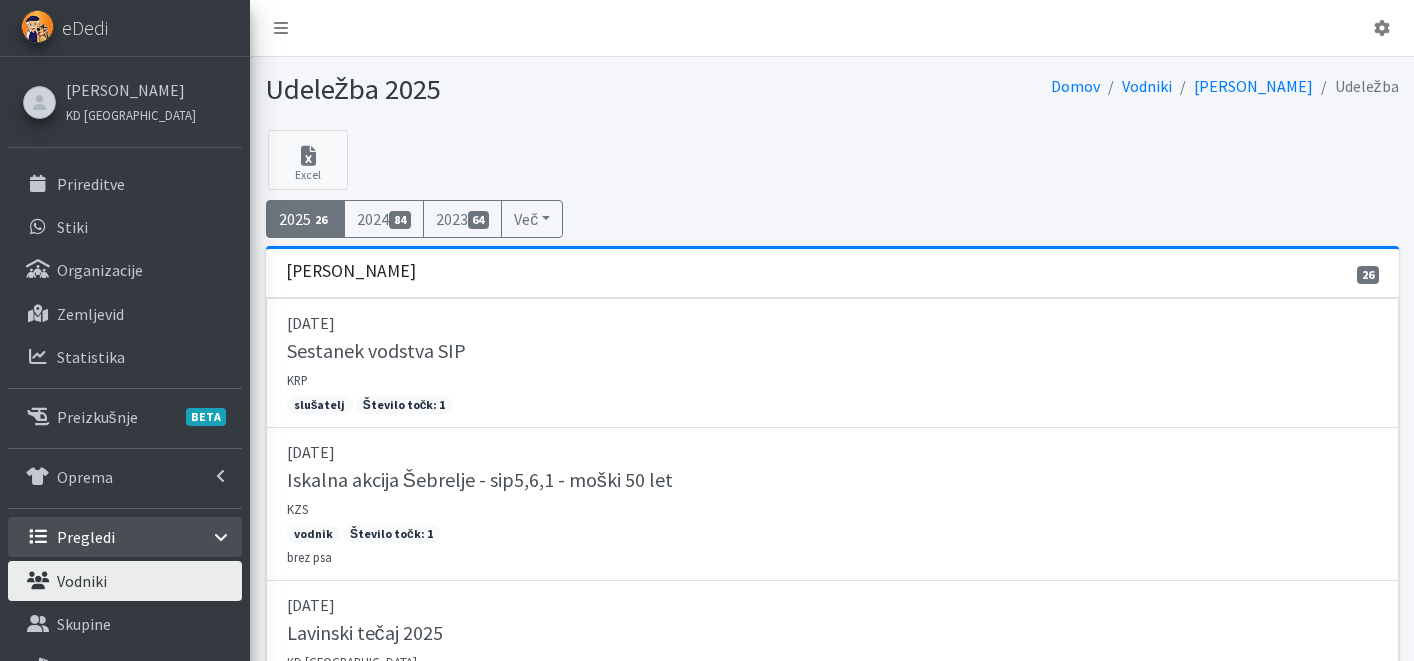 scroll, scrollTop: 0, scrollLeft: 0, axis: both 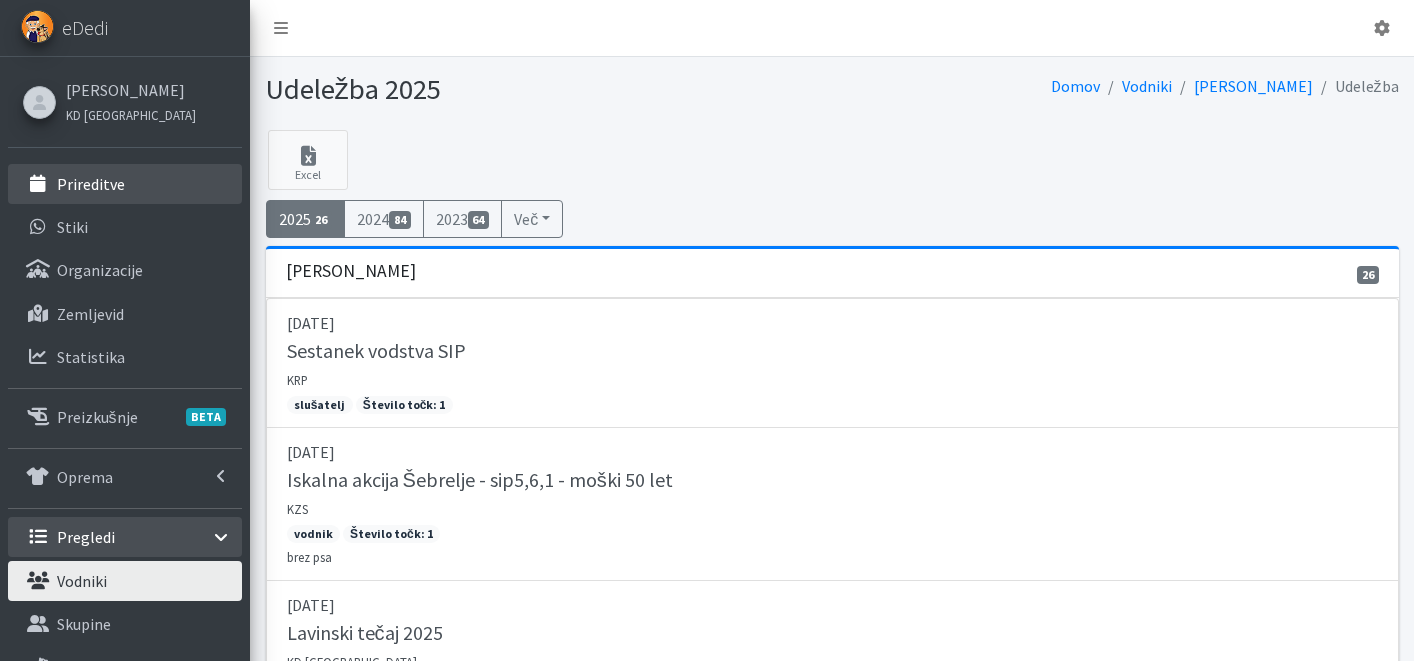 click on "Prireditve" at bounding box center [91, 184] 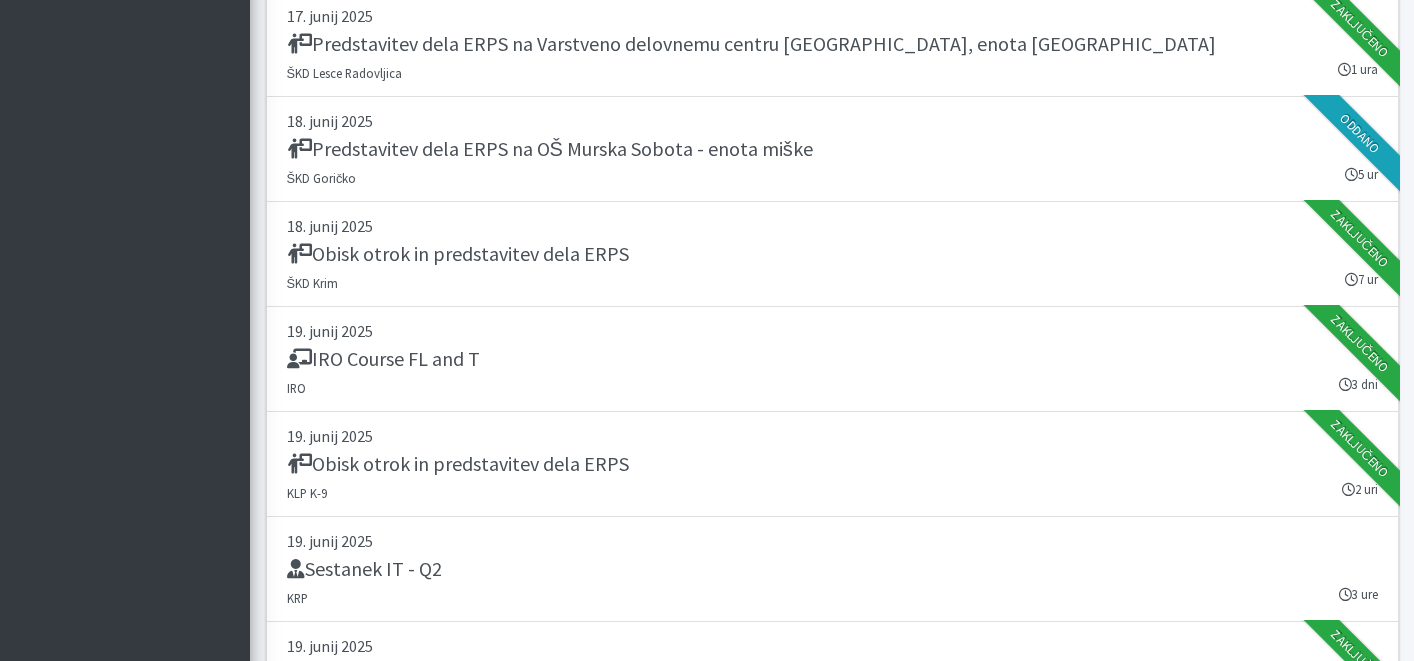 scroll, scrollTop: 2548, scrollLeft: 0, axis: vertical 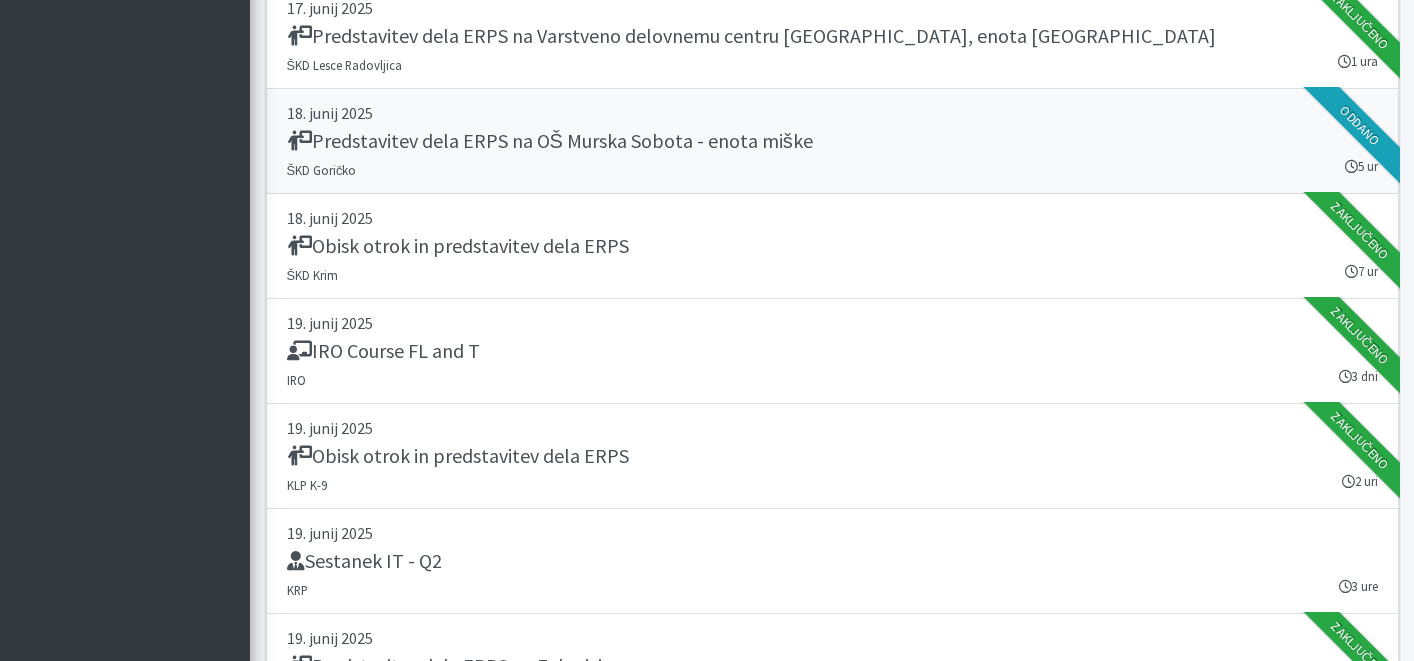 click on "Predstavitev dela ERPS na OŠ Murska Sobota - enota miške" at bounding box center [550, 141] 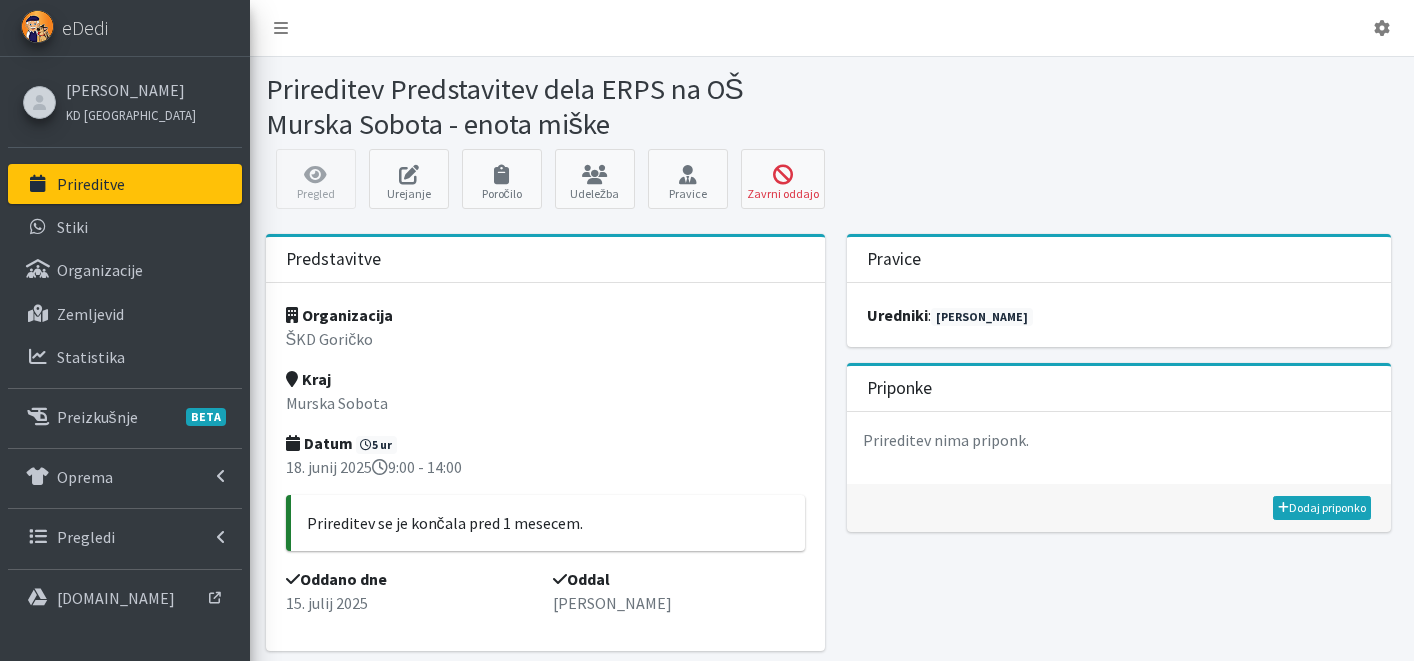 scroll, scrollTop: 0, scrollLeft: 0, axis: both 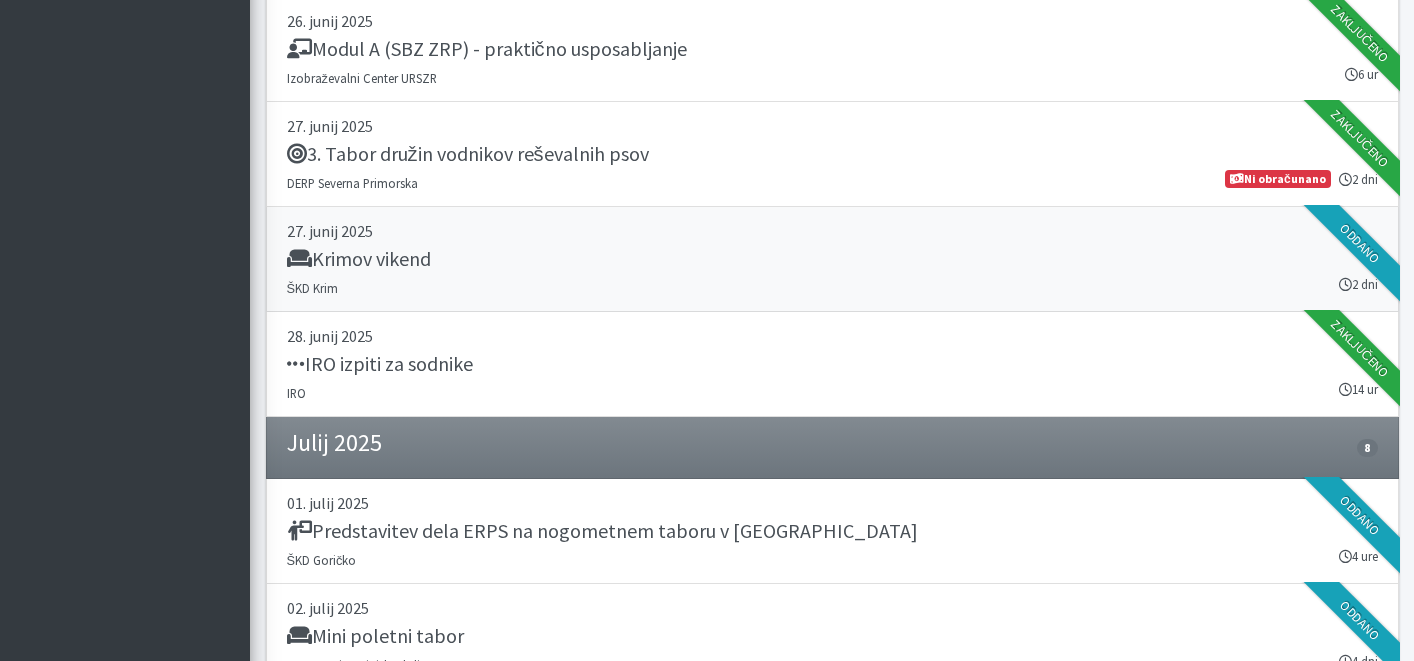 click on "27. junij 2025" at bounding box center [832, 231] 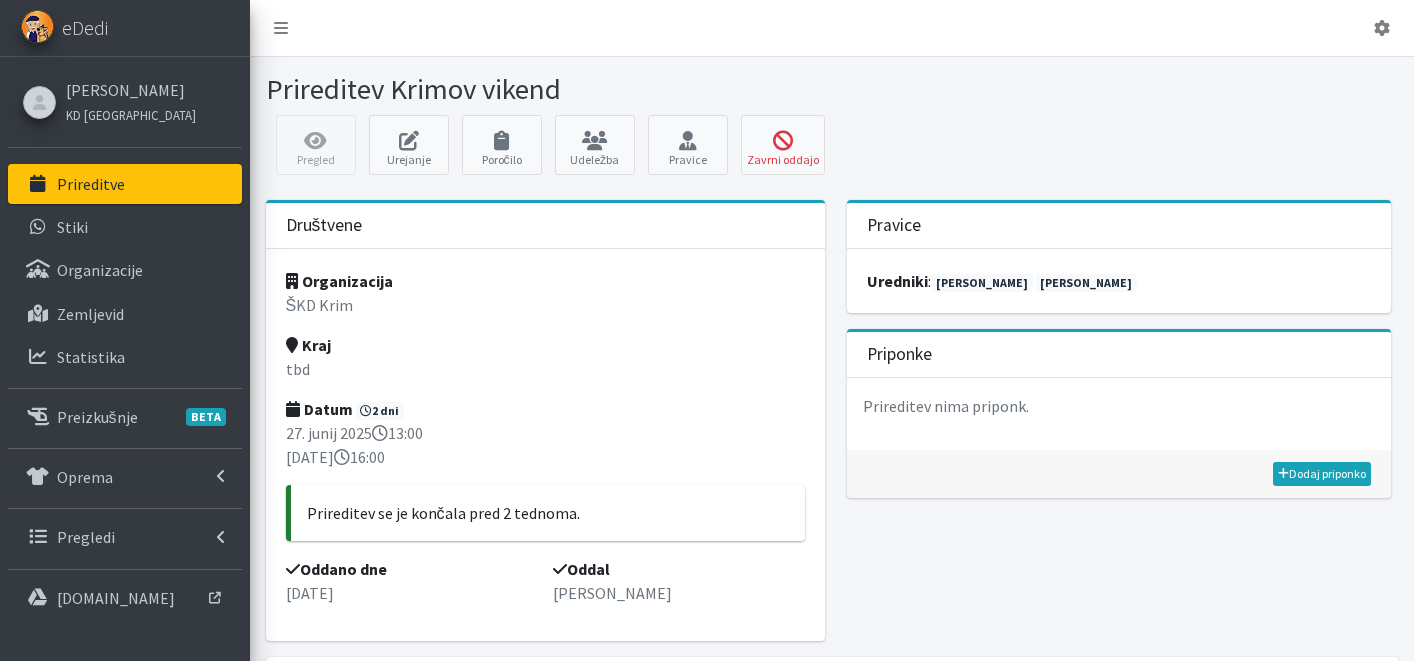 scroll, scrollTop: 0, scrollLeft: 0, axis: both 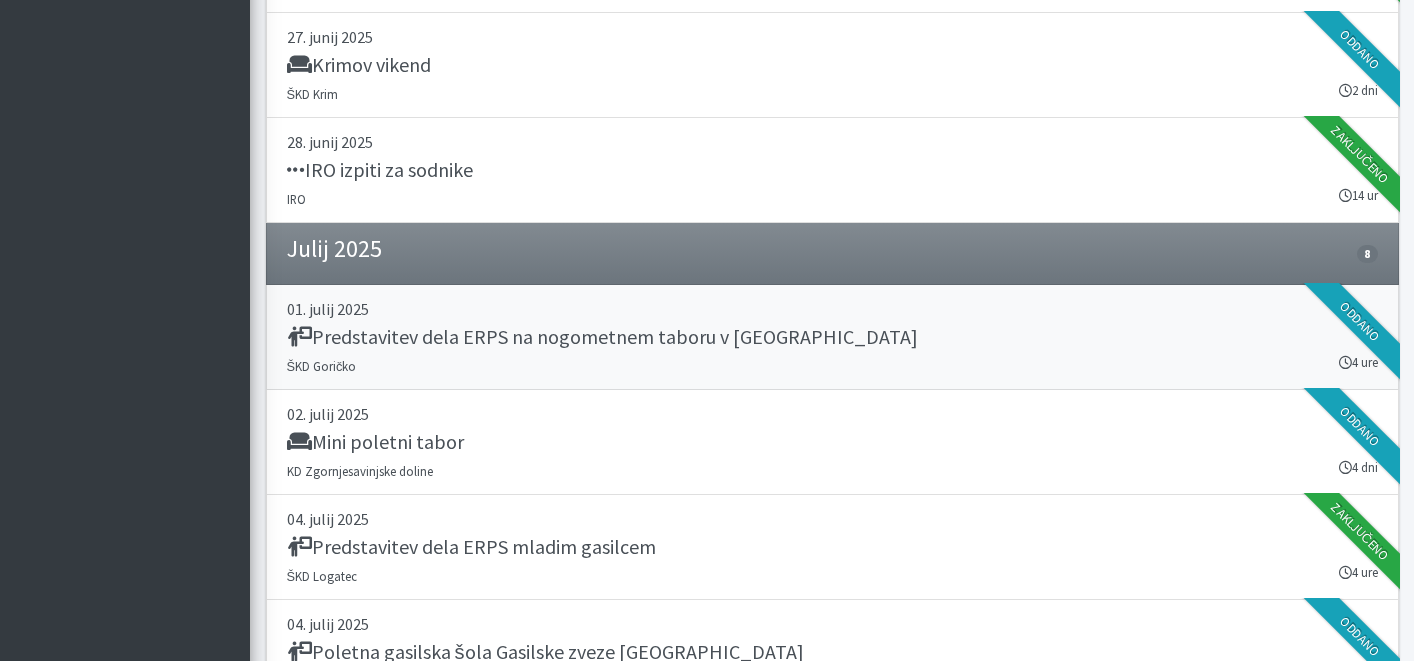click on "Predstavitev dela ERPS na nogometnem taboru v [GEOGRAPHIC_DATA]" at bounding box center (602, 337) 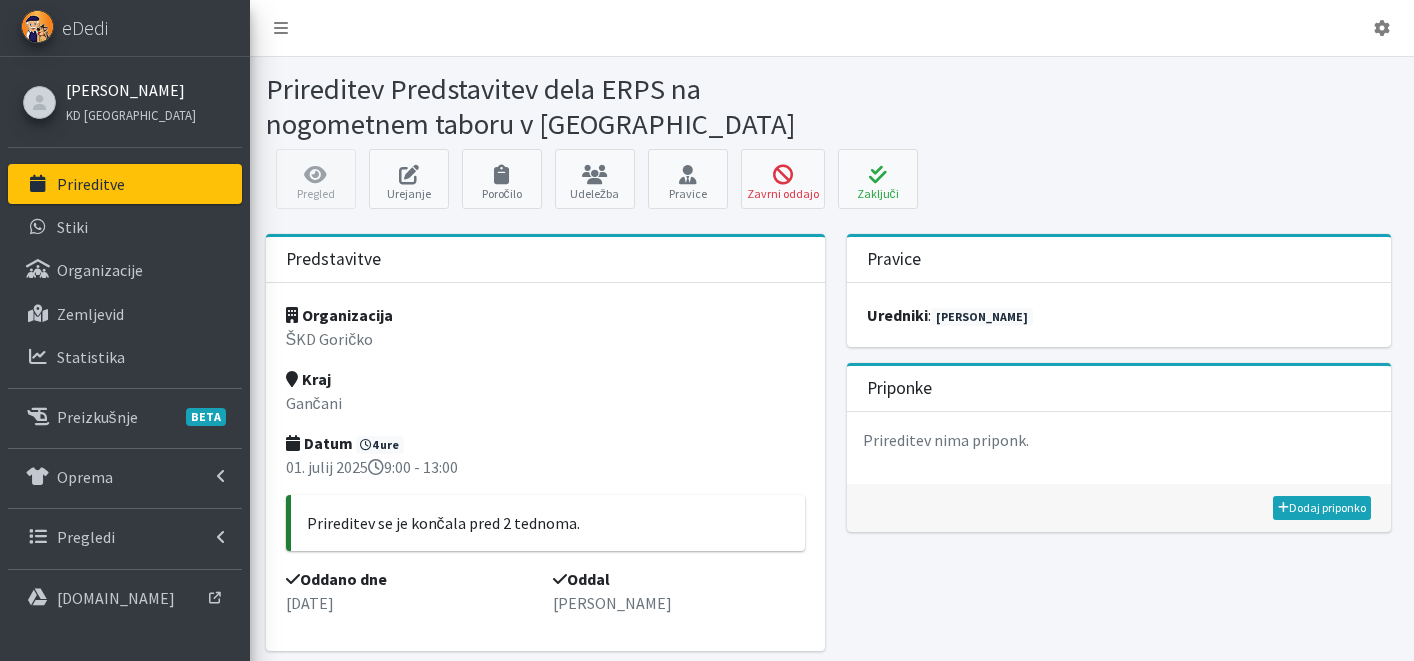 scroll, scrollTop: 0, scrollLeft: 0, axis: both 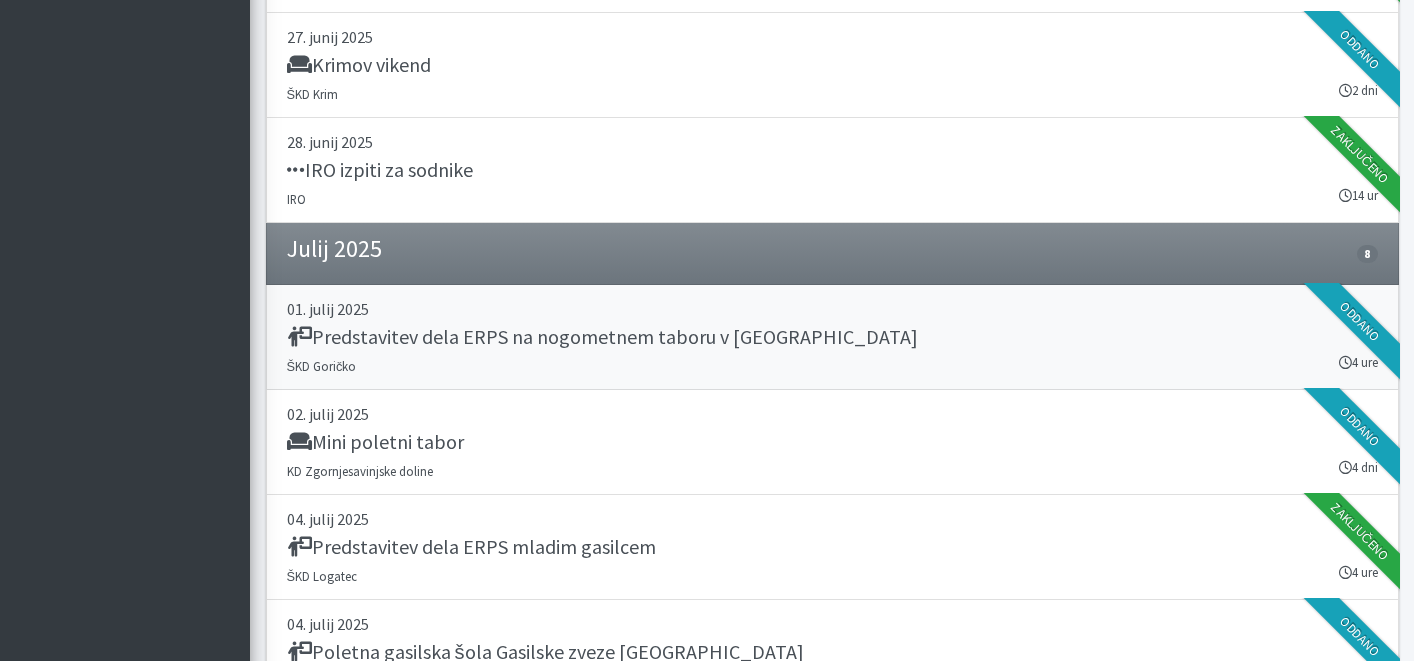 click on "Predstavitev dela ERPS na nogometnem taboru v [GEOGRAPHIC_DATA]" at bounding box center (832, 339) 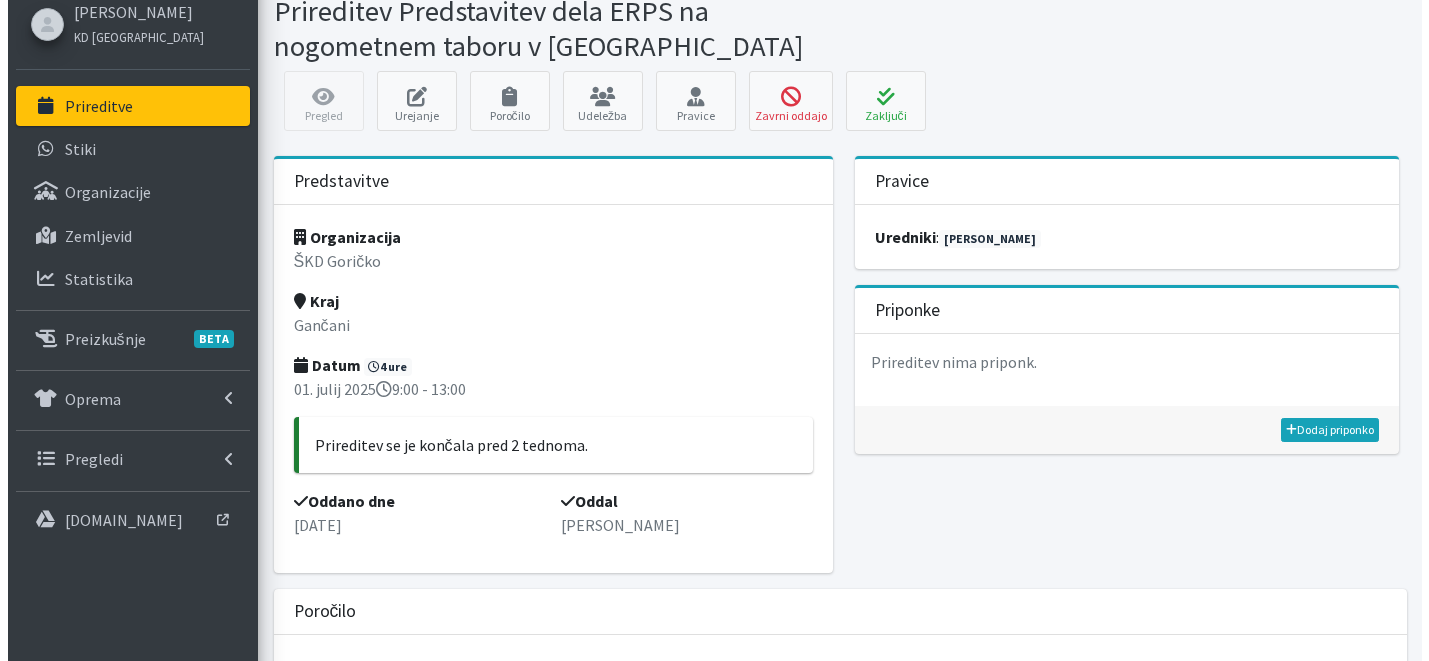 scroll, scrollTop: 0, scrollLeft: 0, axis: both 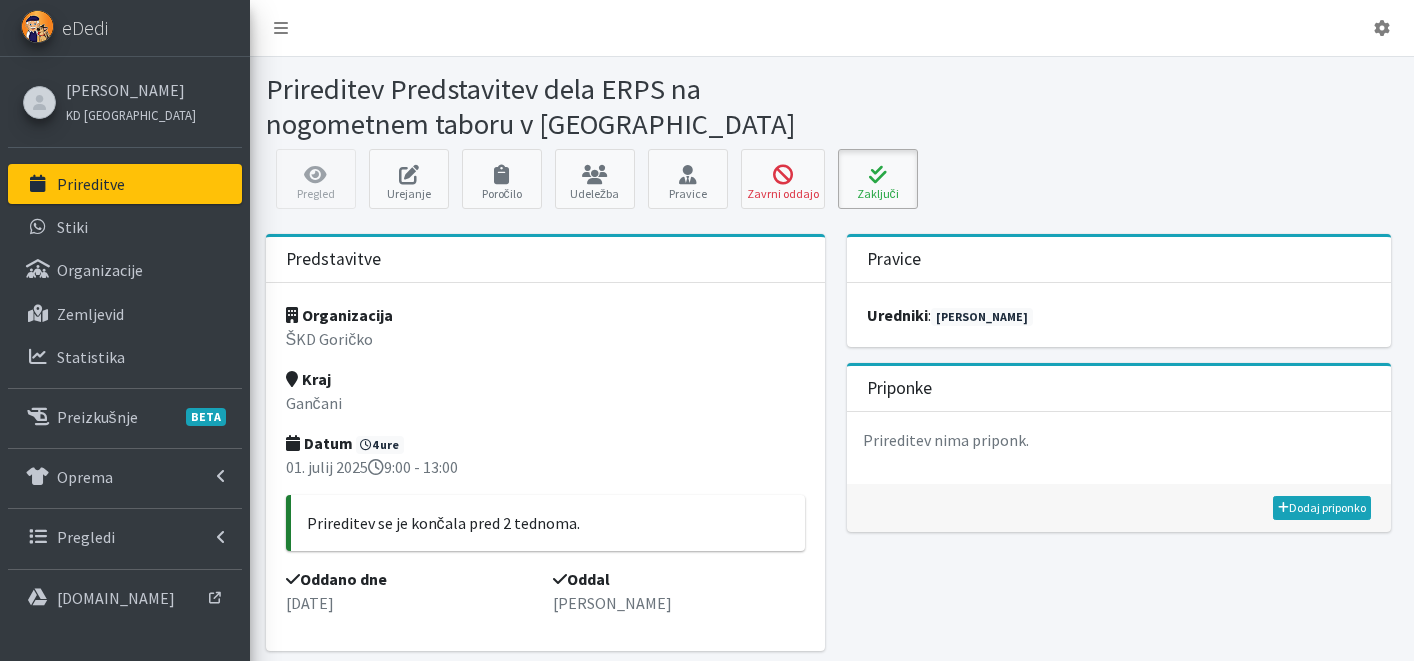 click at bounding box center (878, 175) 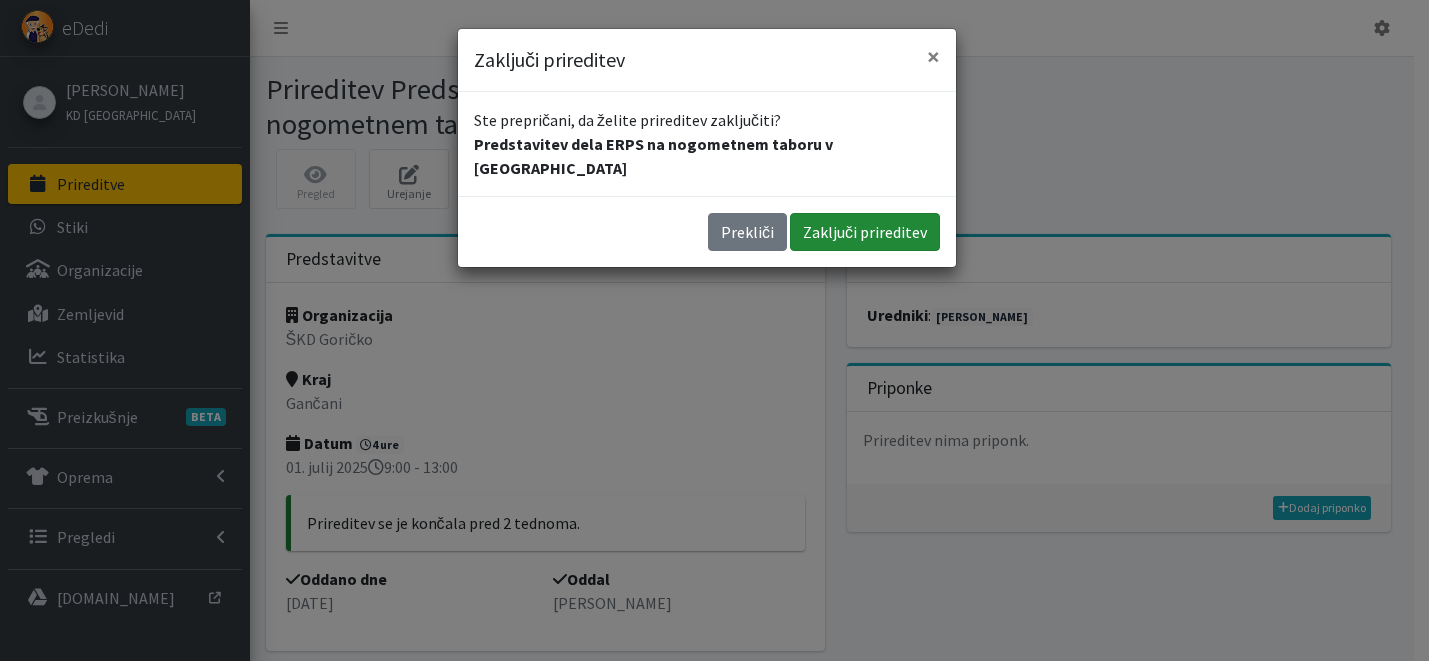 click on "Zaključi prireditev" at bounding box center (865, 232) 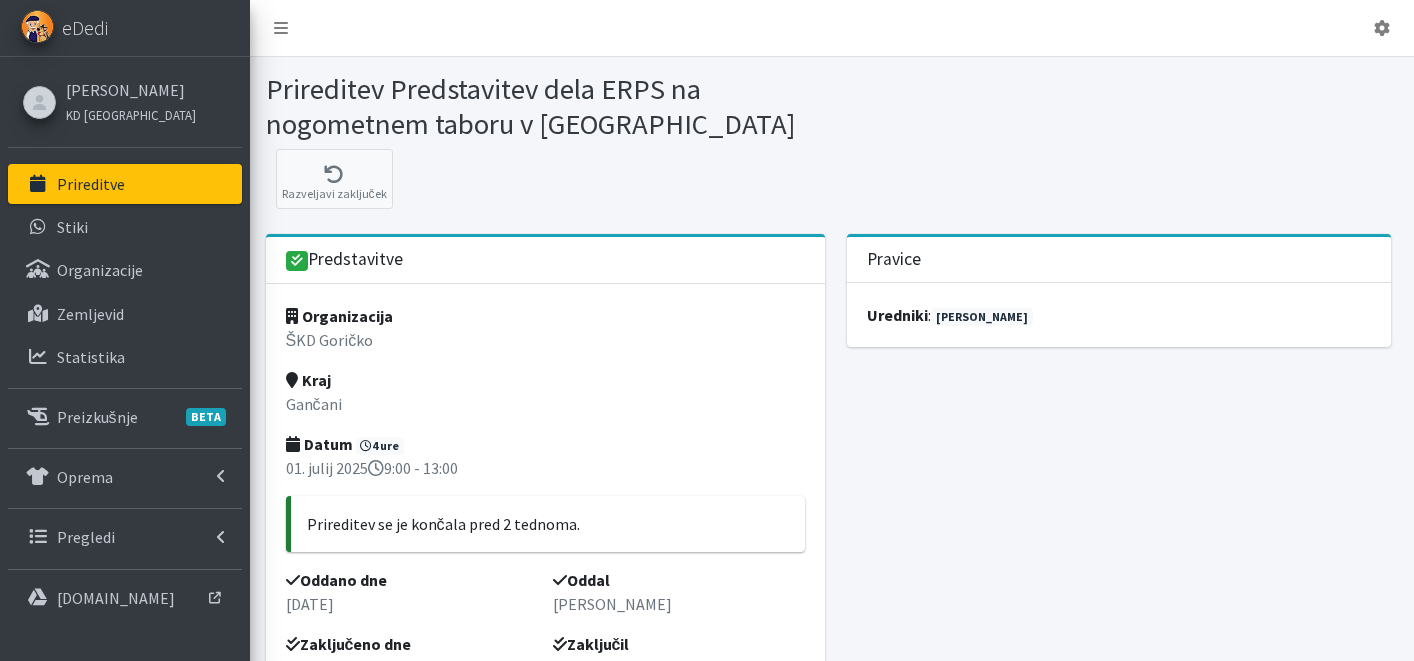 scroll, scrollTop: 0, scrollLeft: 0, axis: both 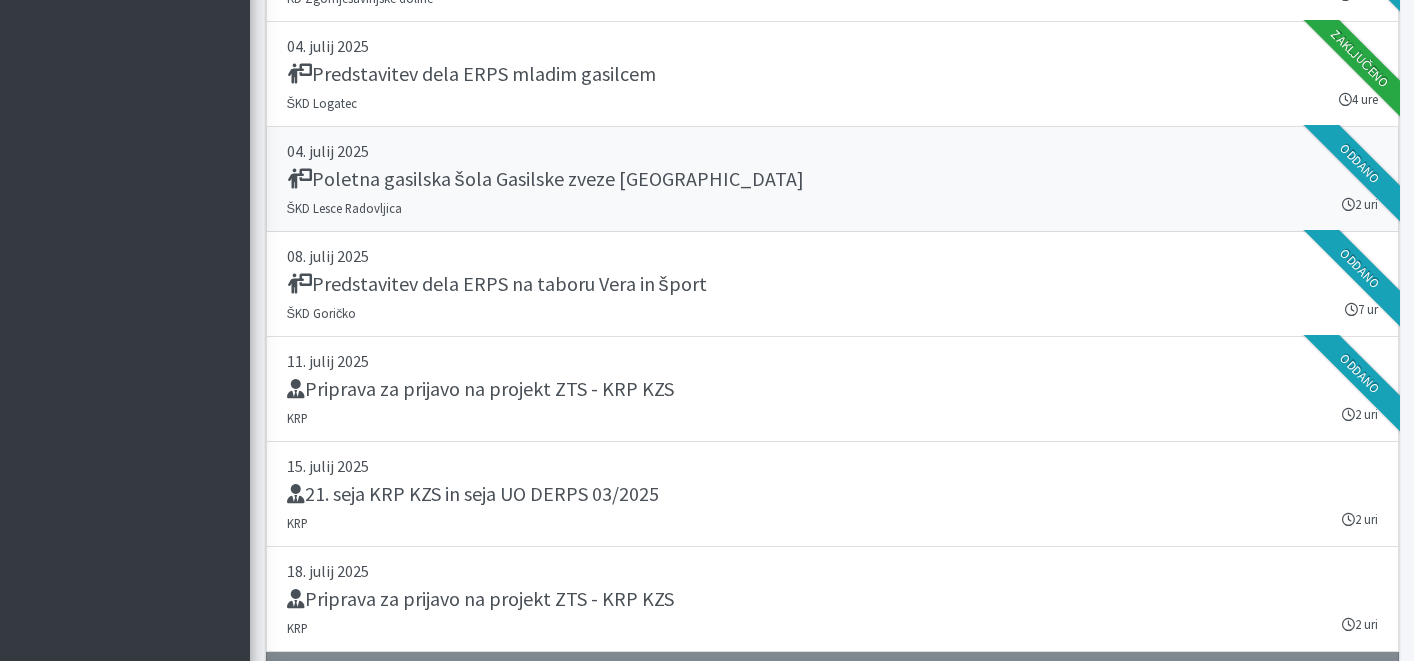 click on "Poletna gasilska šola Gasilske zveze Ljubljana" at bounding box center (832, 181) 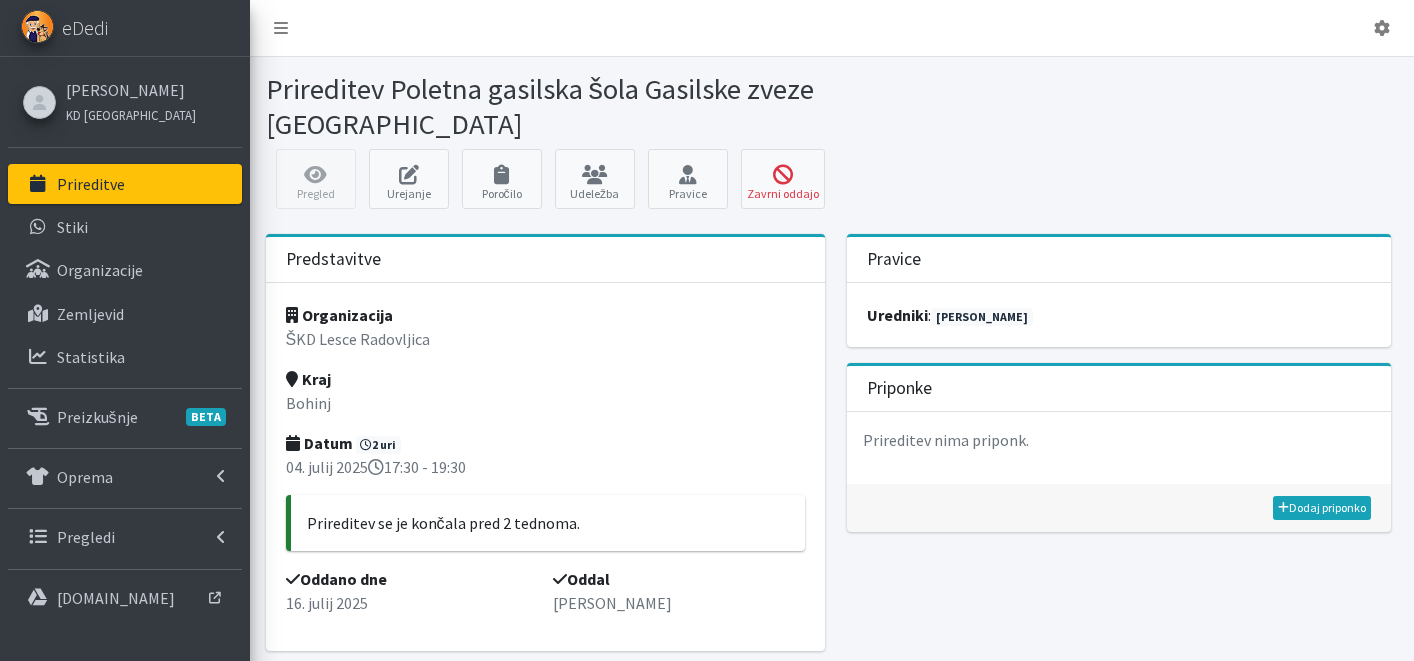 scroll, scrollTop: 0, scrollLeft: 0, axis: both 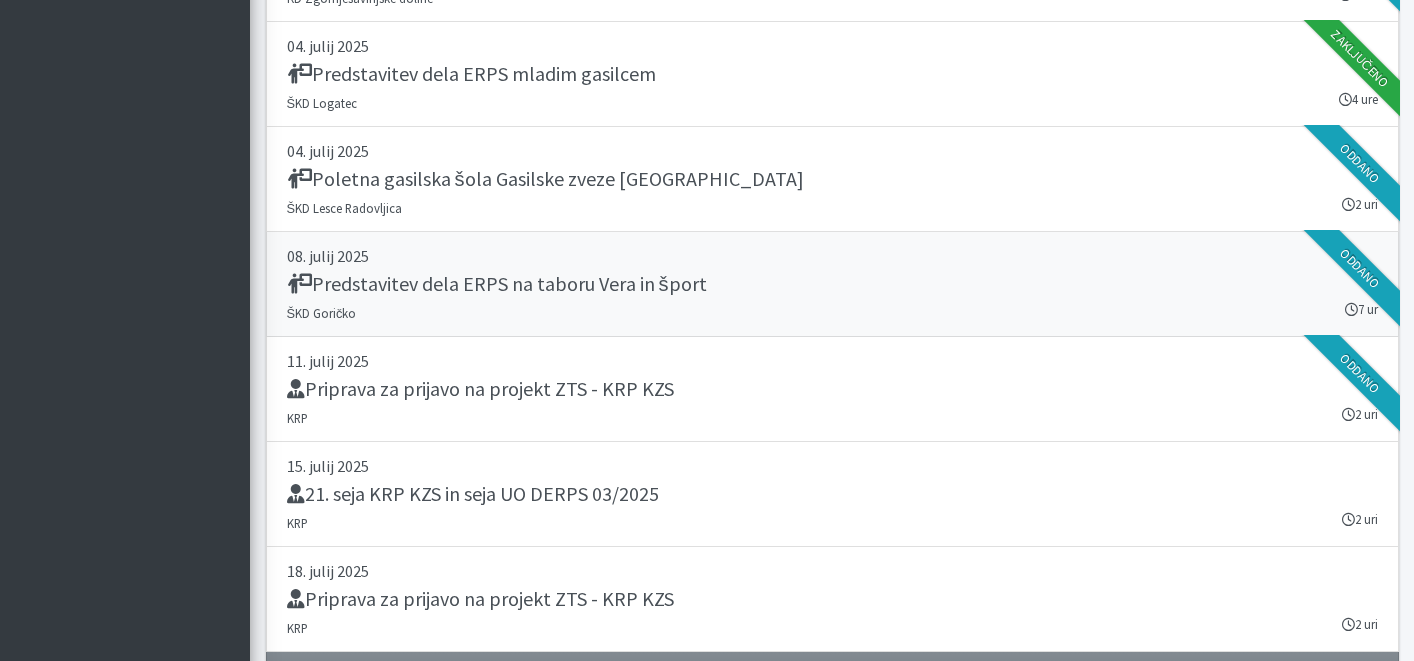 click on "Predstavitev dela ERPS na taboru Vera in šport" at bounding box center (497, 284) 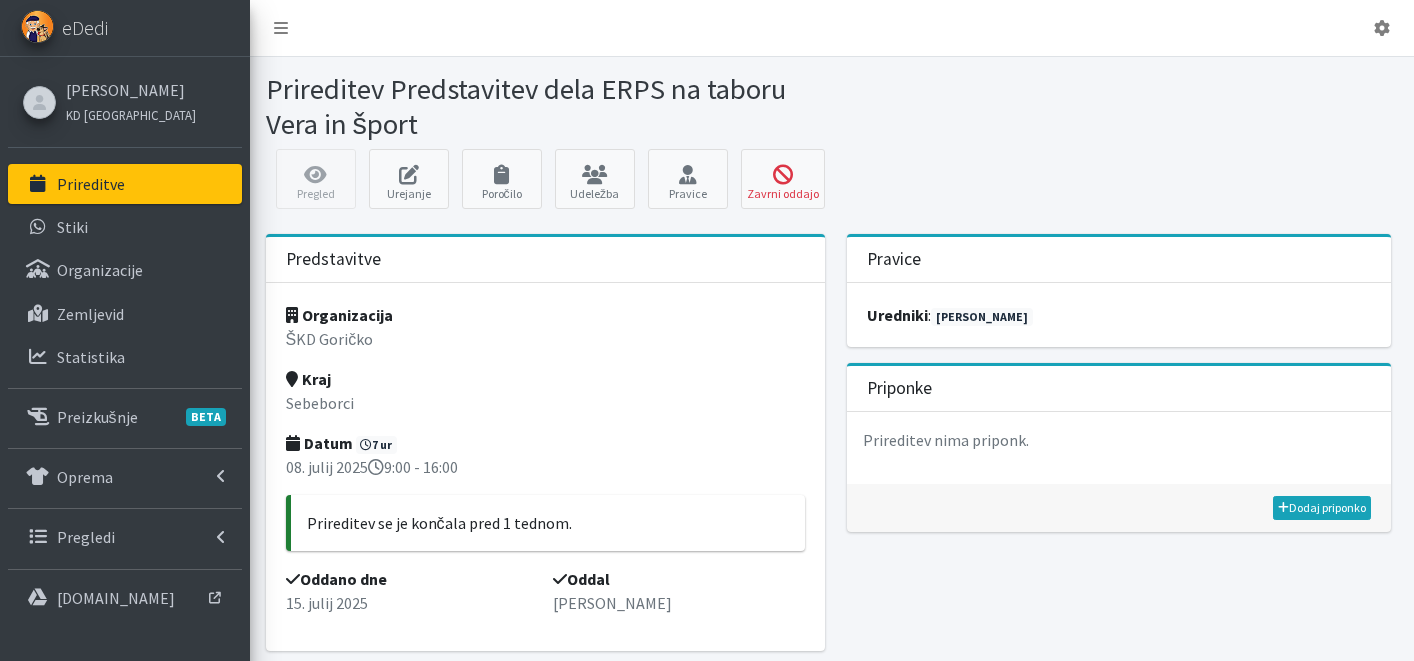 scroll, scrollTop: 0, scrollLeft: 0, axis: both 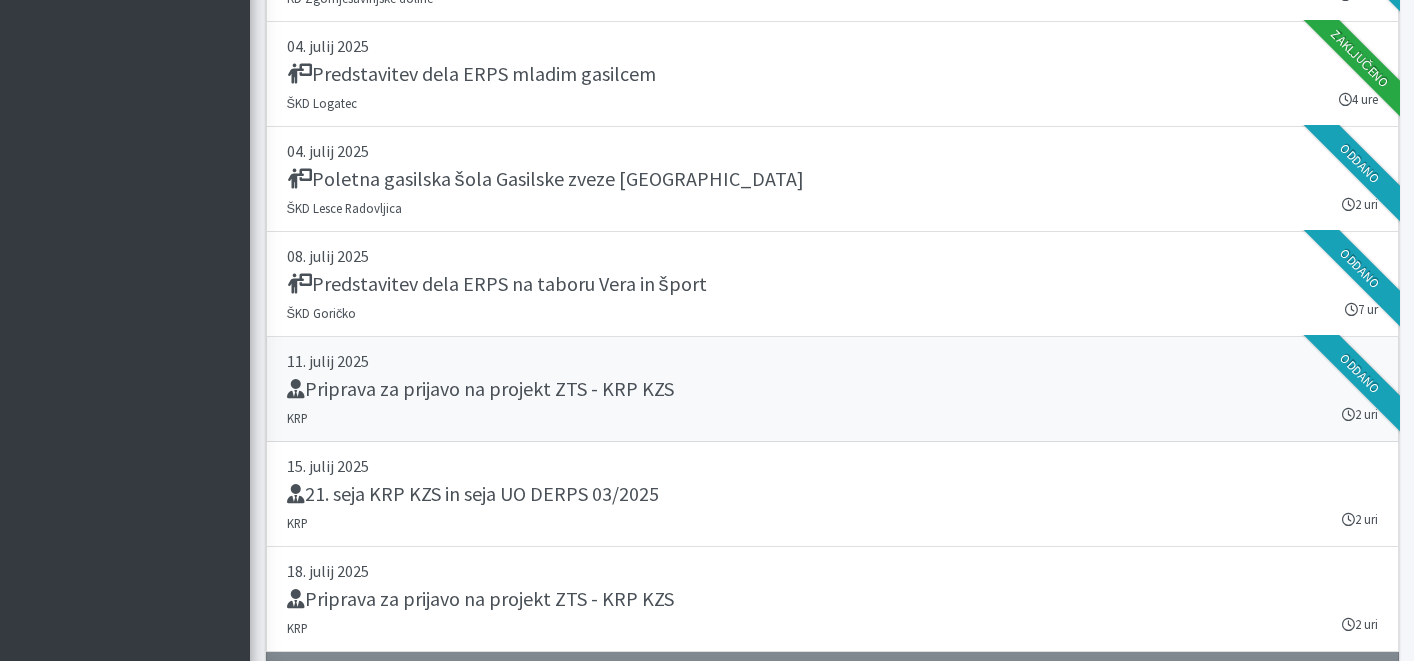click on "[DATE]
Priprava za prijavo na projekt ZTS - KRP KZS
KRP
2 uri
[GEOGRAPHIC_DATA]" at bounding box center [832, 389] 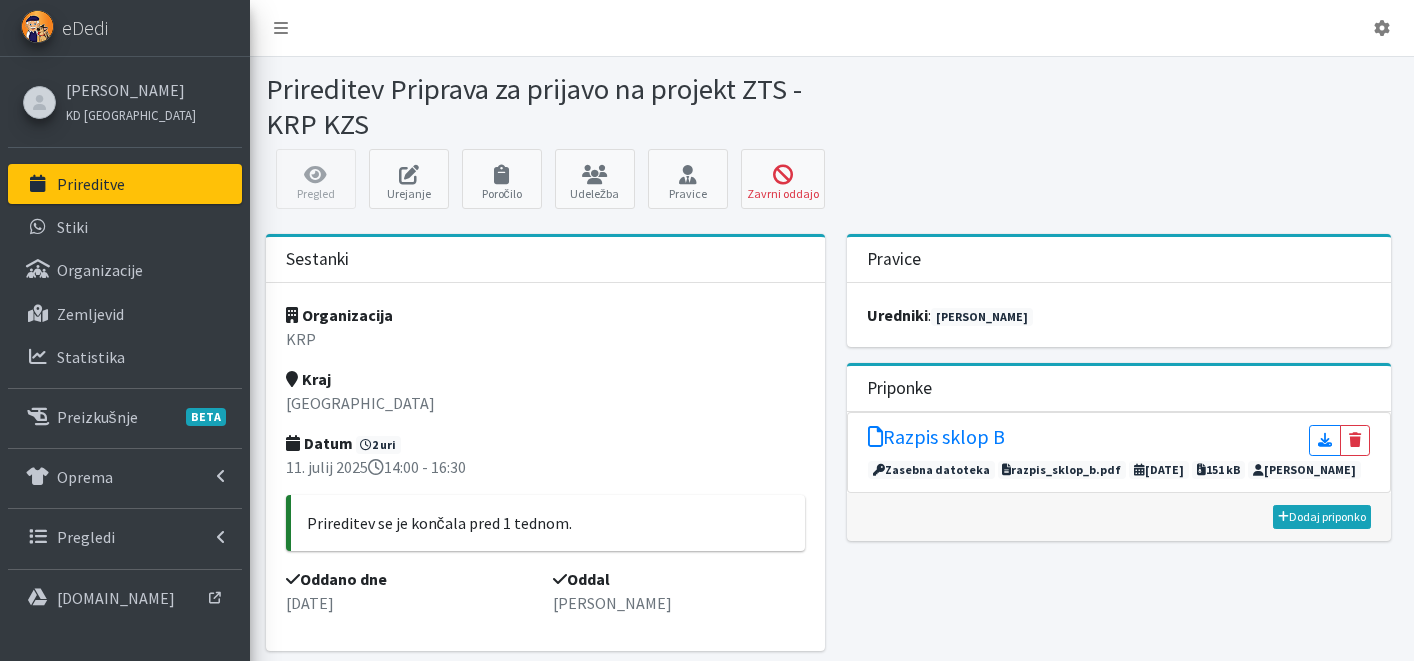 scroll, scrollTop: 0, scrollLeft: 0, axis: both 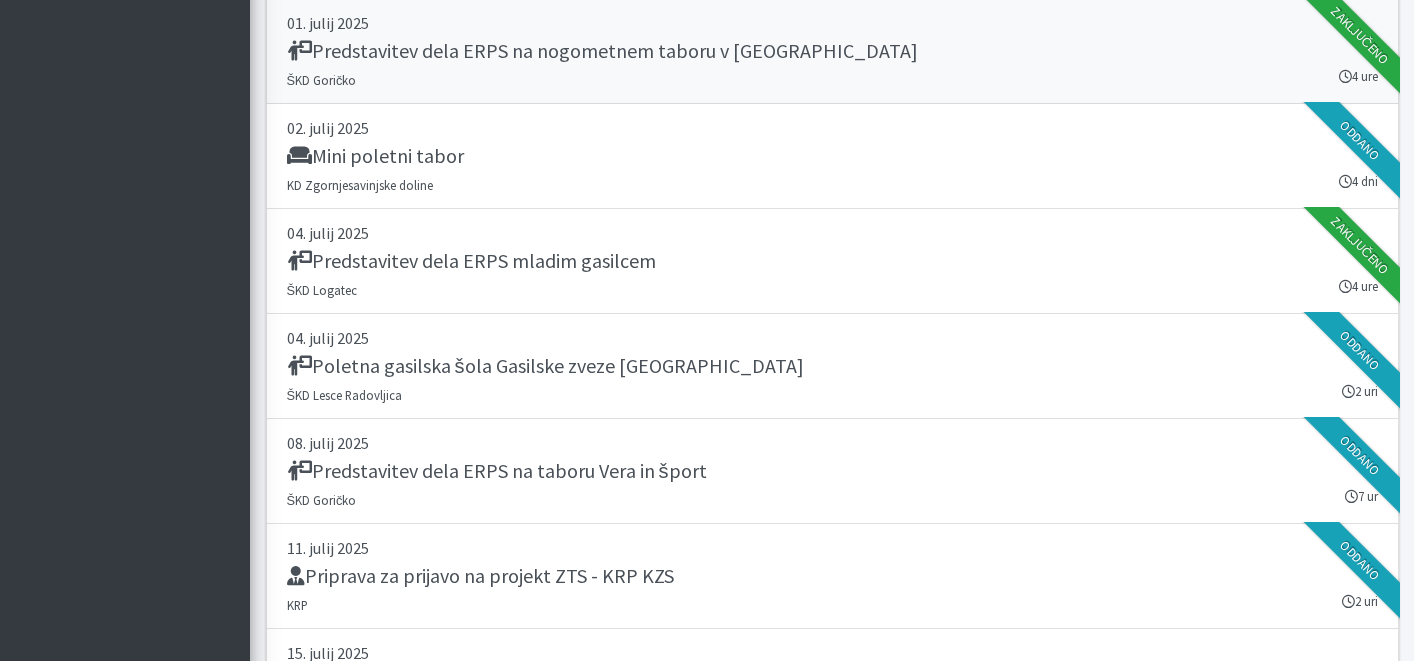 click on "01. julij 2025
Predstavitev dela ERPS na nogometnem taboru v Gančanih
ŠKD Goričko
4 ure" at bounding box center [832, 51] 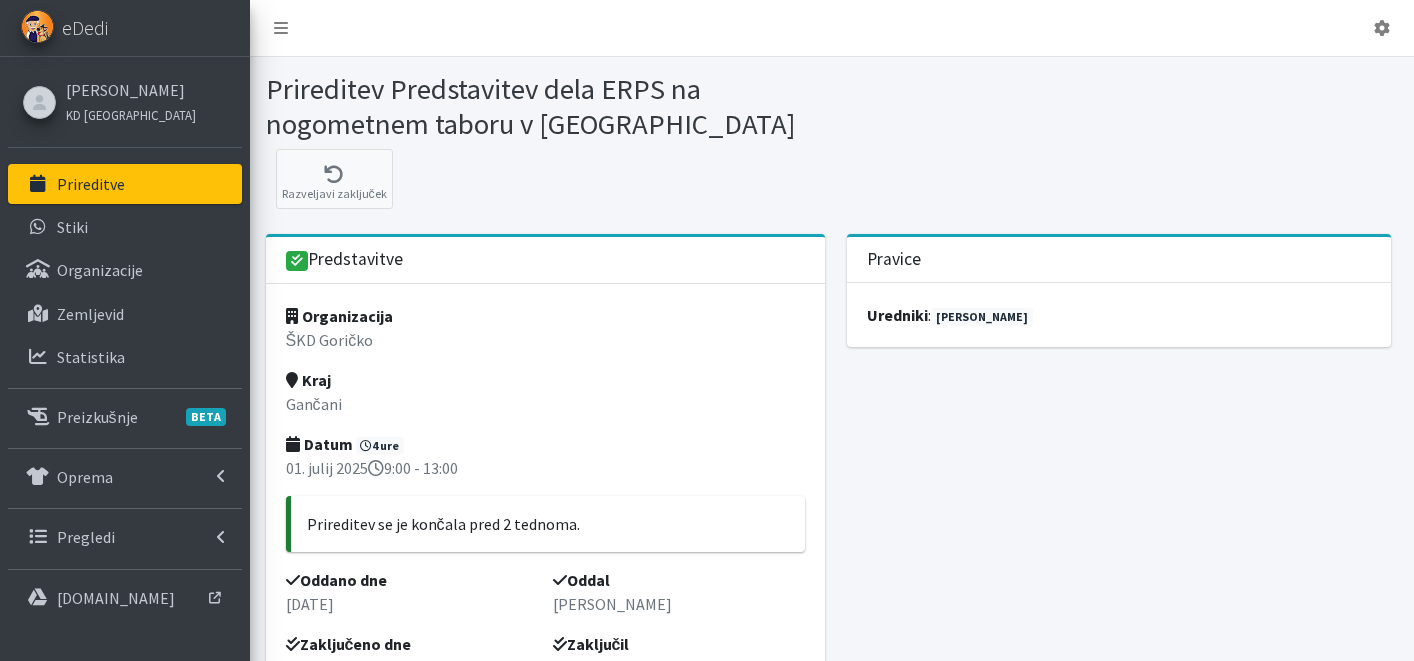 scroll, scrollTop: 0, scrollLeft: 0, axis: both 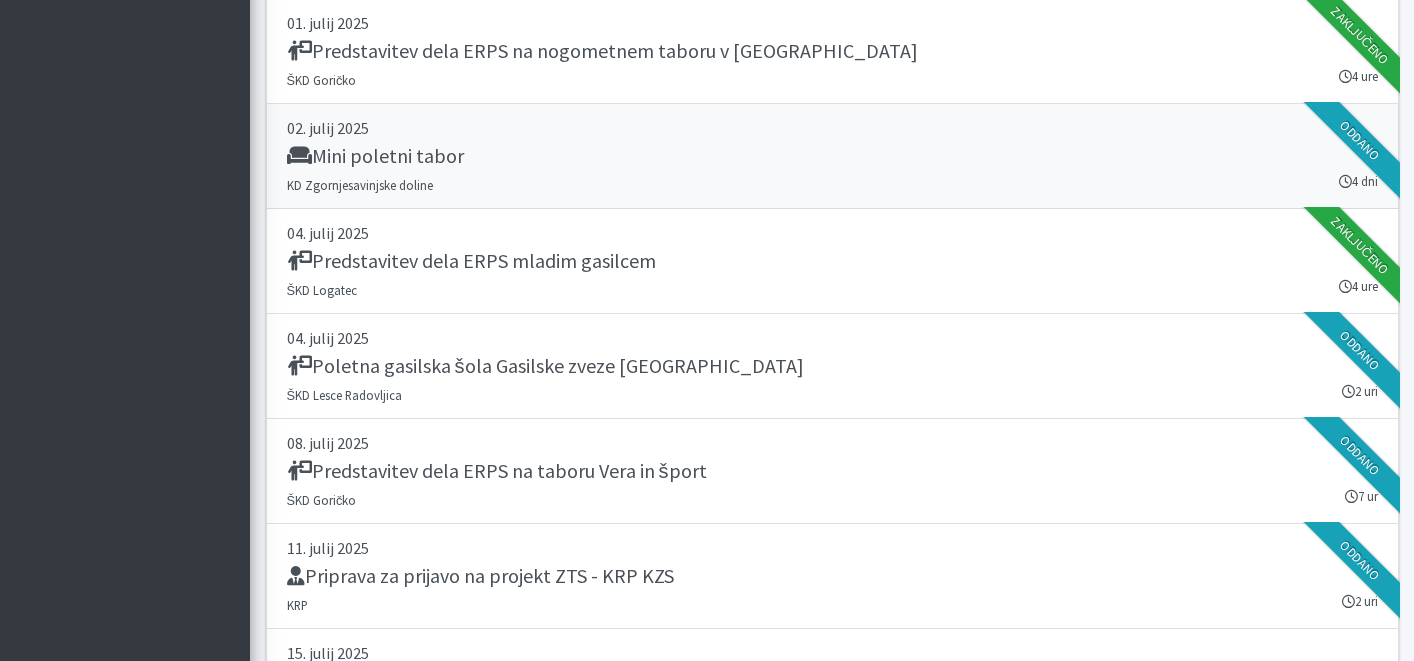 click on "Mini poletni tabor" at bounding box center (832, 158) 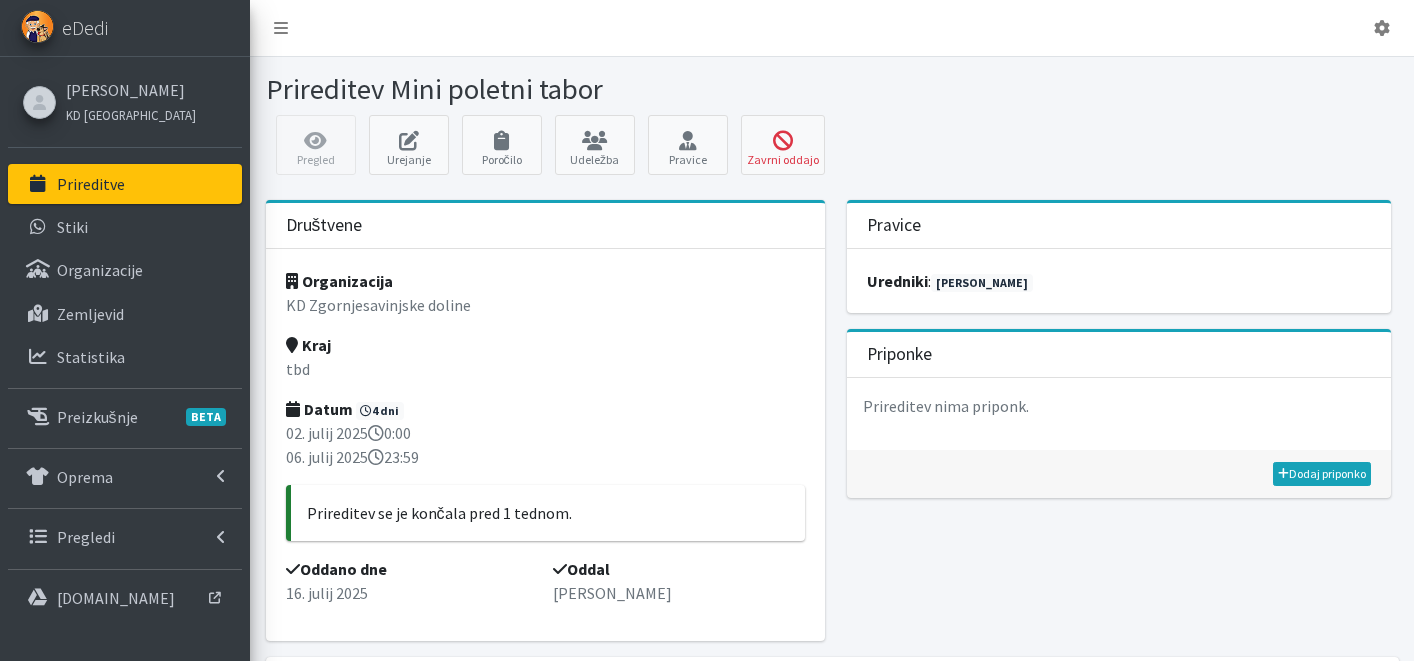 scroll, scrollTop: 0, scrollLeft: 0, axis: both 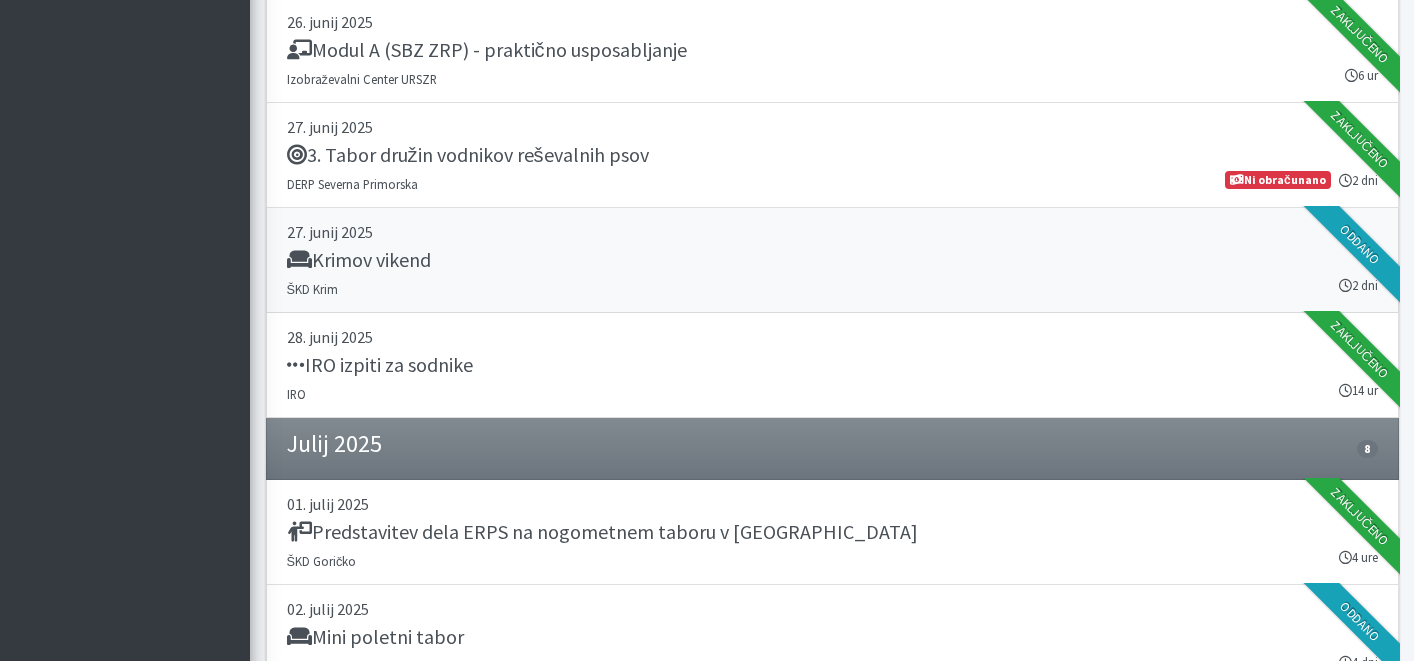 click on "Krimov vikend" at bounding box center (832, 262) 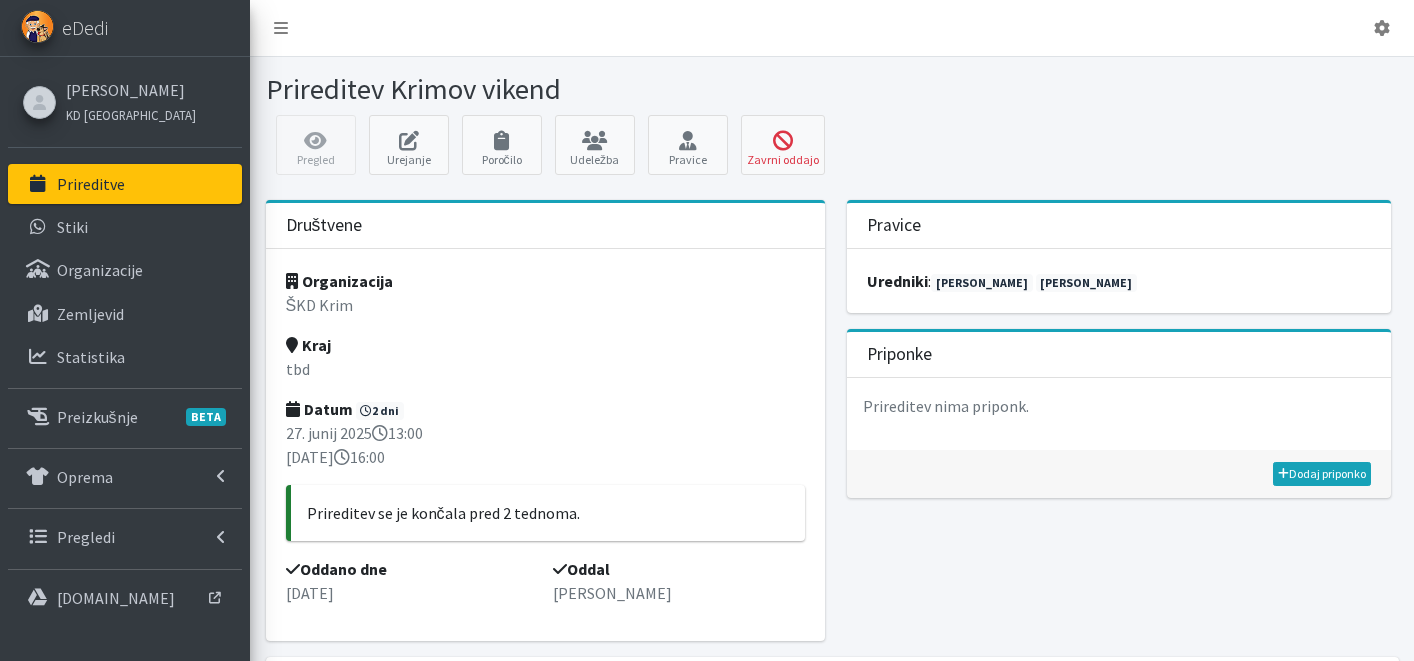 scroll, scrollTop: 0, scrollLeft: 0, axis: both 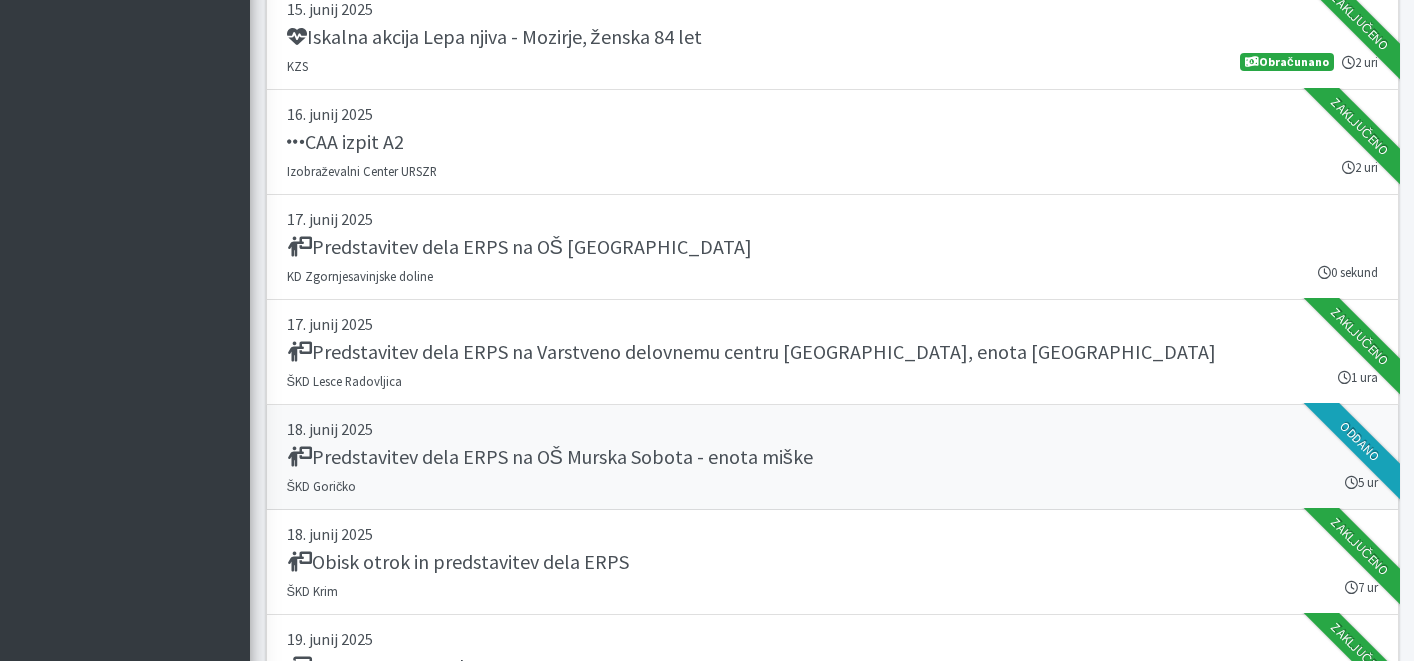 click on "Predstavitev dela ERPS na OŠ Murska Sobota - enota miške" at bounding box center (550, 457) 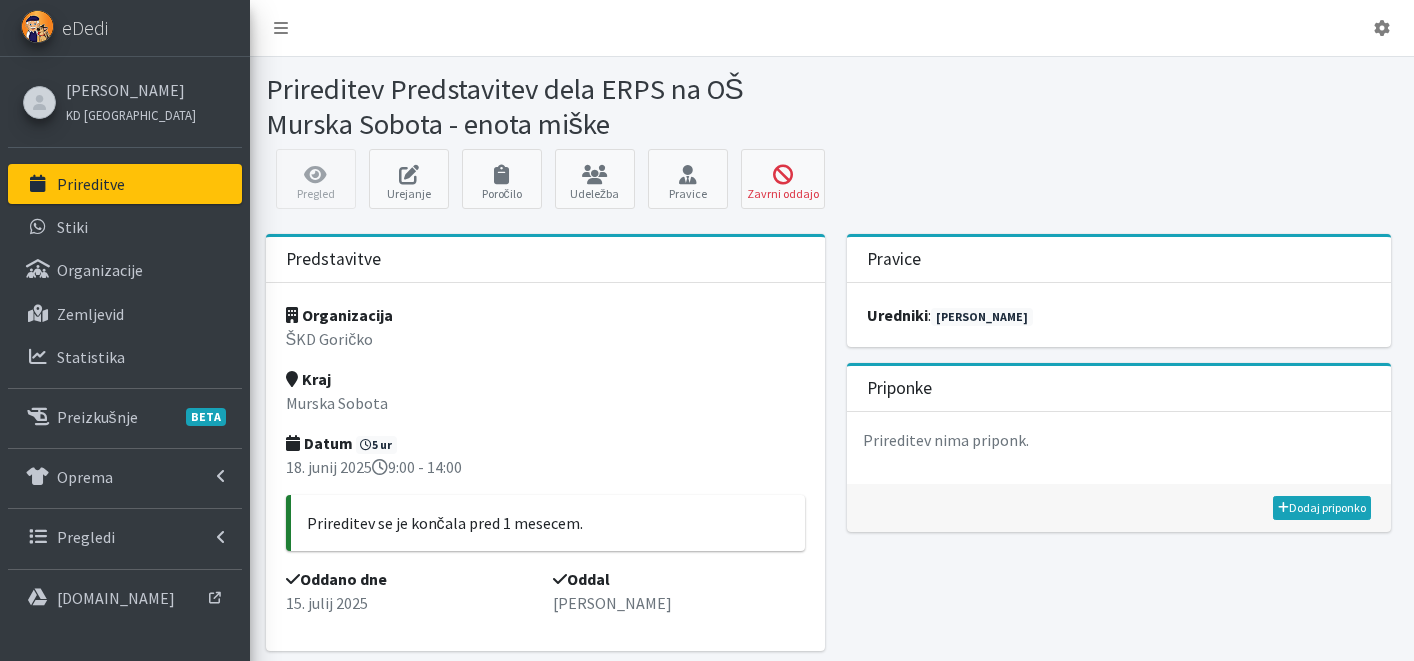 scroll, scrollTop: 0, scrollLeft: 0, axis: both 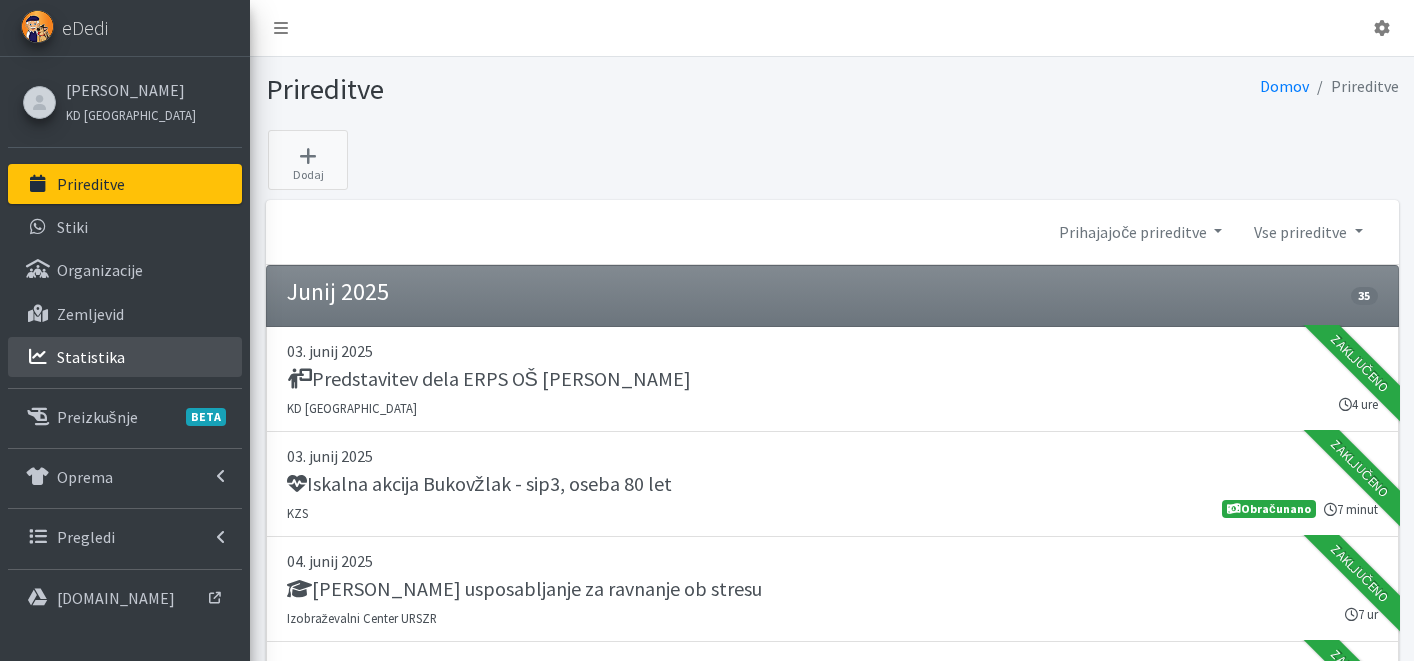 click on "Statistika" at bounding box center (91, 357) 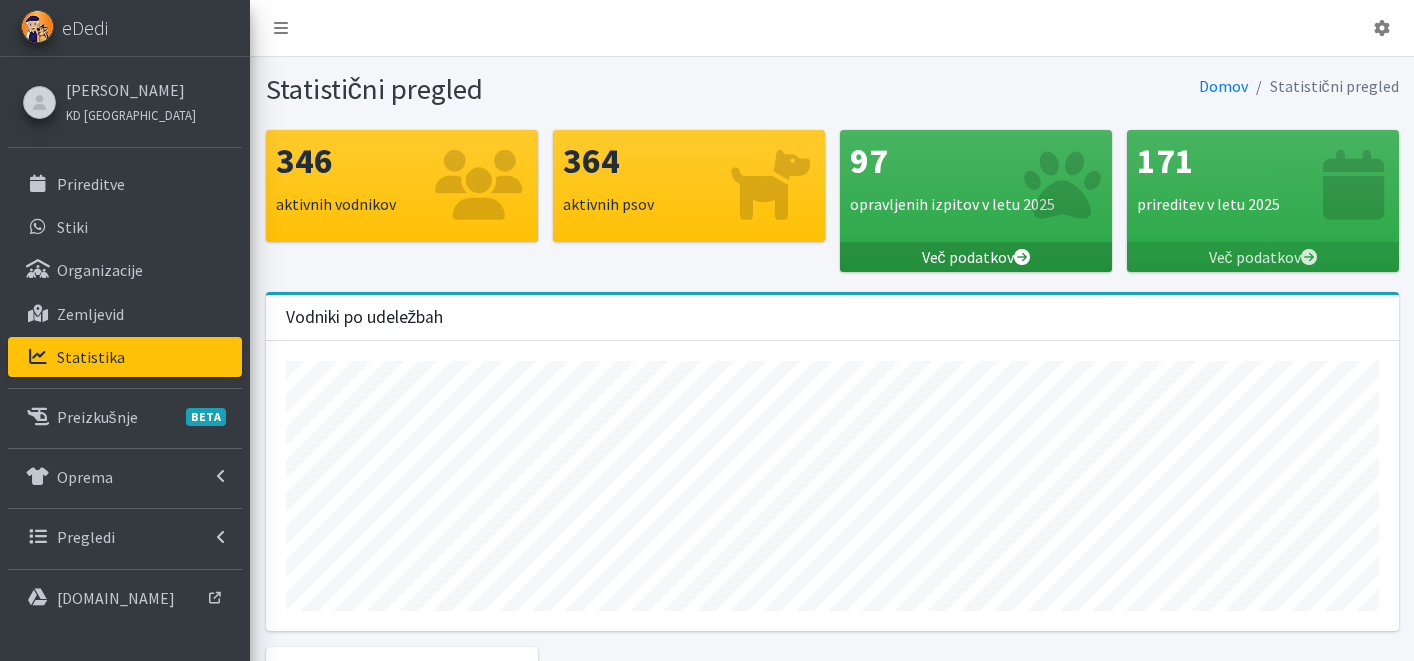 scroll, scrollTop: 0, scrollLeft: 0, axis: both 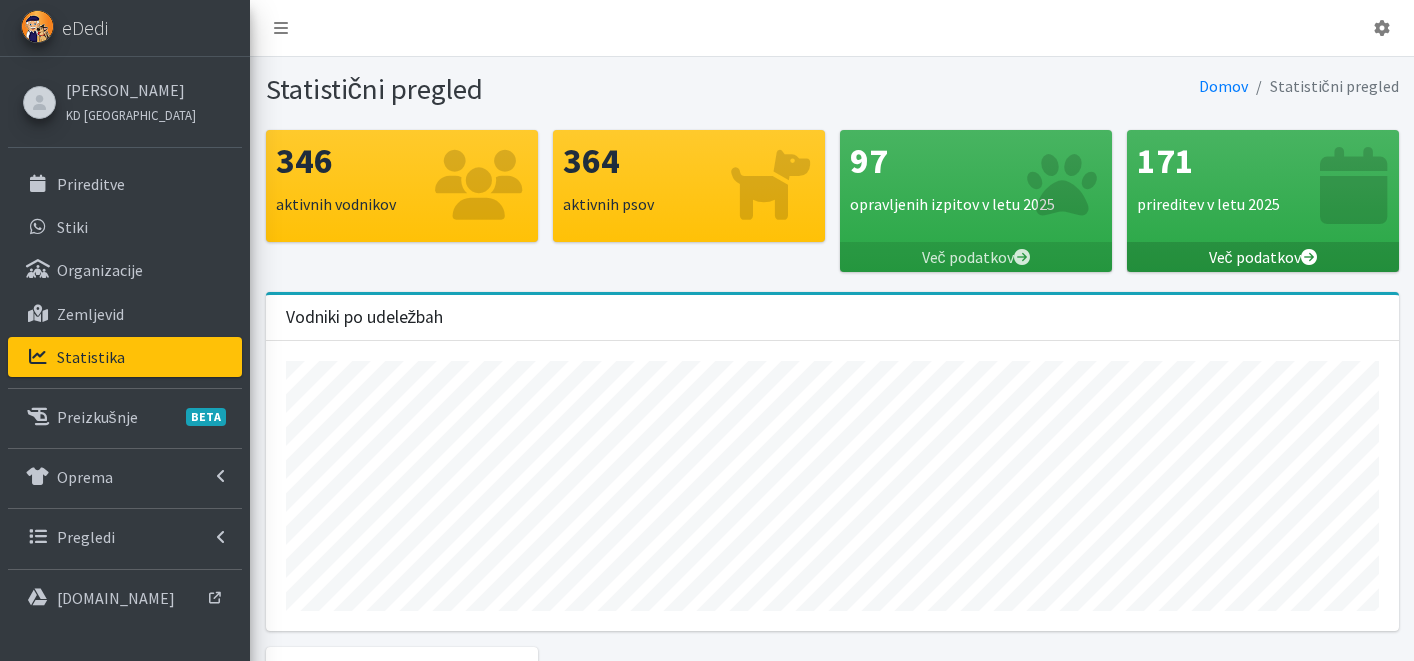 click on "Več podatkov" at bounding box center (1263, 257) 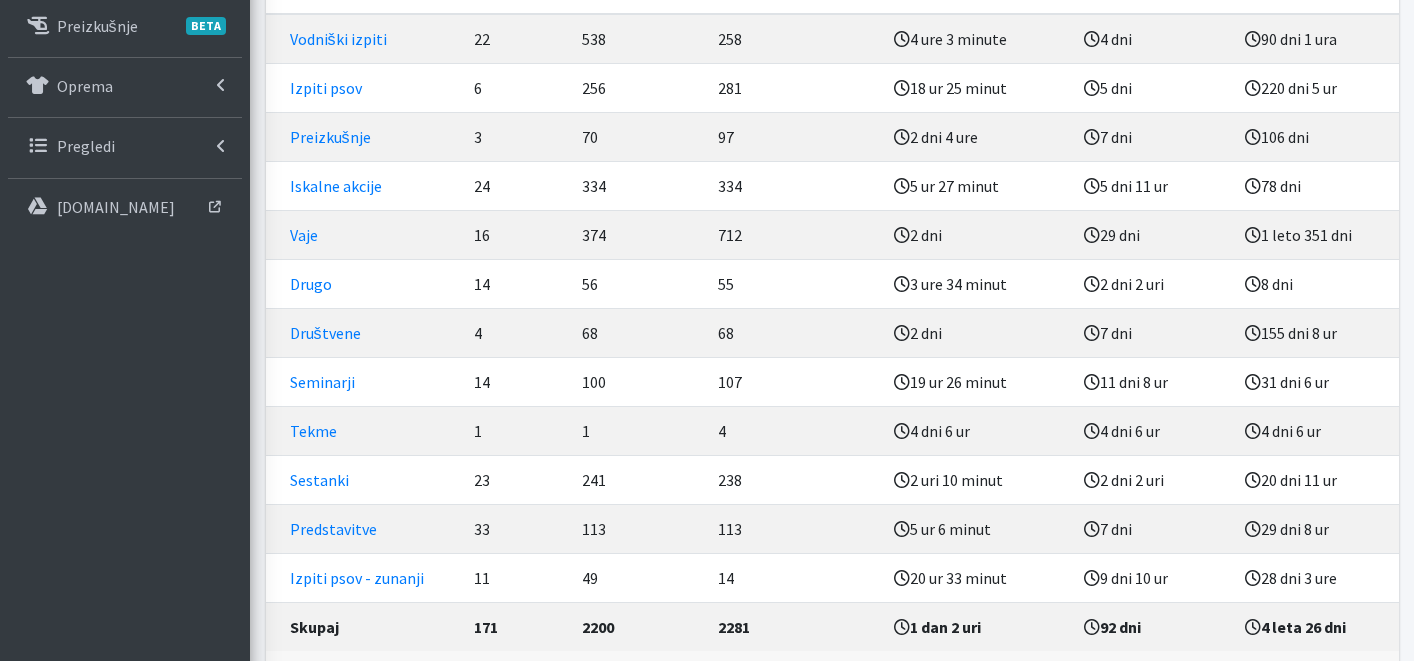 scroll, scrollTop: 391, scrollLeft: 0, axis: vertical 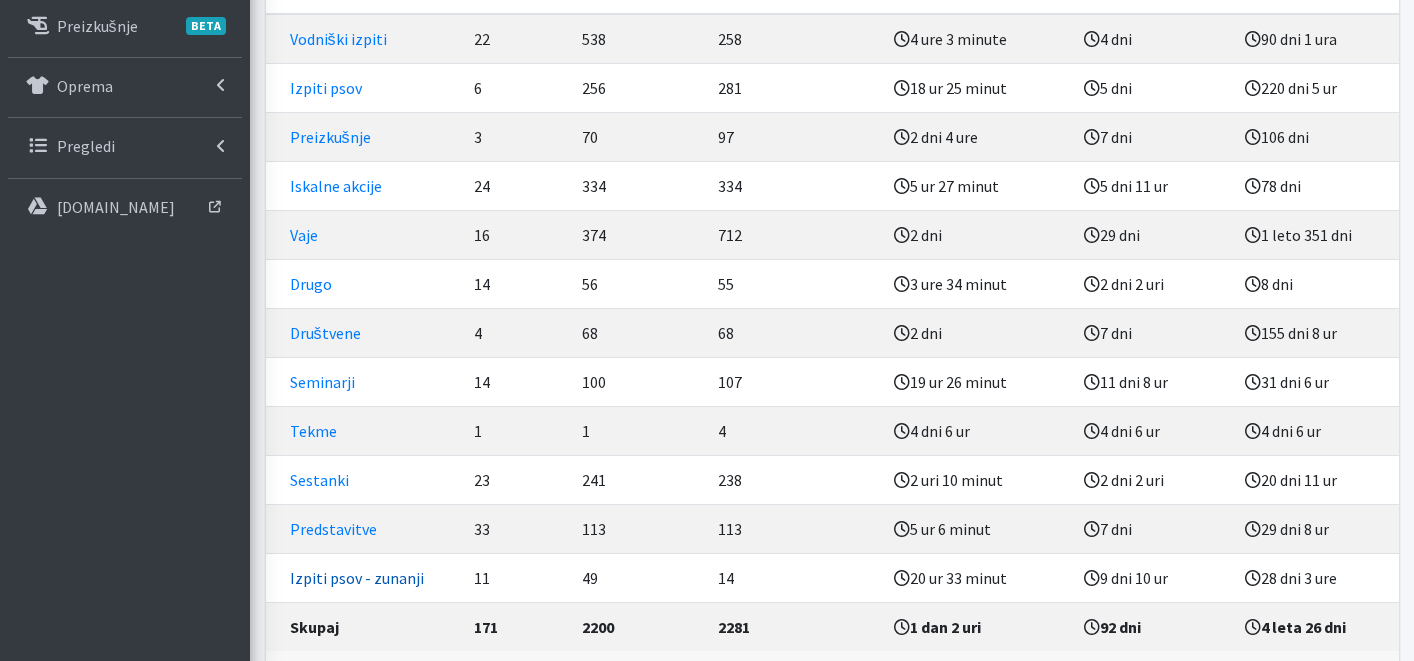 click on "Izpiti psov - zunanji" at bounding box center (357, 578) 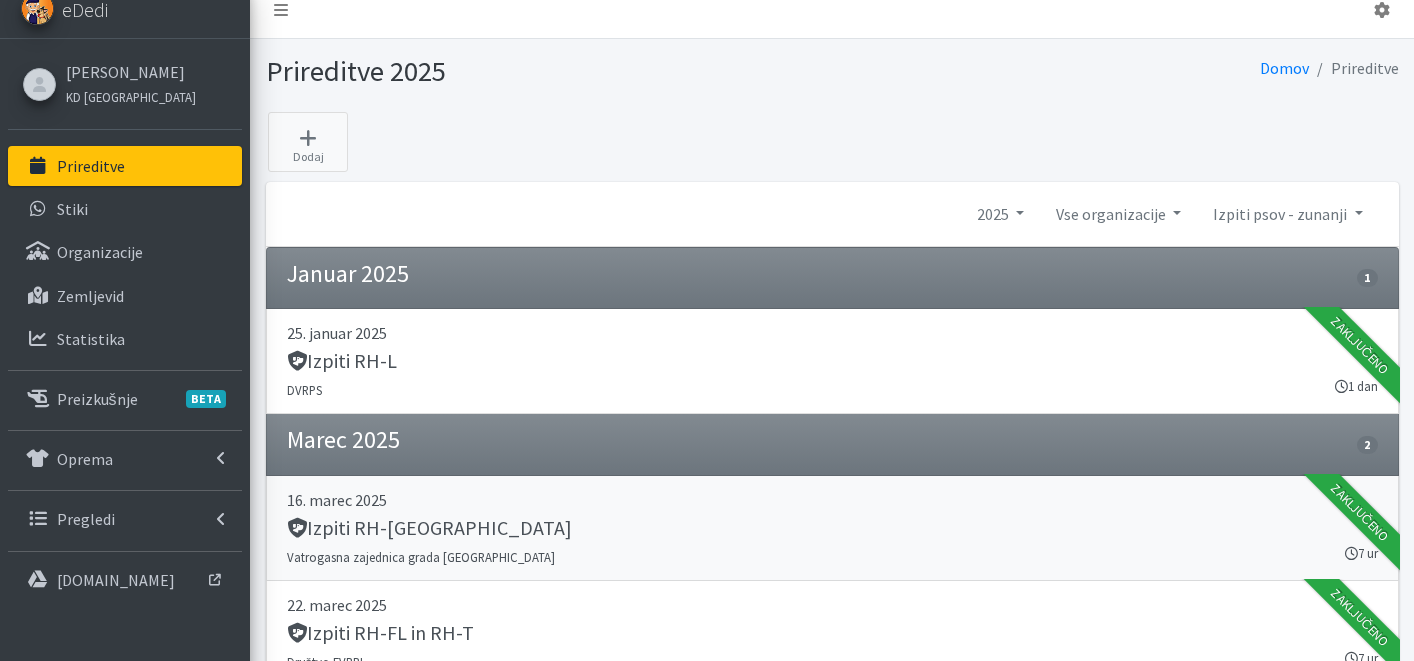 scroll, scrollTop: 0, scrollLeft: 0, axis: both 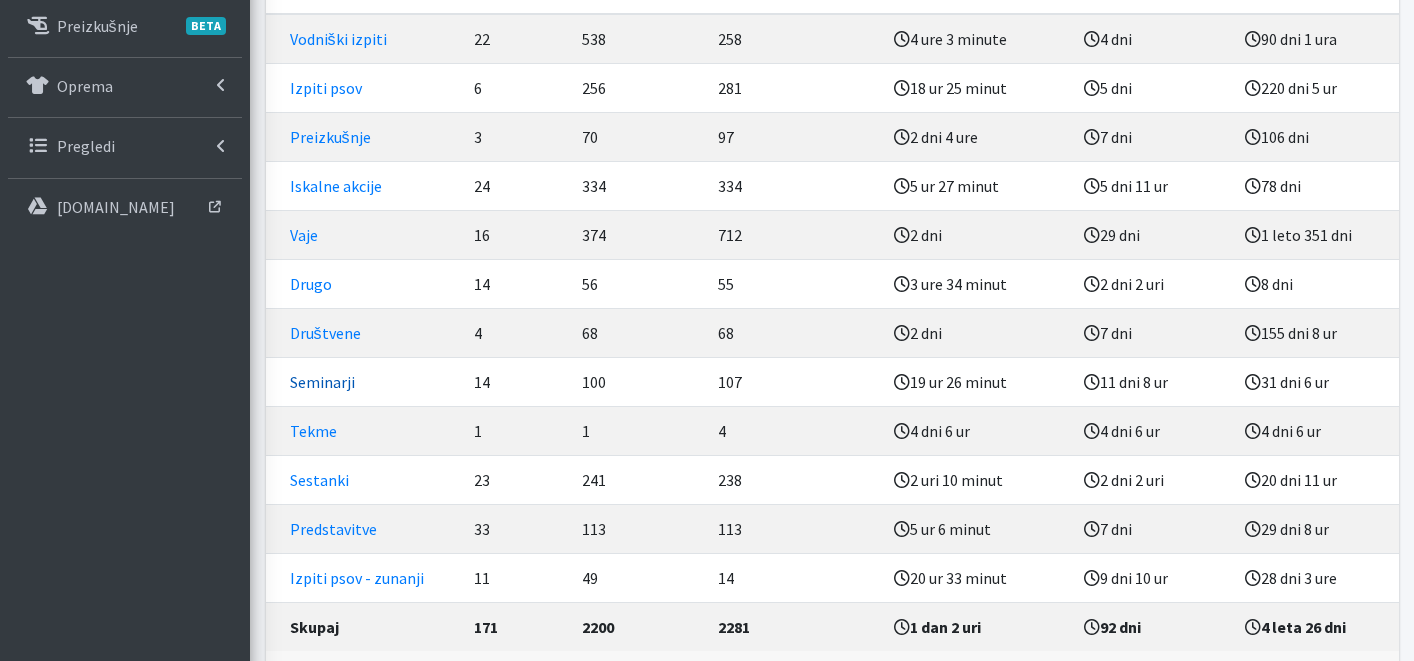 click on "Seminarji" at bounding box center (322, 382) 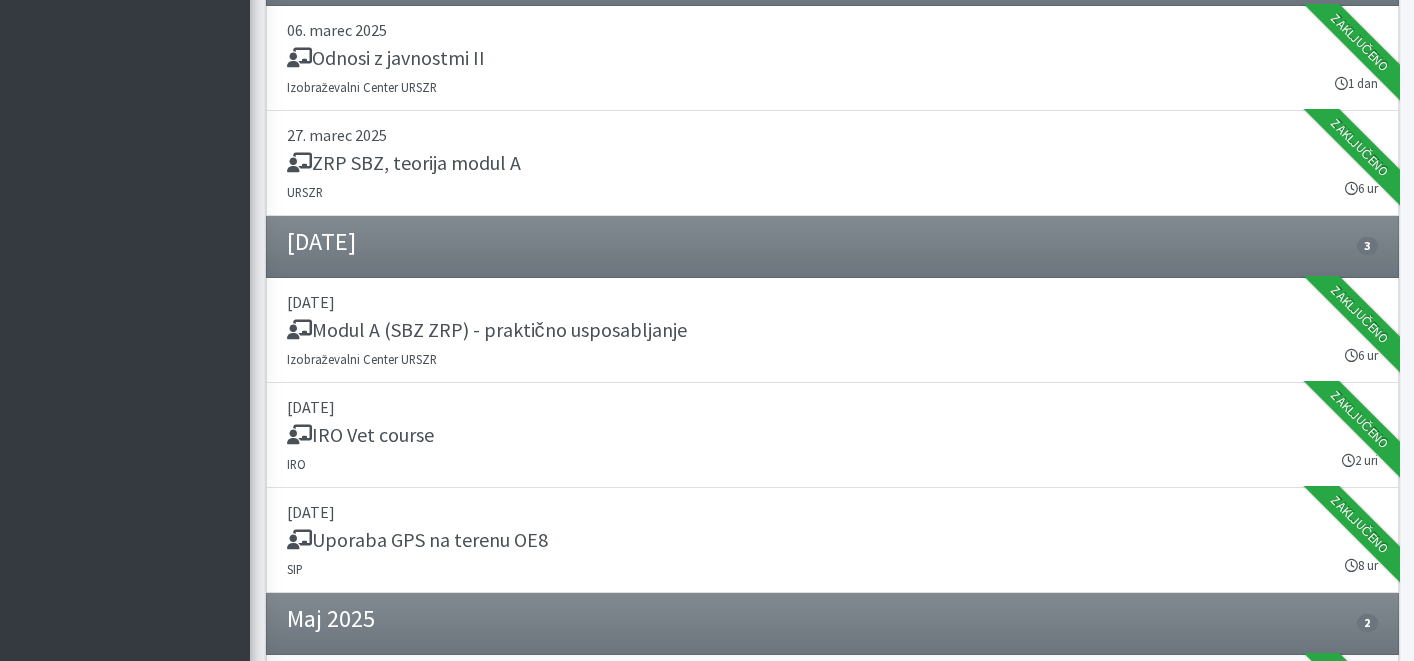 scroll, scrollTop: 611, scrollLeft: 0, axis: vertical 